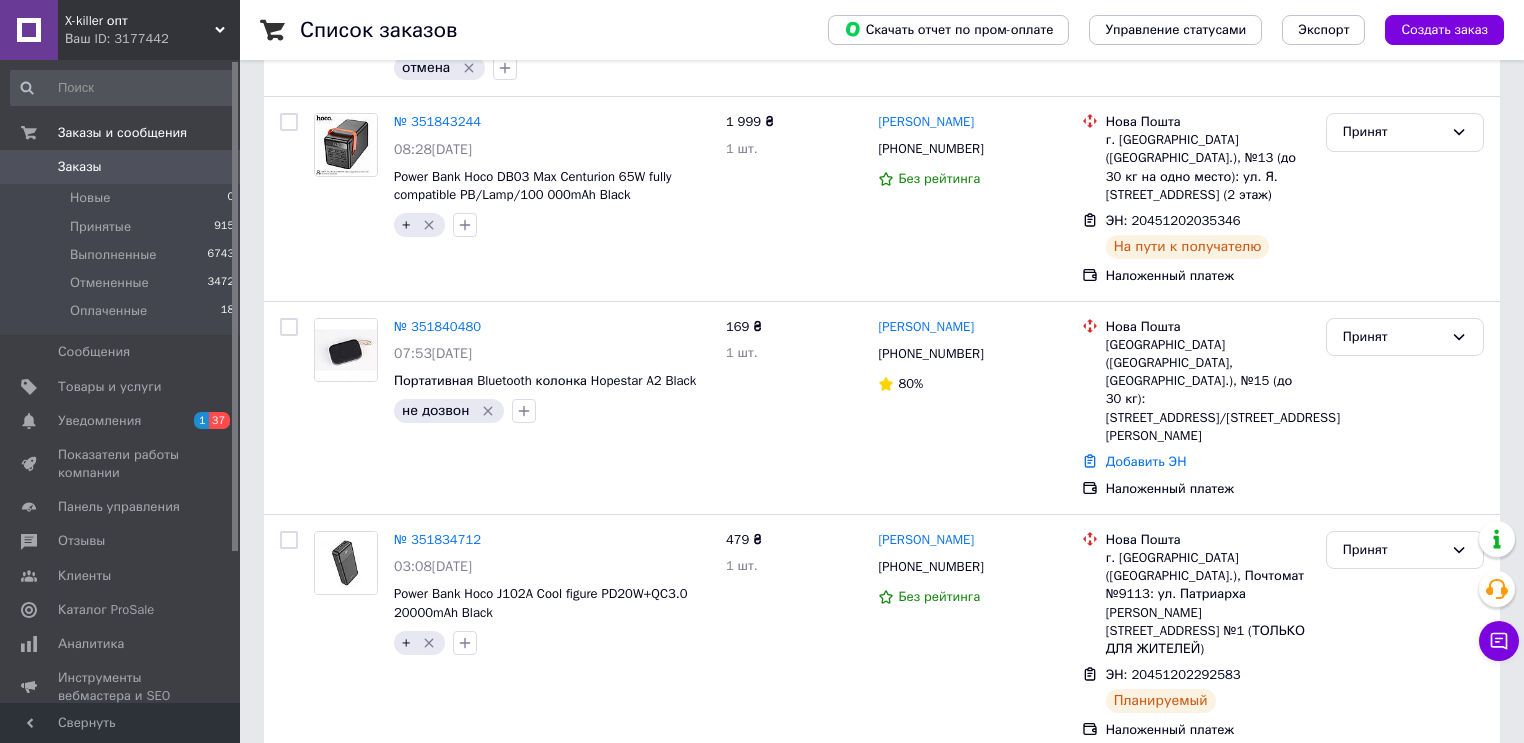 scroll, scrollTop: 0, scrollLeft: 0, axis: both 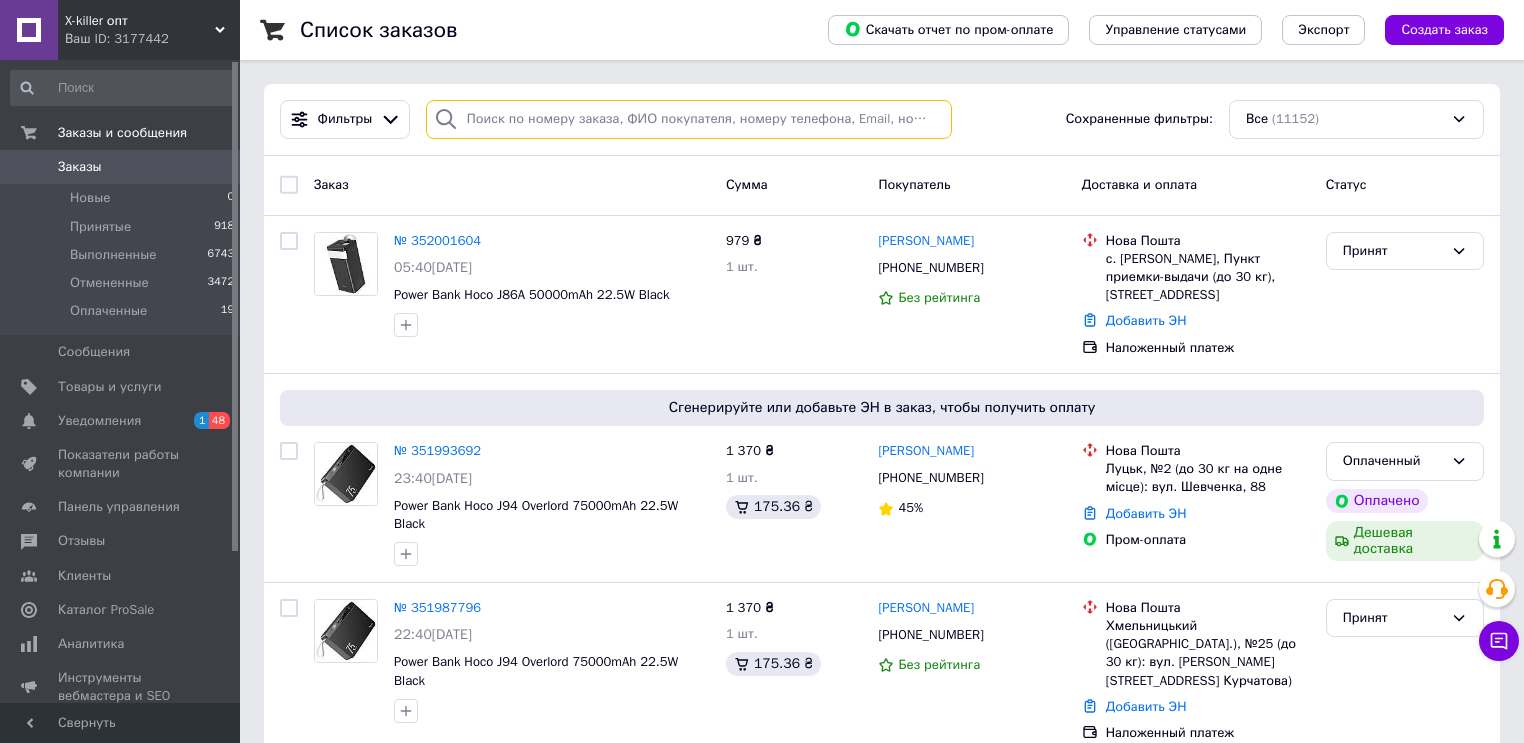 click at bounding box center [689, 119] 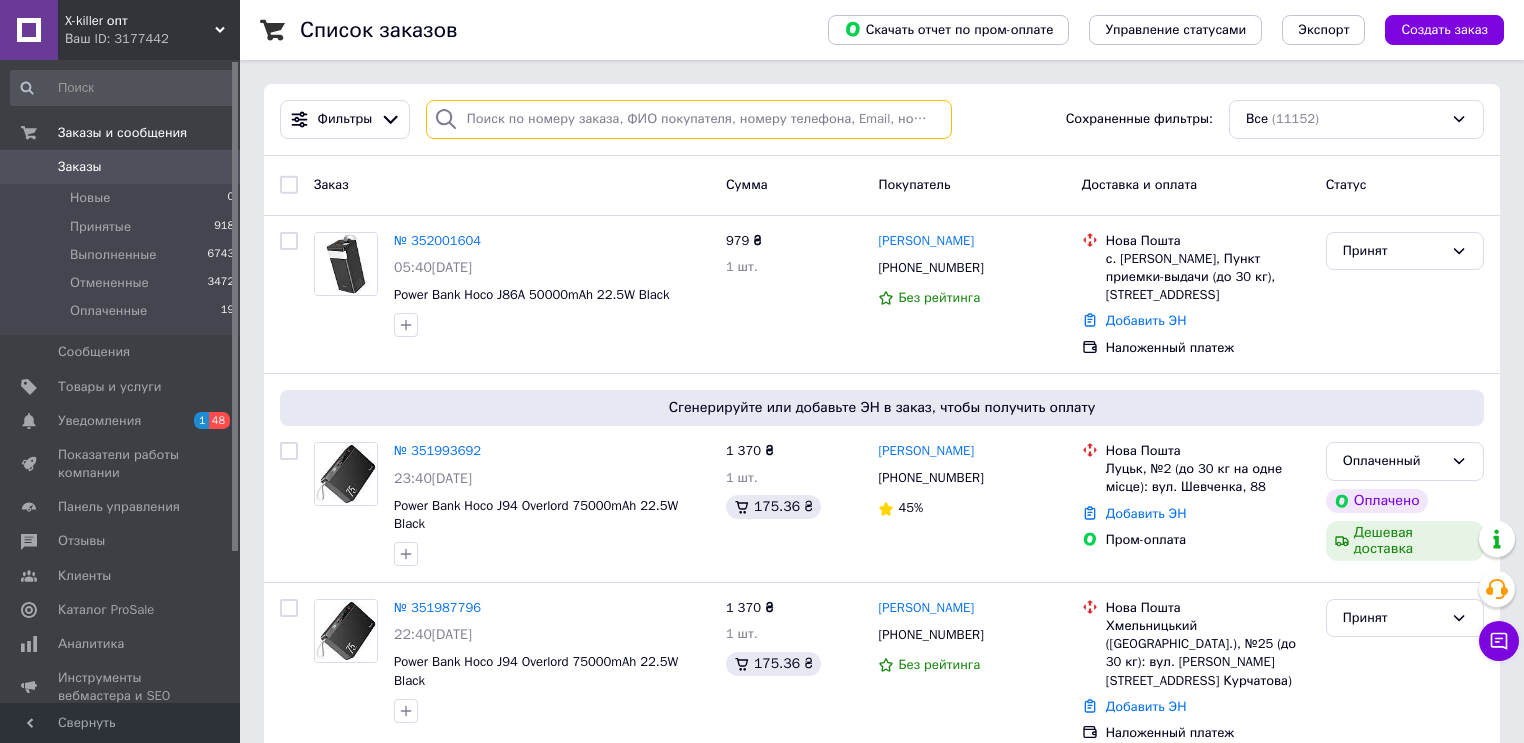 paste on "+380668518132" 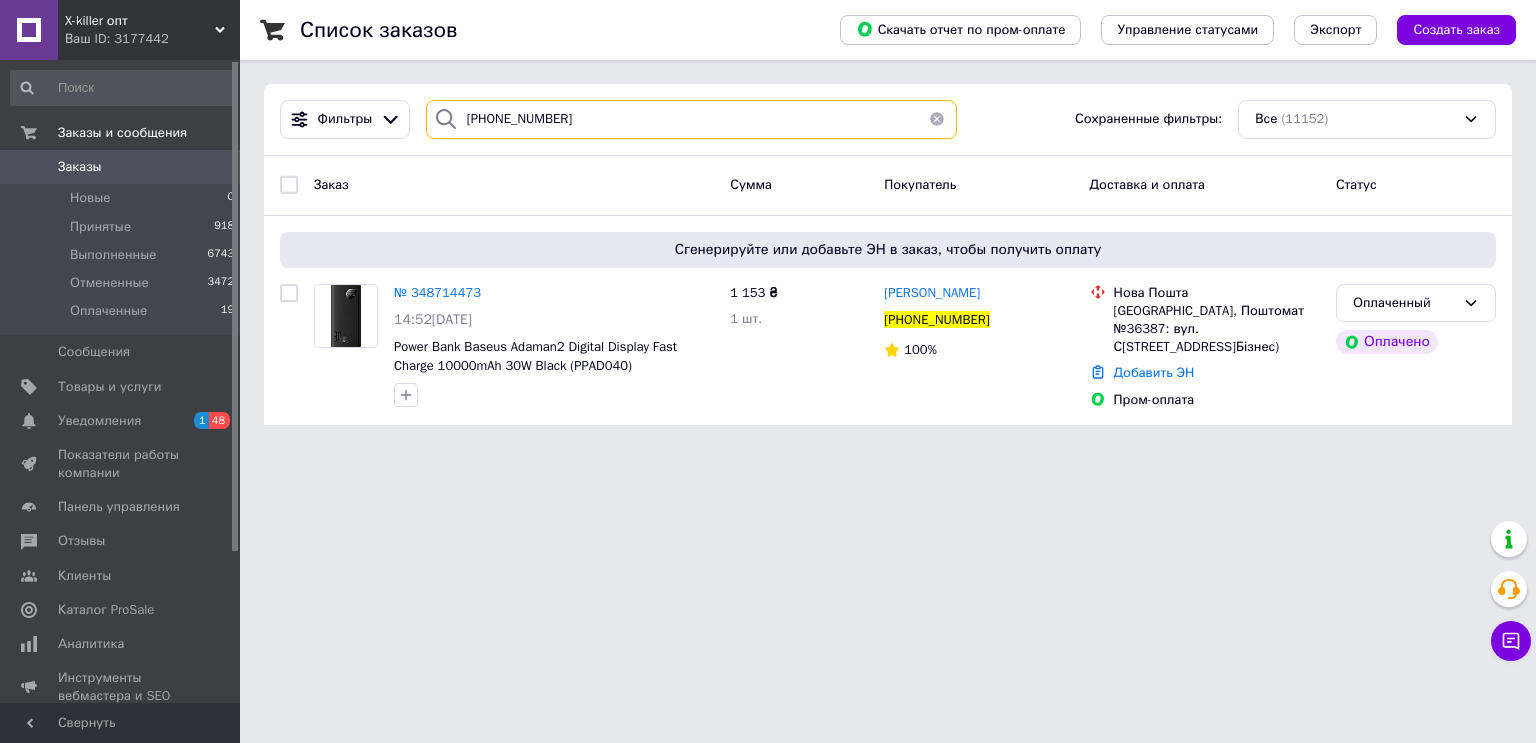 type on "+380668518132" 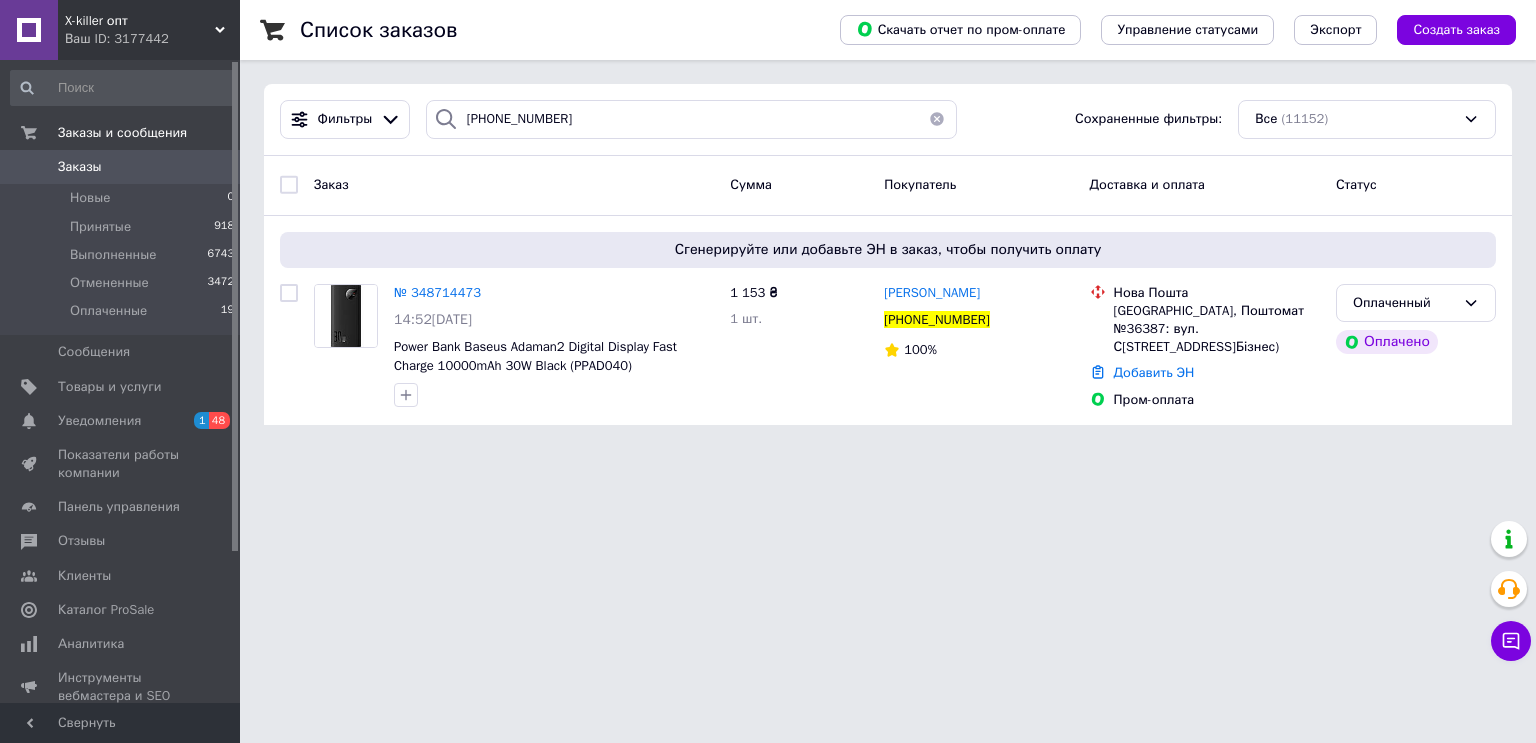 click at bounding box center (937, 119) 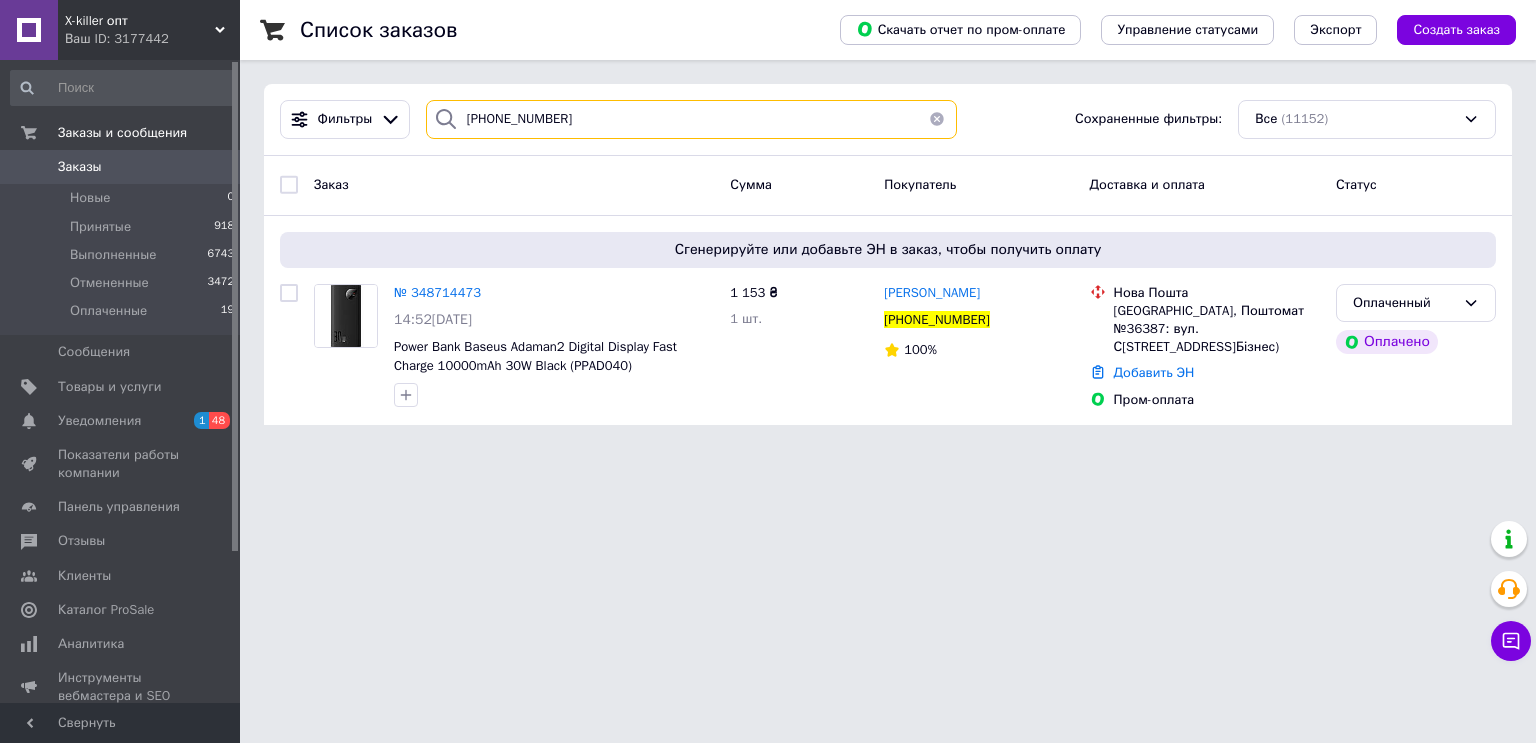 type 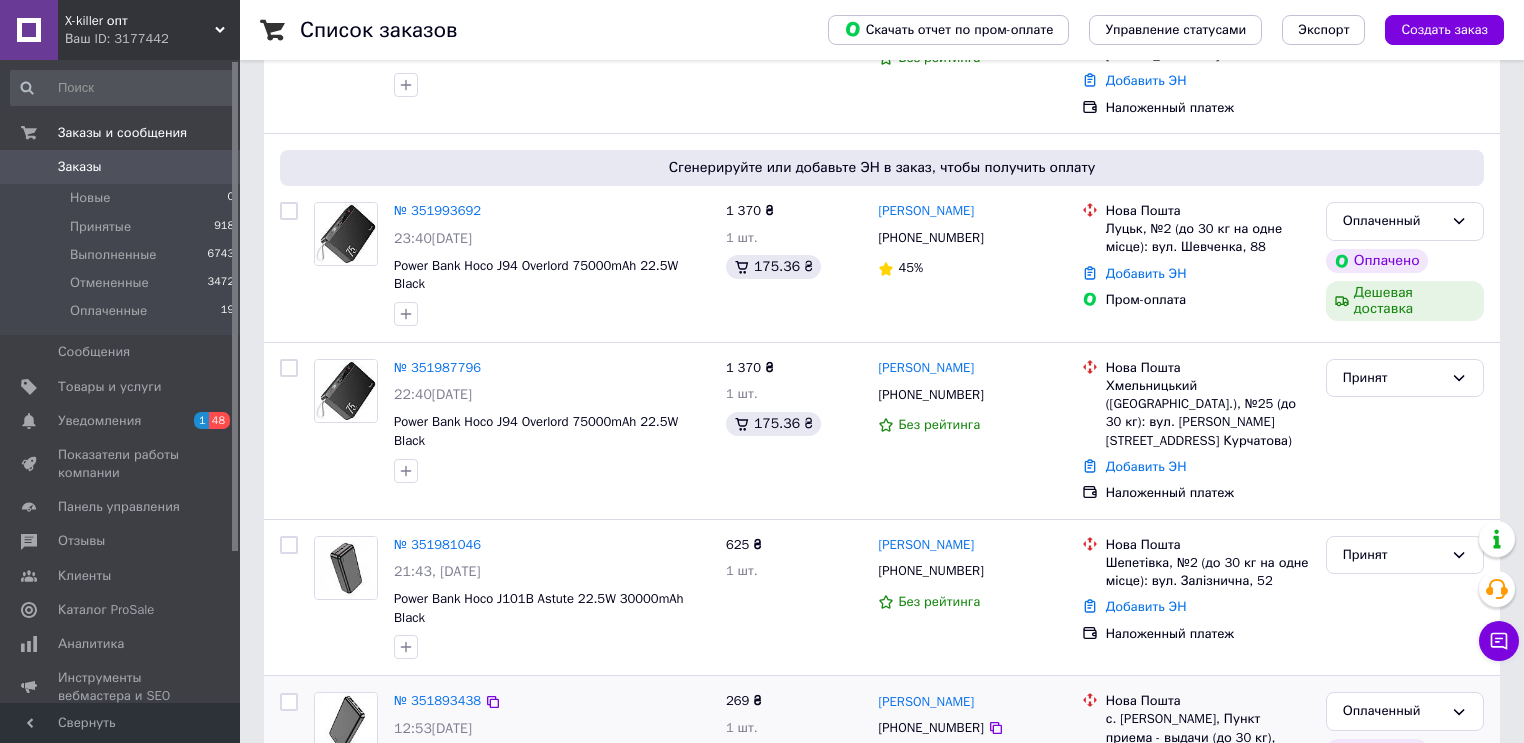 scroll, scrollTop: 400, scrollLeft: 0, axis: vertical 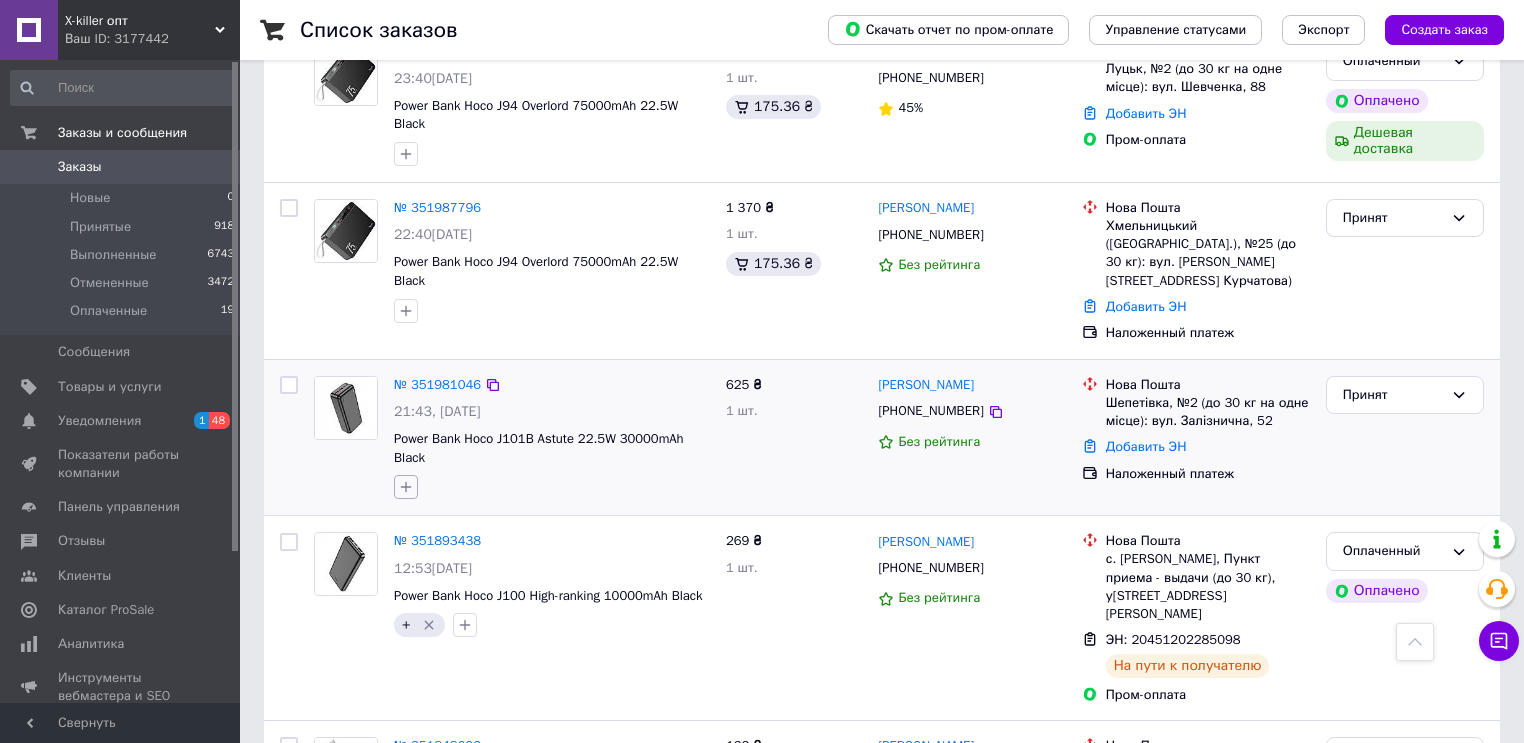 click 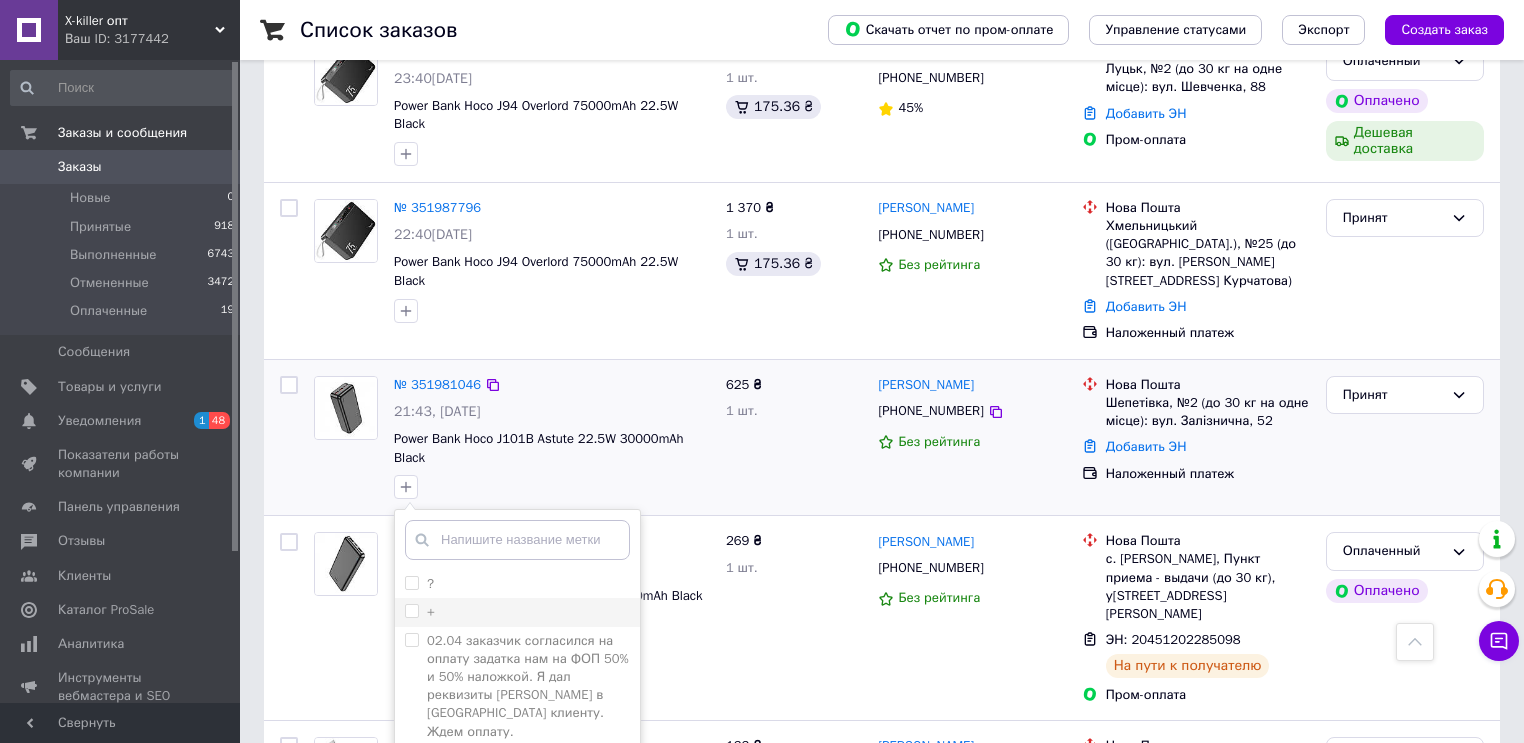 click on "+" at bounding box center [411, 610] 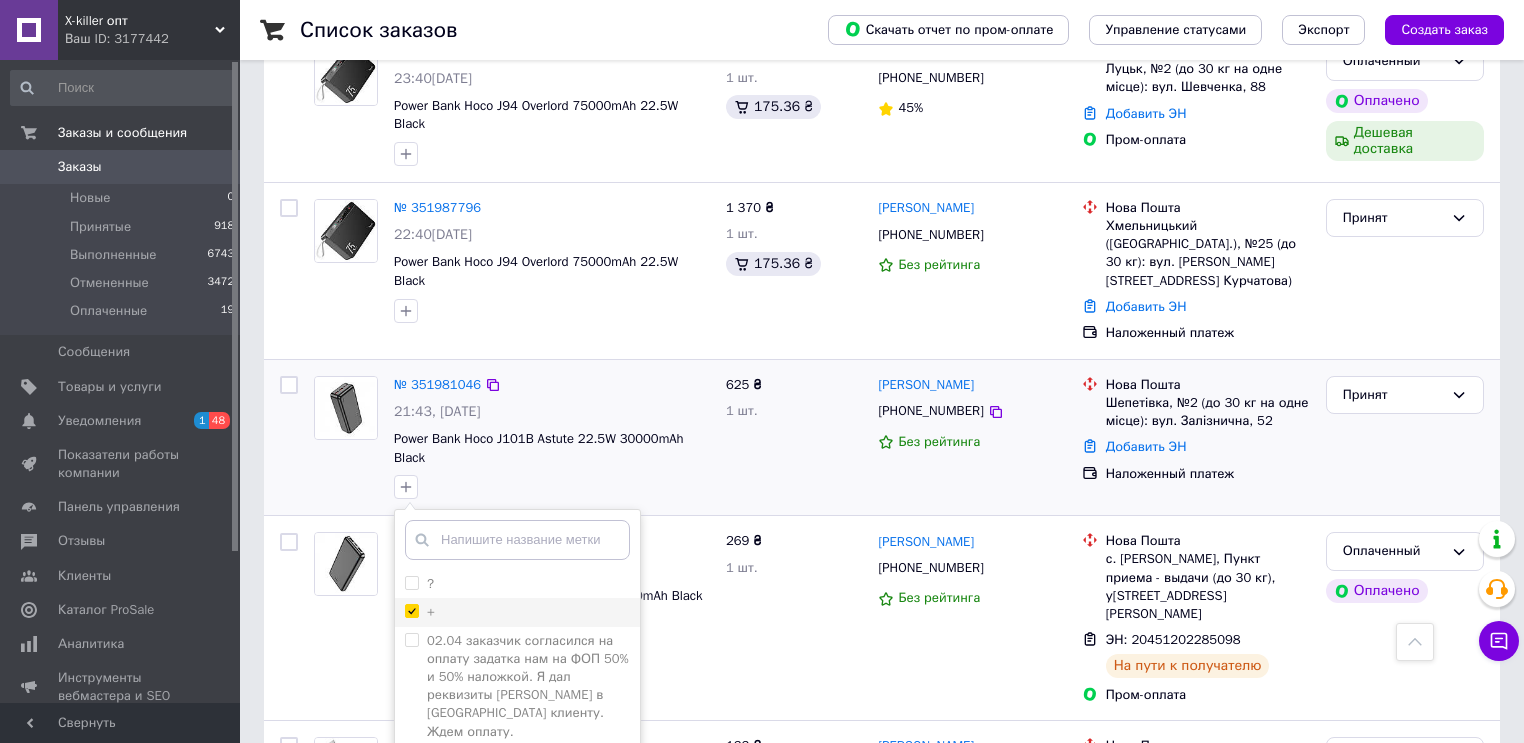checkbox on "true" 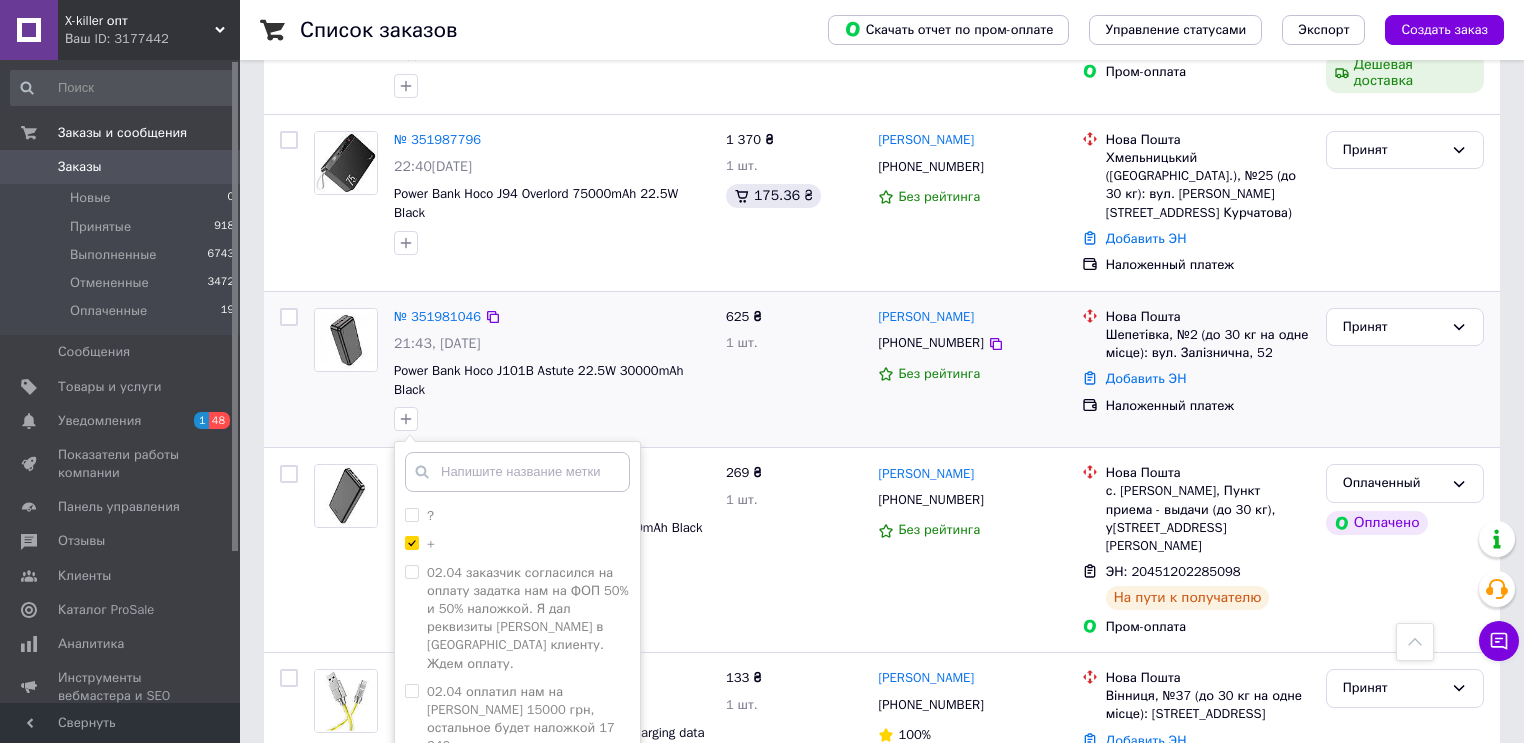 scroll, scrollTop: 560, scrollLeft: 0, axis: vertical 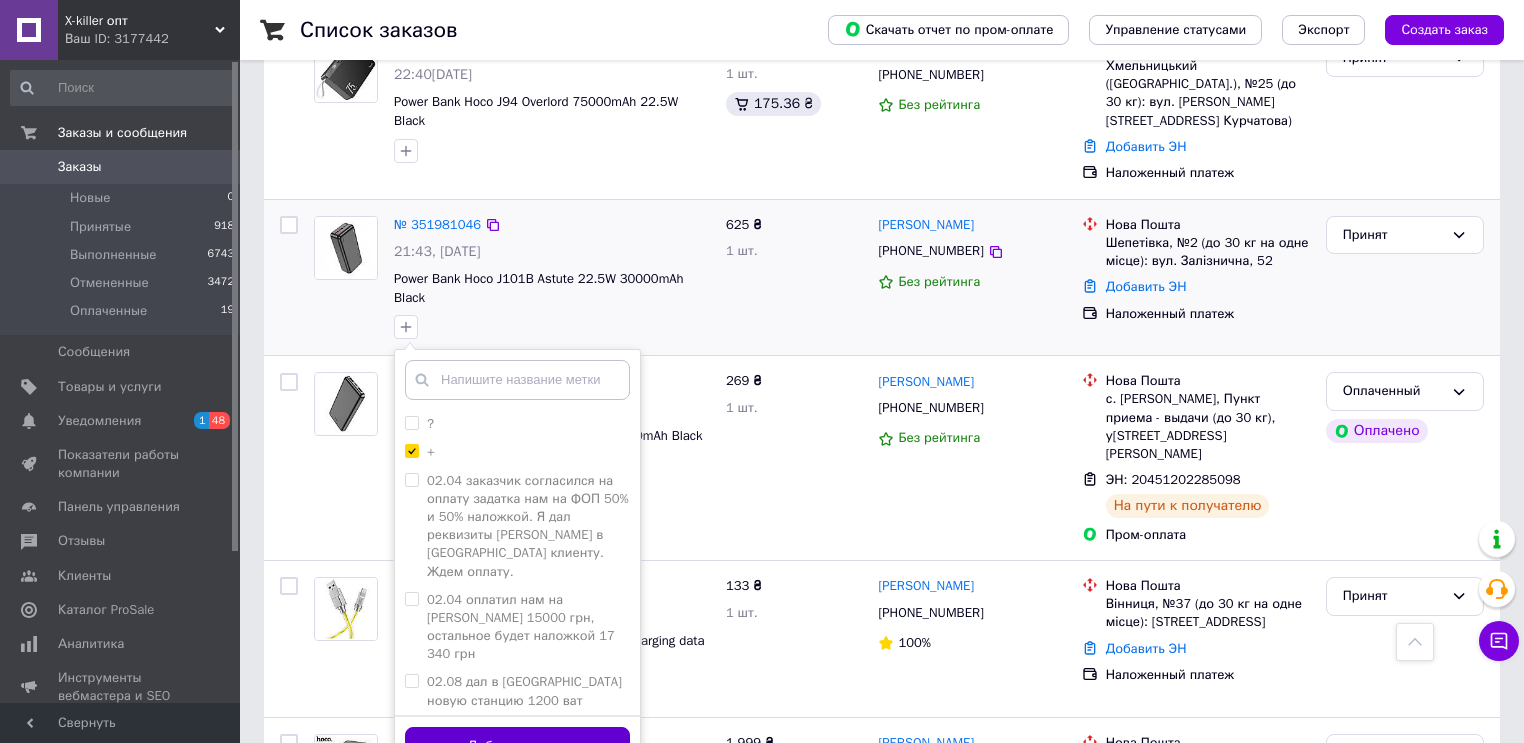 click on "Добавить метку" at bounding box center (517, 746) 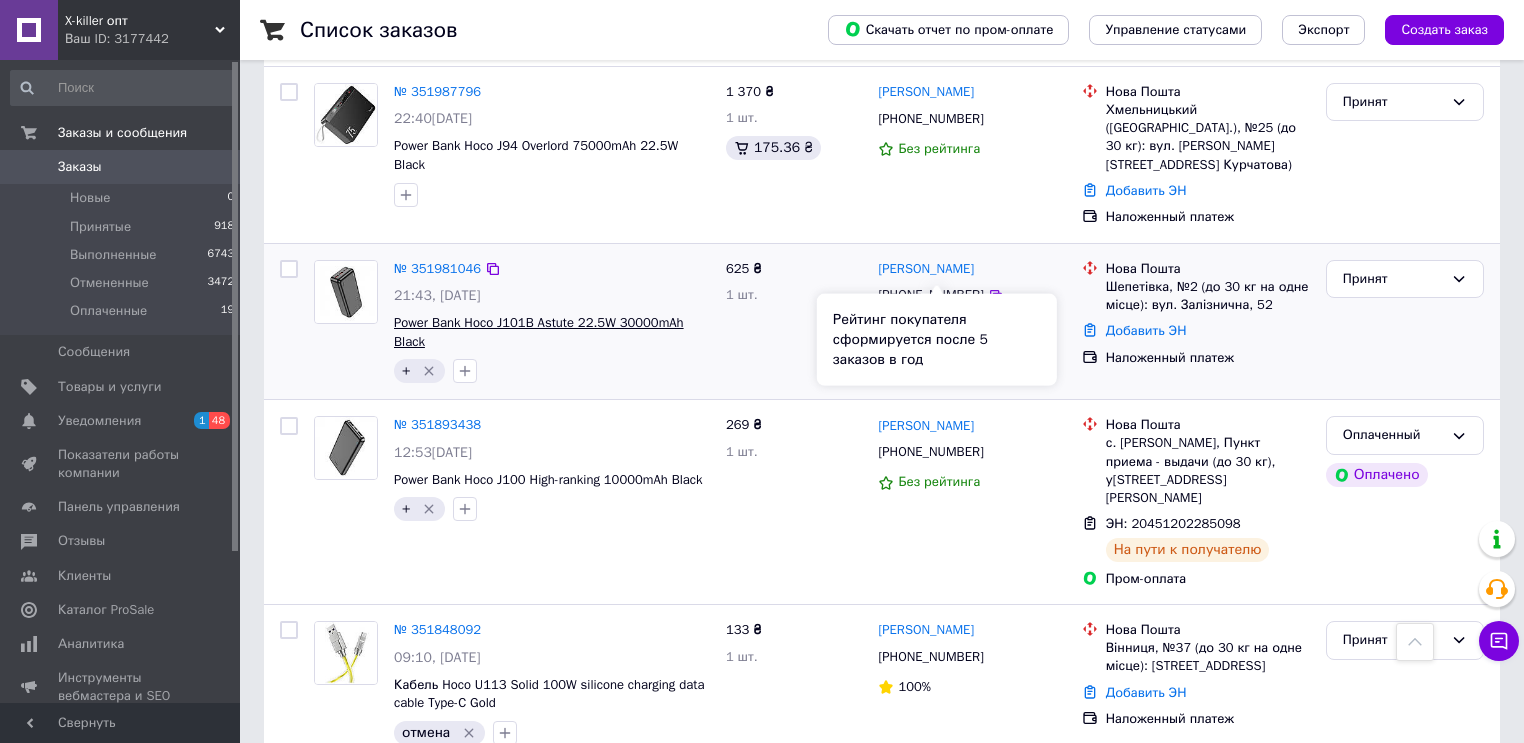 scroll, scrollTop: 480, scrollLeft: 0, axis: vertical 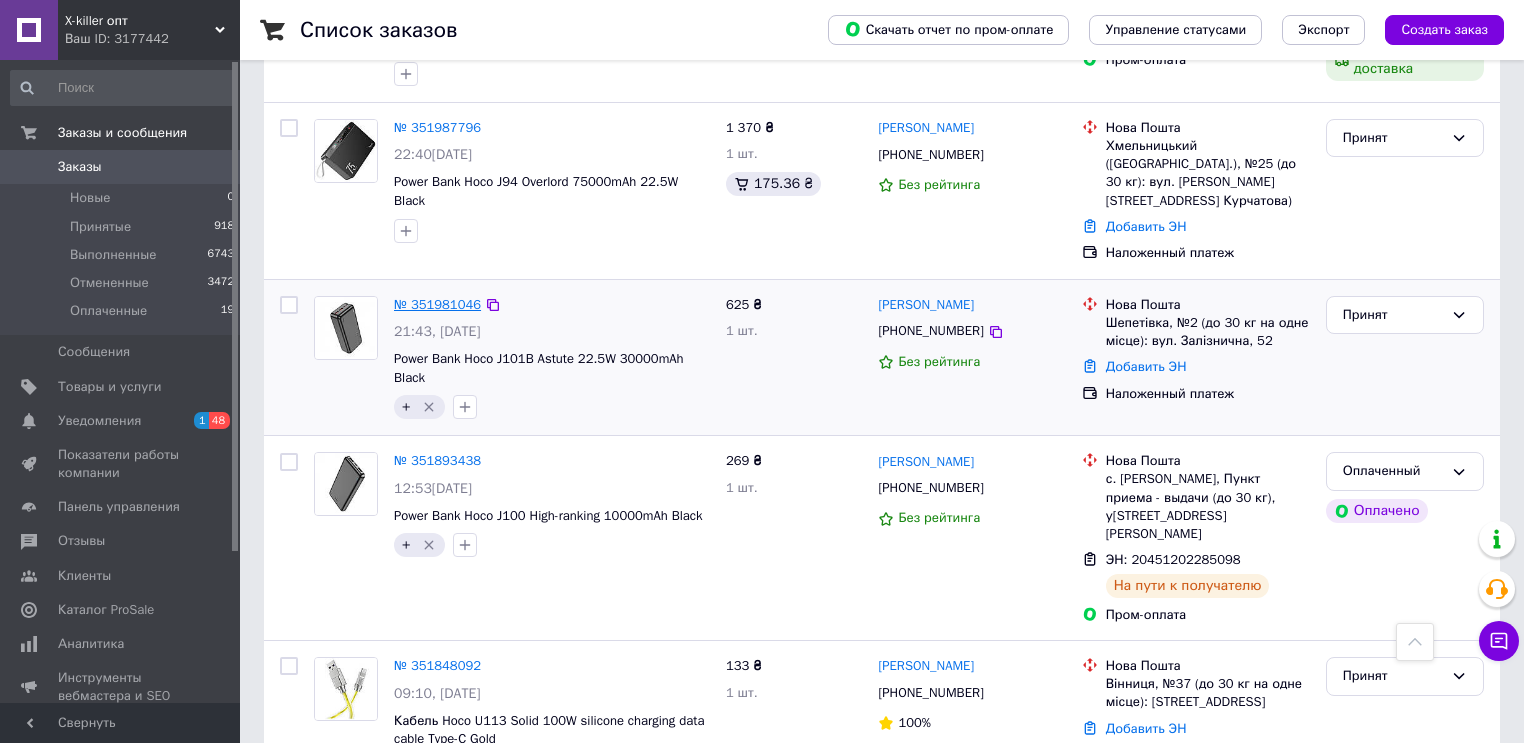 click on "№ 351981046" at bounding box center [437, 304] 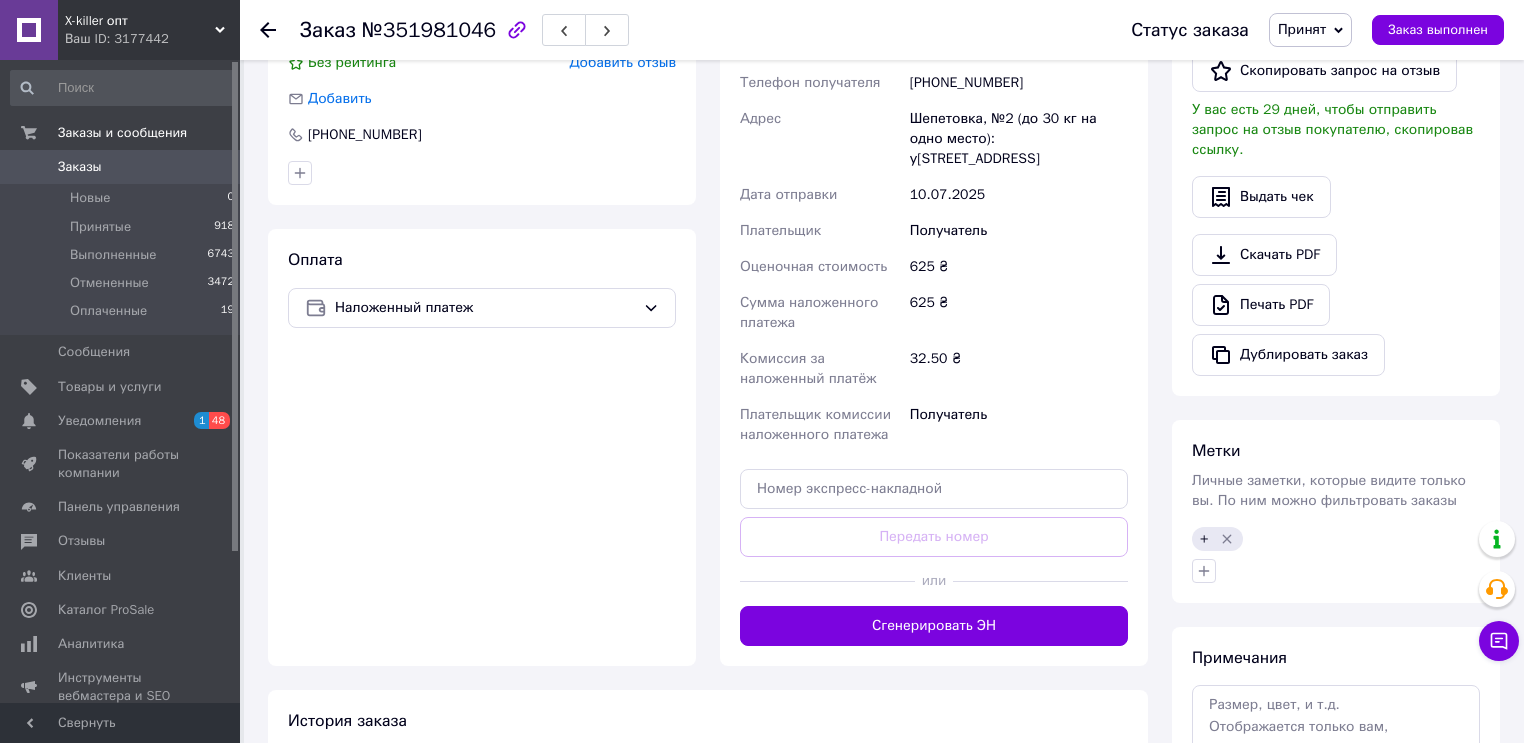 scroll, scrollTop: 560, scrollLeft: 0, axis: vertical 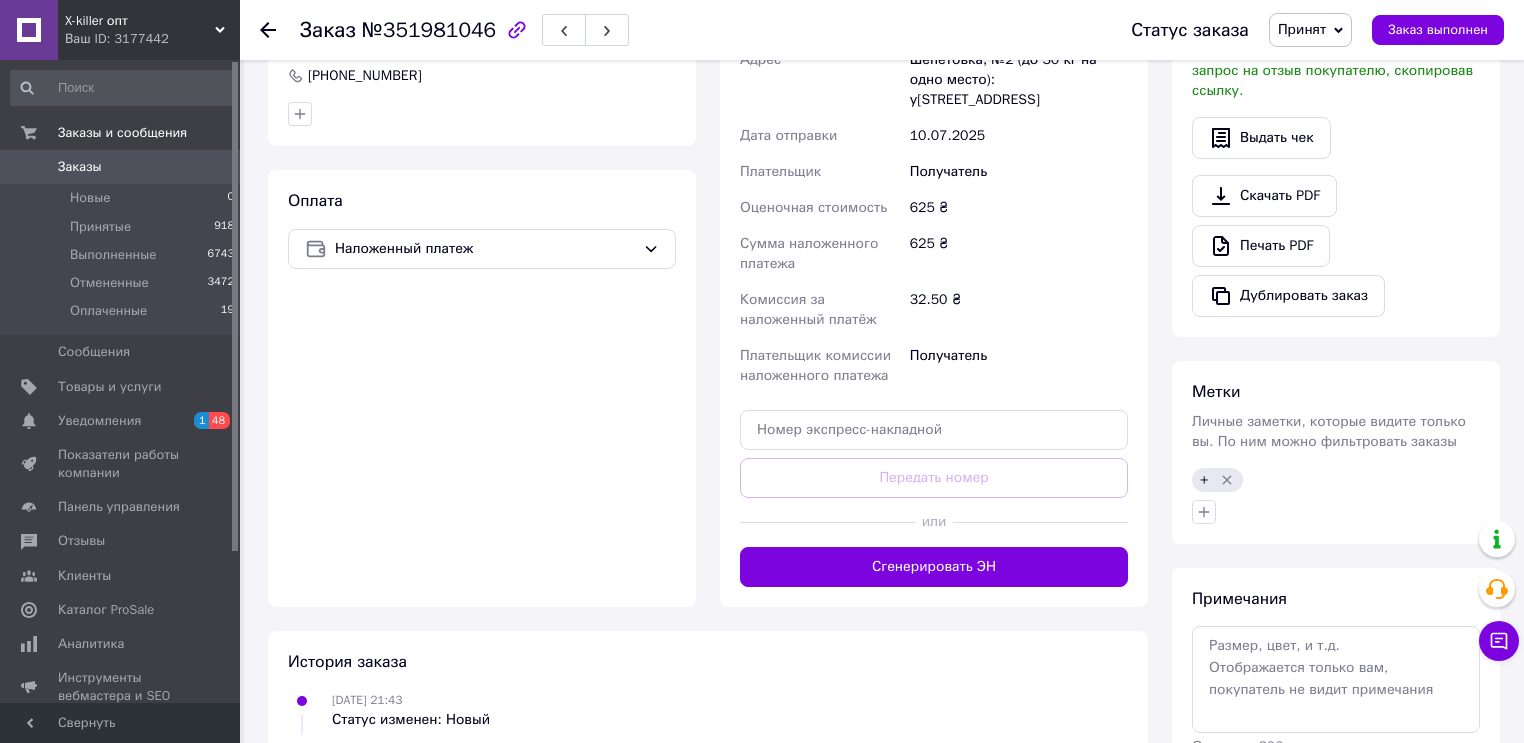 click on "Сгенерировать ЭН" at bounding box center [934, 567] 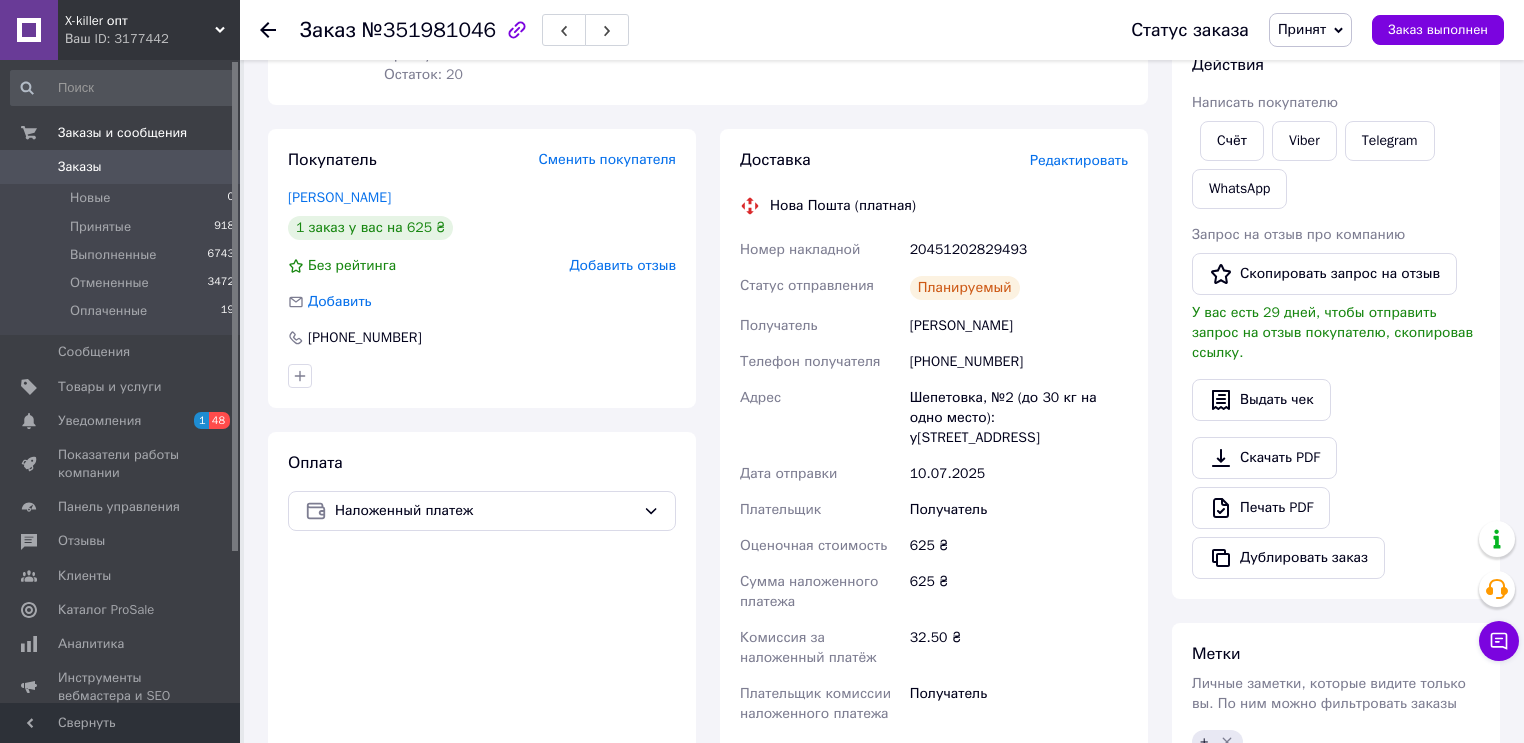 scroll, scrollTop: 240, scrollLeft: 0, axis: vertical 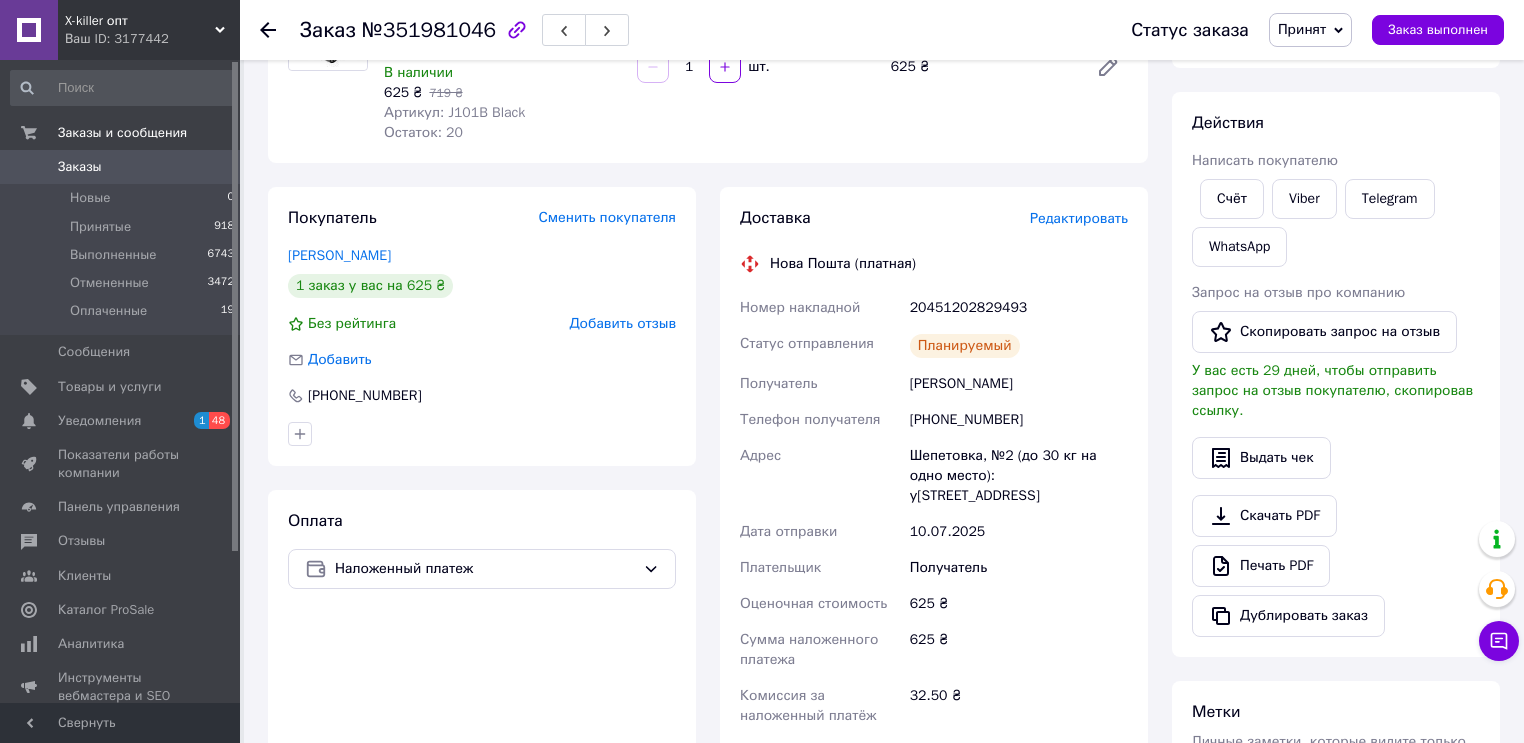 click on "20451202829493" at bounding box center [1019, 308] 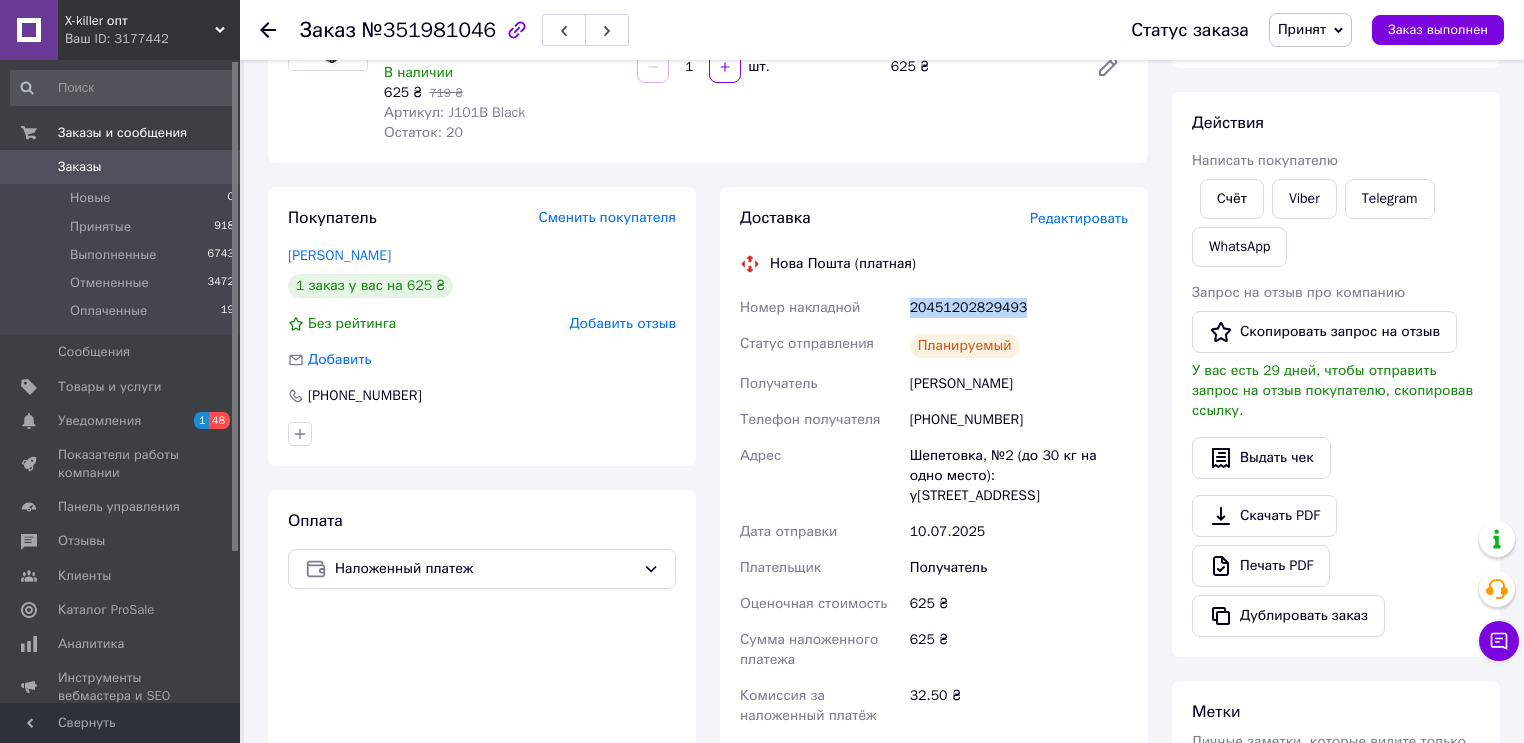 click on "20451202829493" at bounding box center (1019, 308) 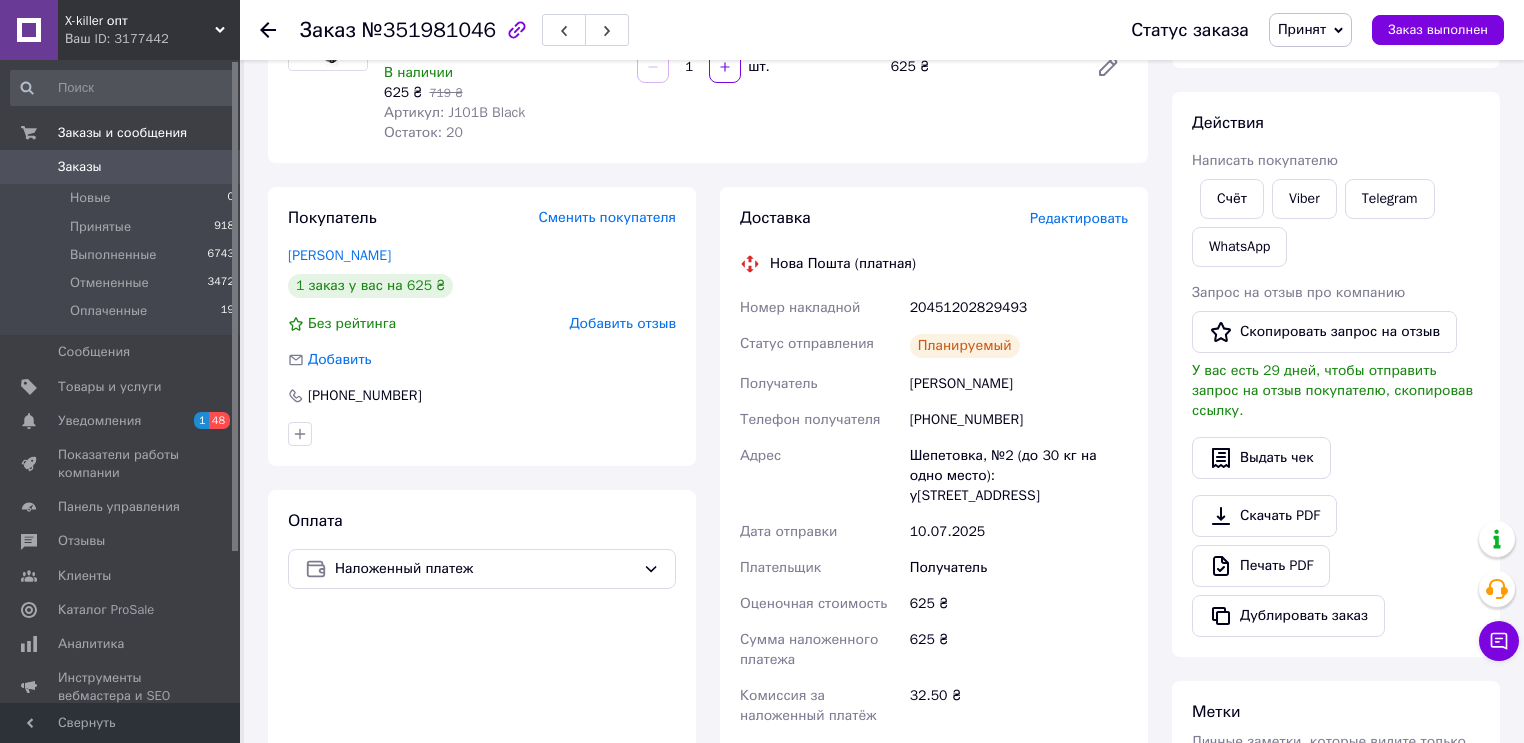 click on "Заказ №351981046 Статус заказа Принят Выполнен Отменен Оплаченный Заказ выполнен" at bounding box center [882, 30] 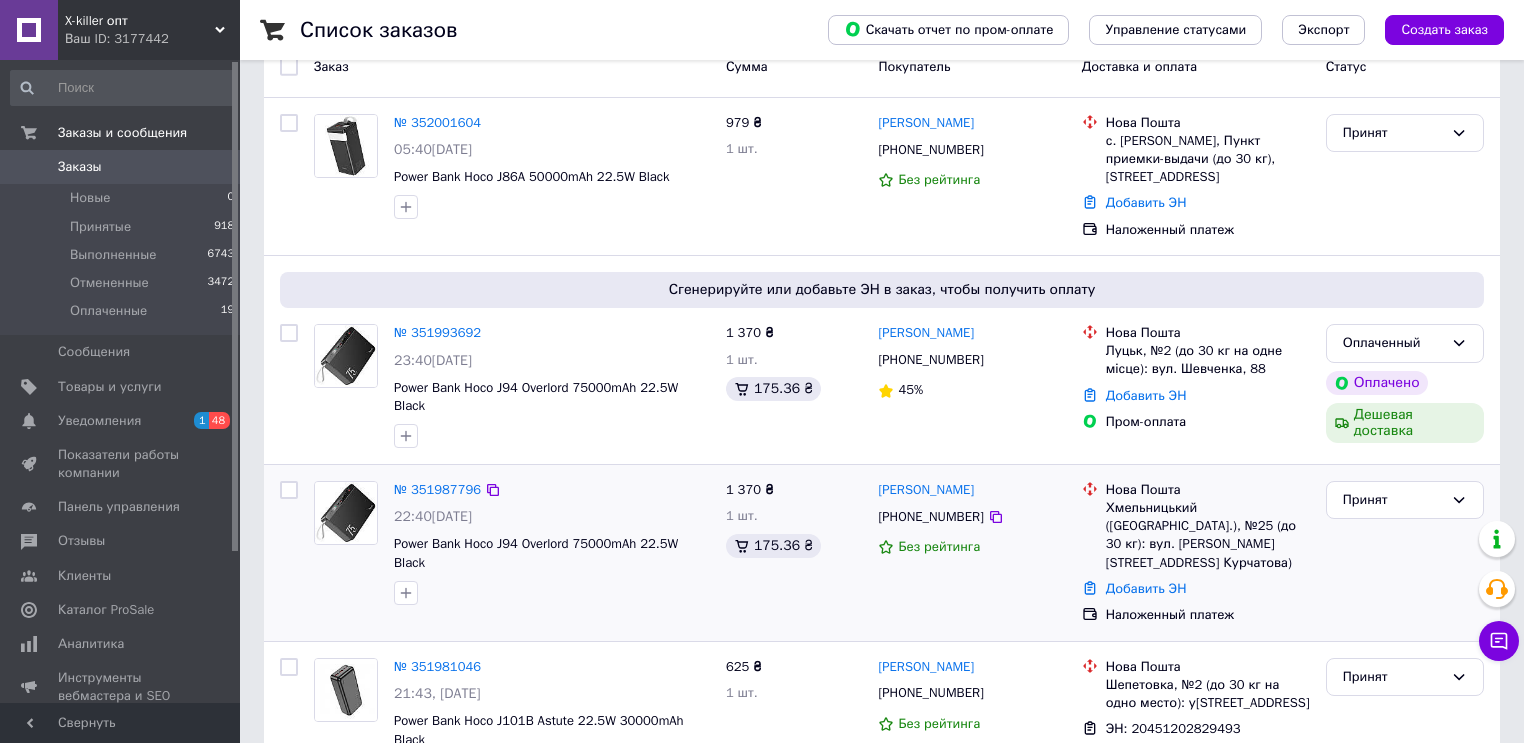 scroll, scrollTop: 160, scrollLeft: 0, axis: vertical 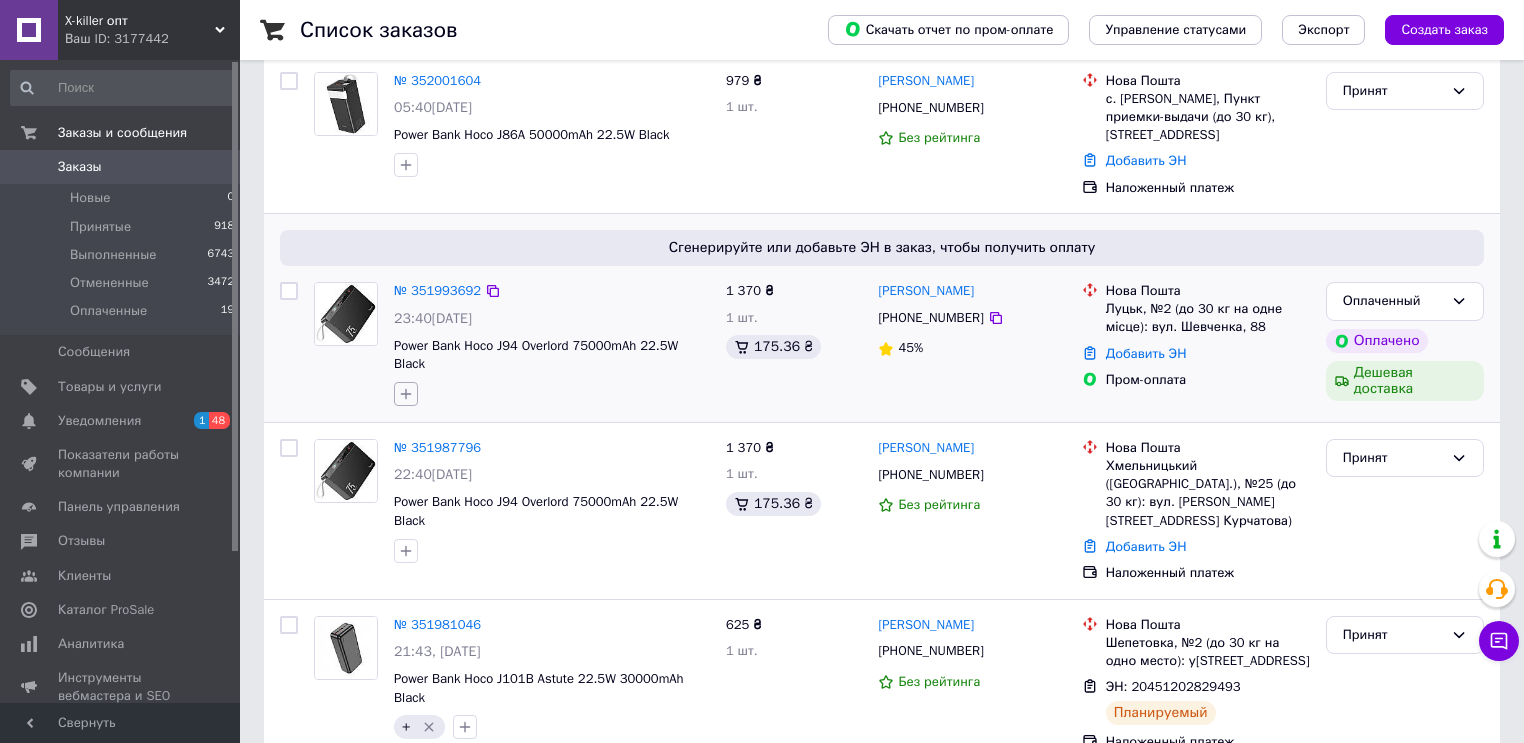 click 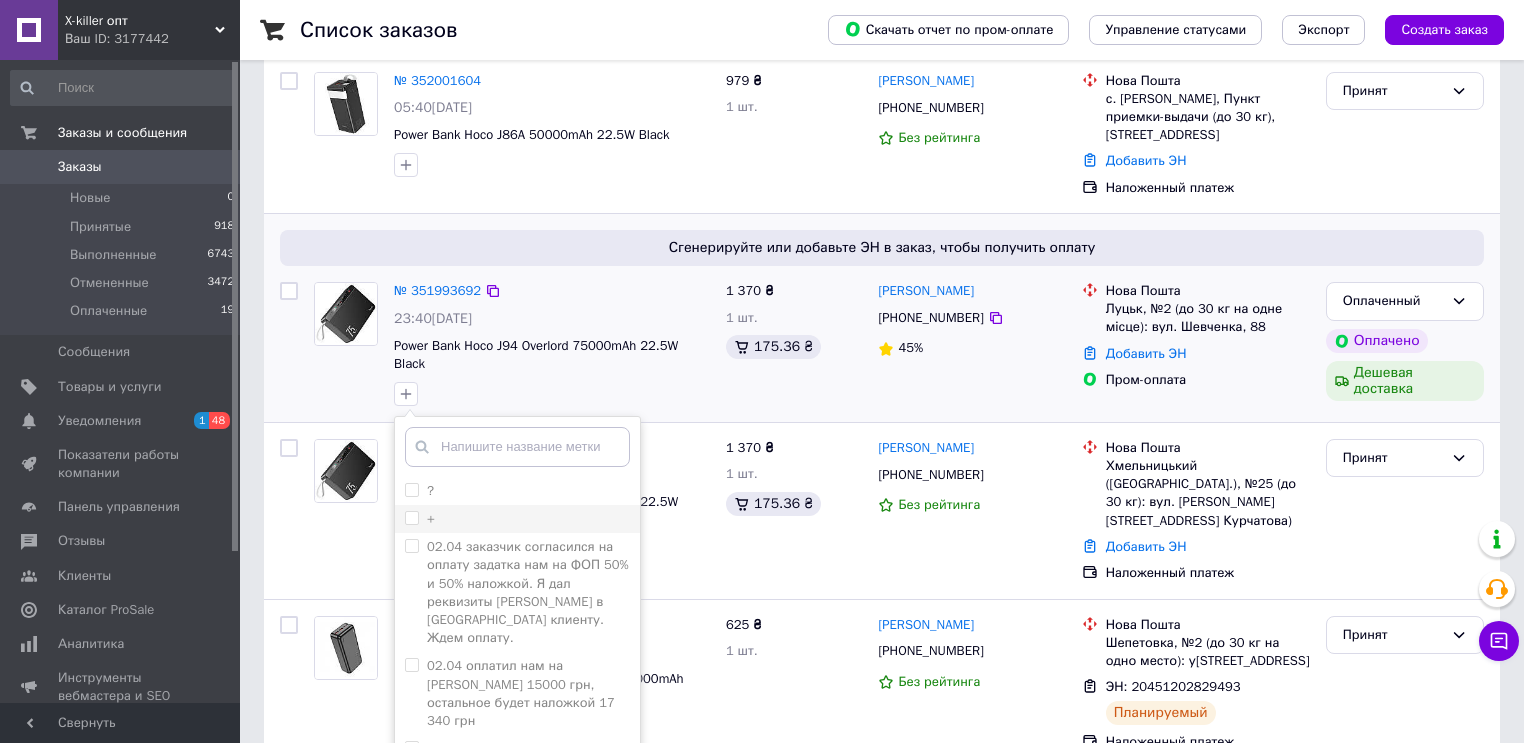 drag, startPoint x: 414, startPoint y: 477, endPoint x: 445, endPoint y: 486, distance: 32.280025 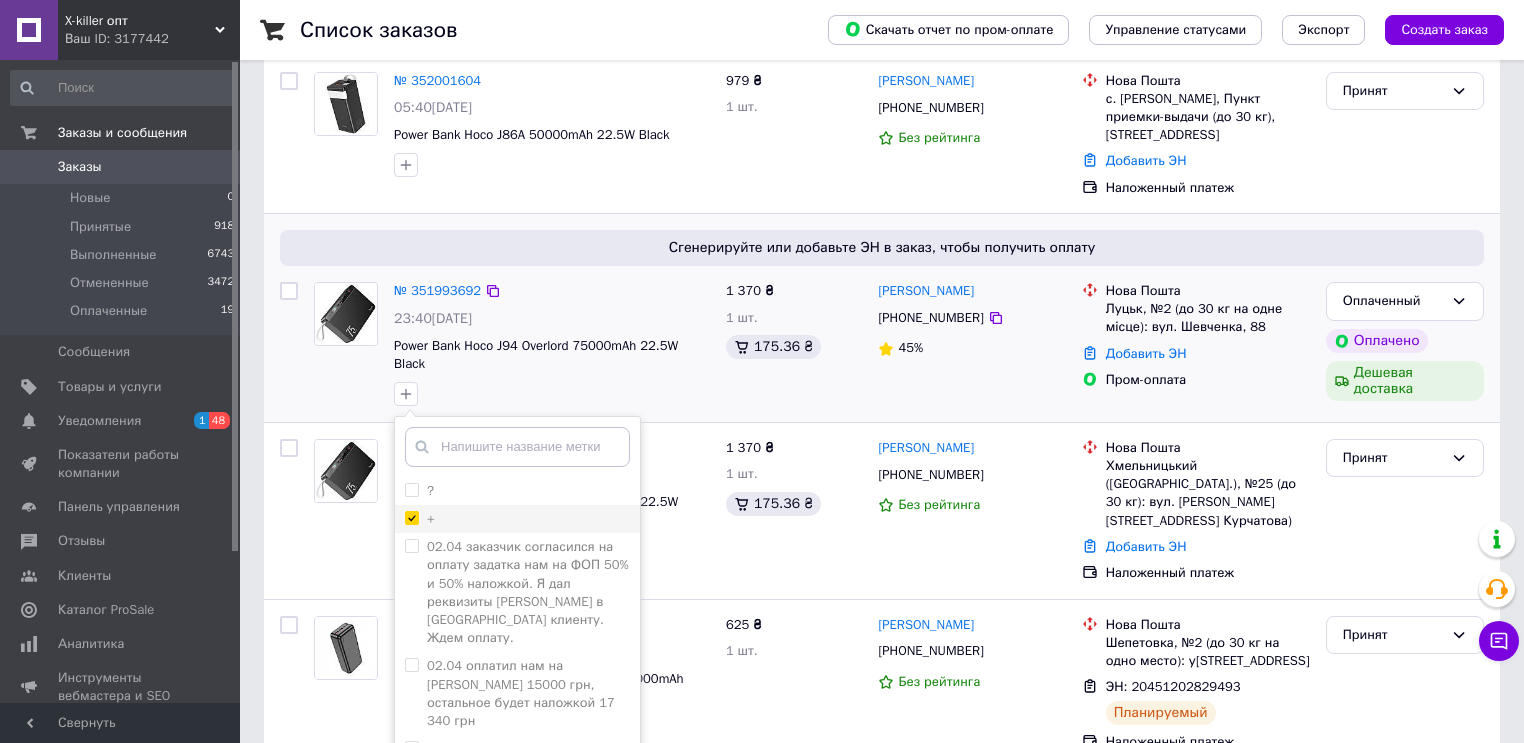 checkbox on "true" 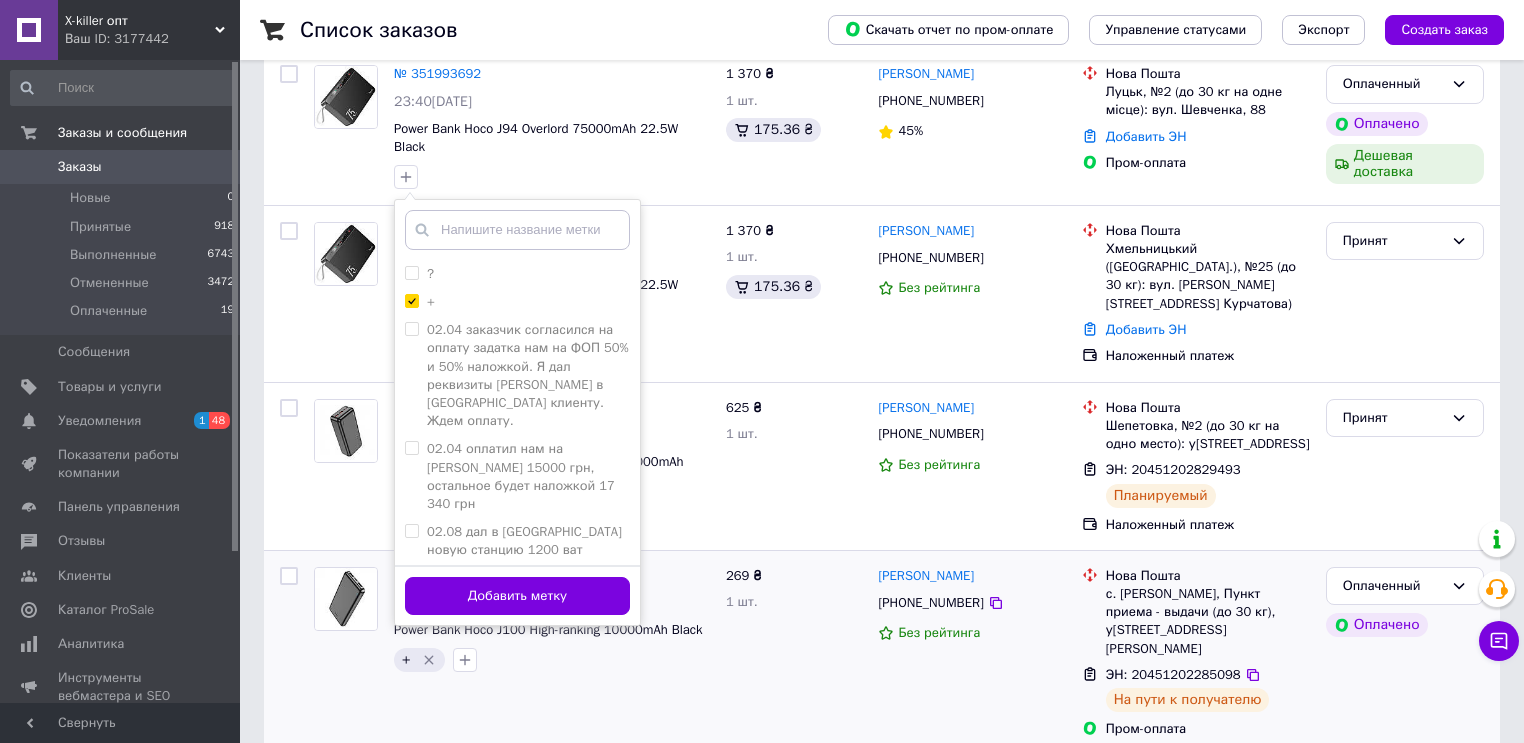 scroll, scrollTop: 400, scrollLeft: 0, axis: vertical 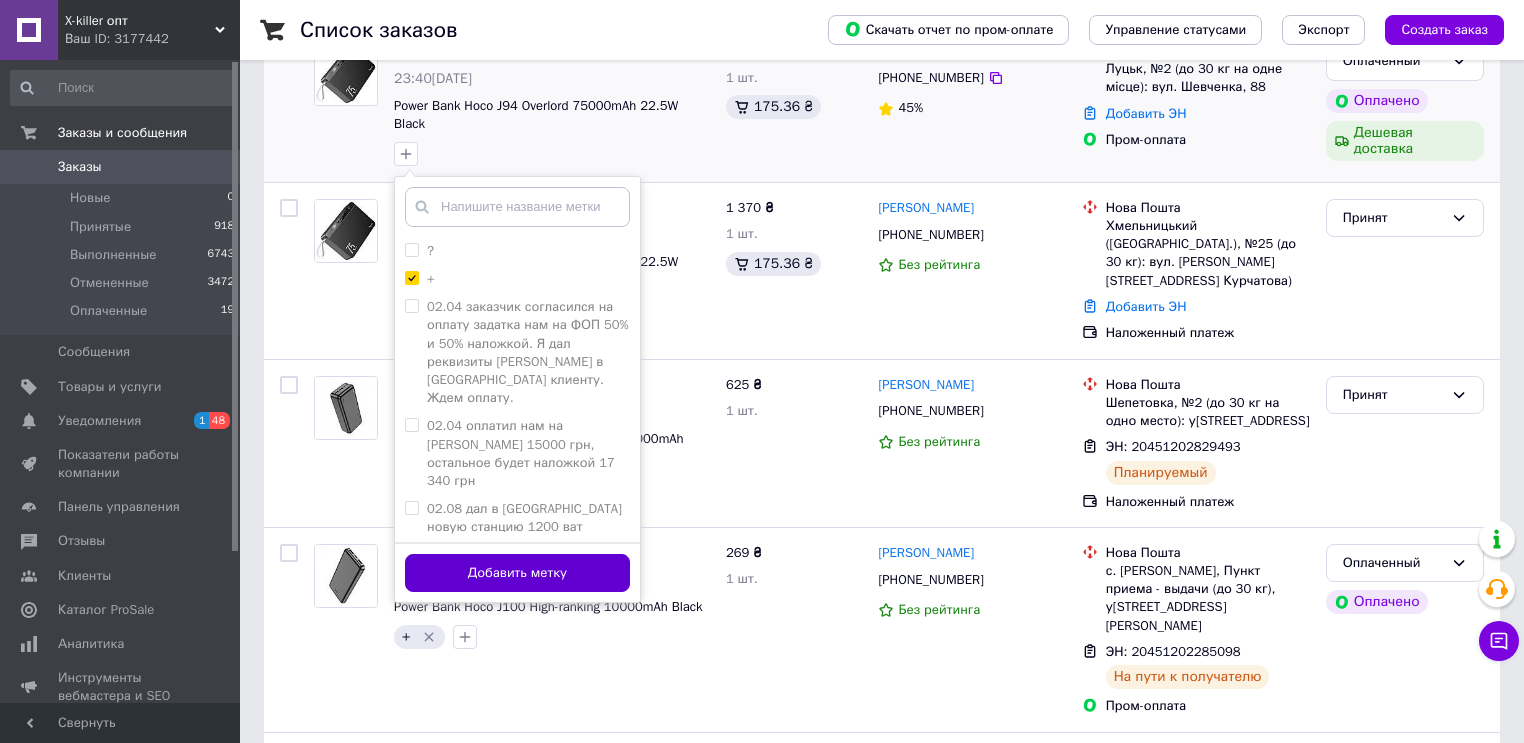 click on "Добавить метку" at bounding box center (517, 573) 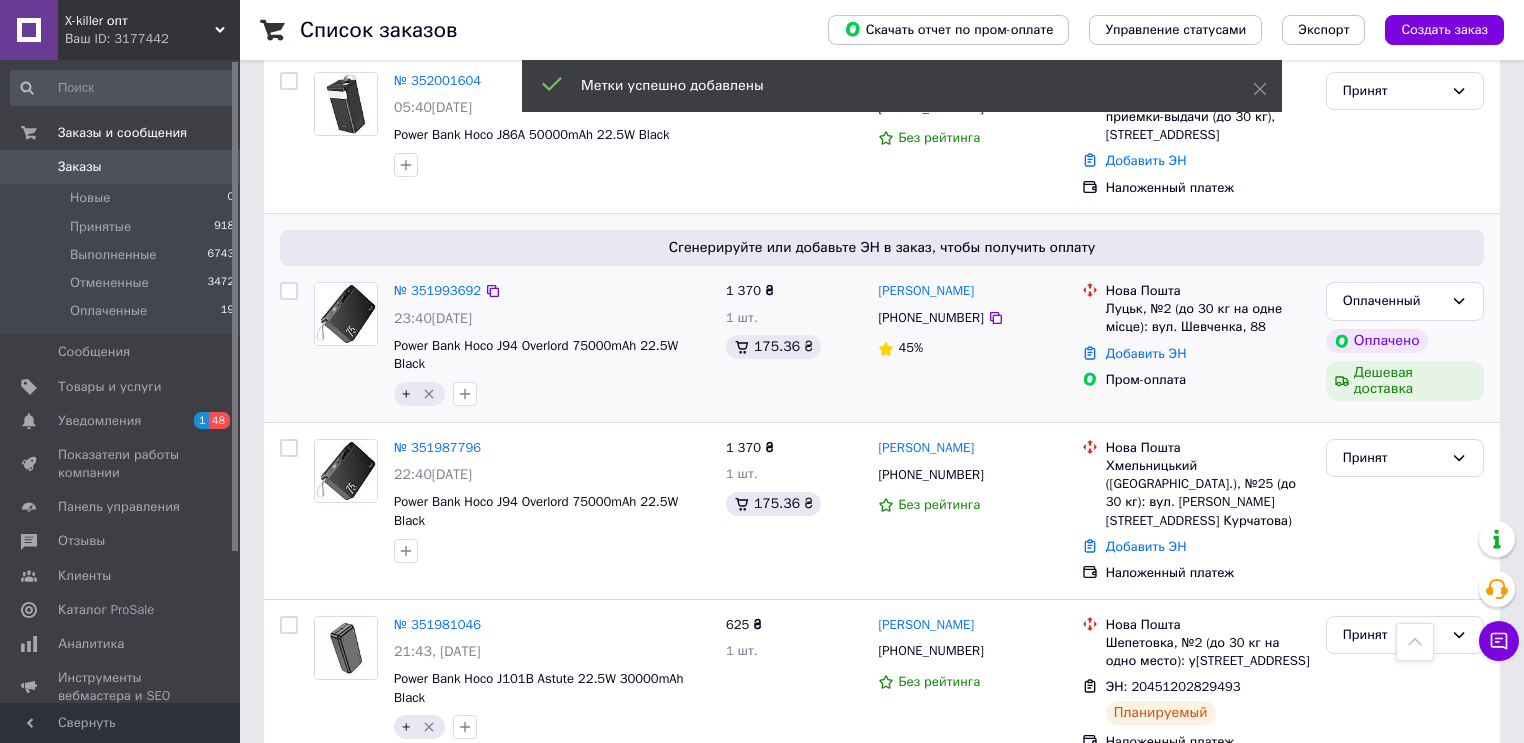 scroll, scrollTop: 160, scrollLeft: 0, axis: vertical 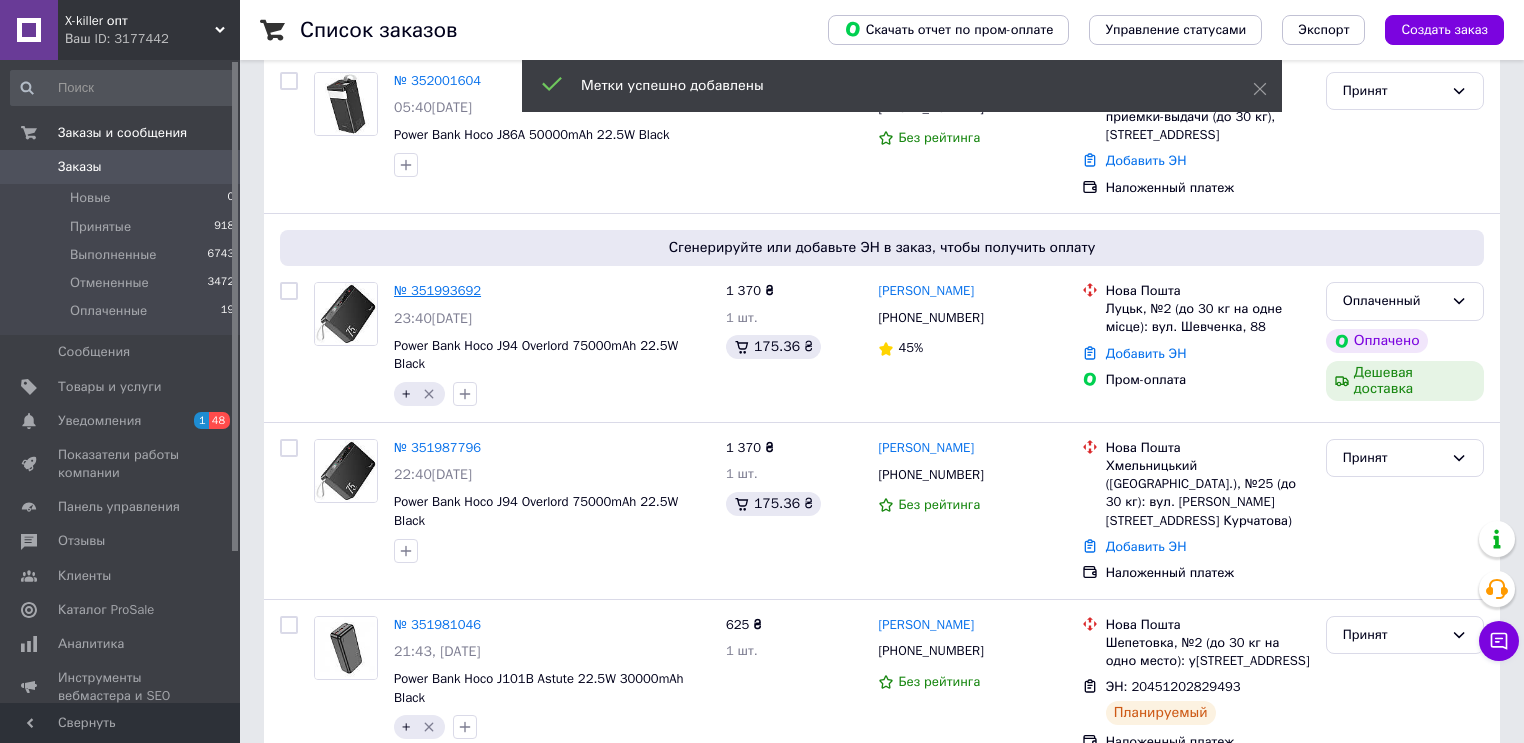 click on "№ 351993692" at bounding box center [437, 290] 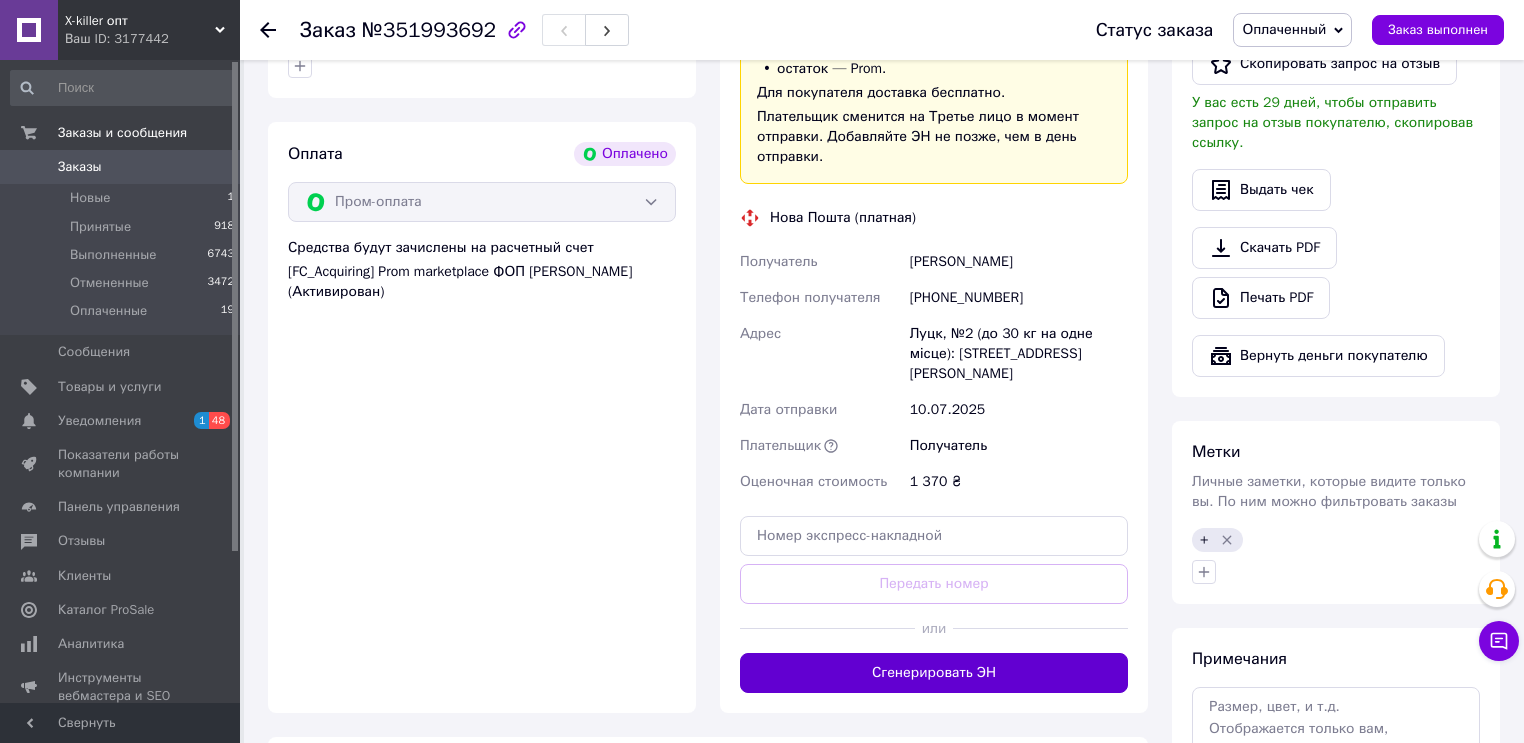 scroll, scrollTop: 800, scrollLeft: 0, axis: vertical 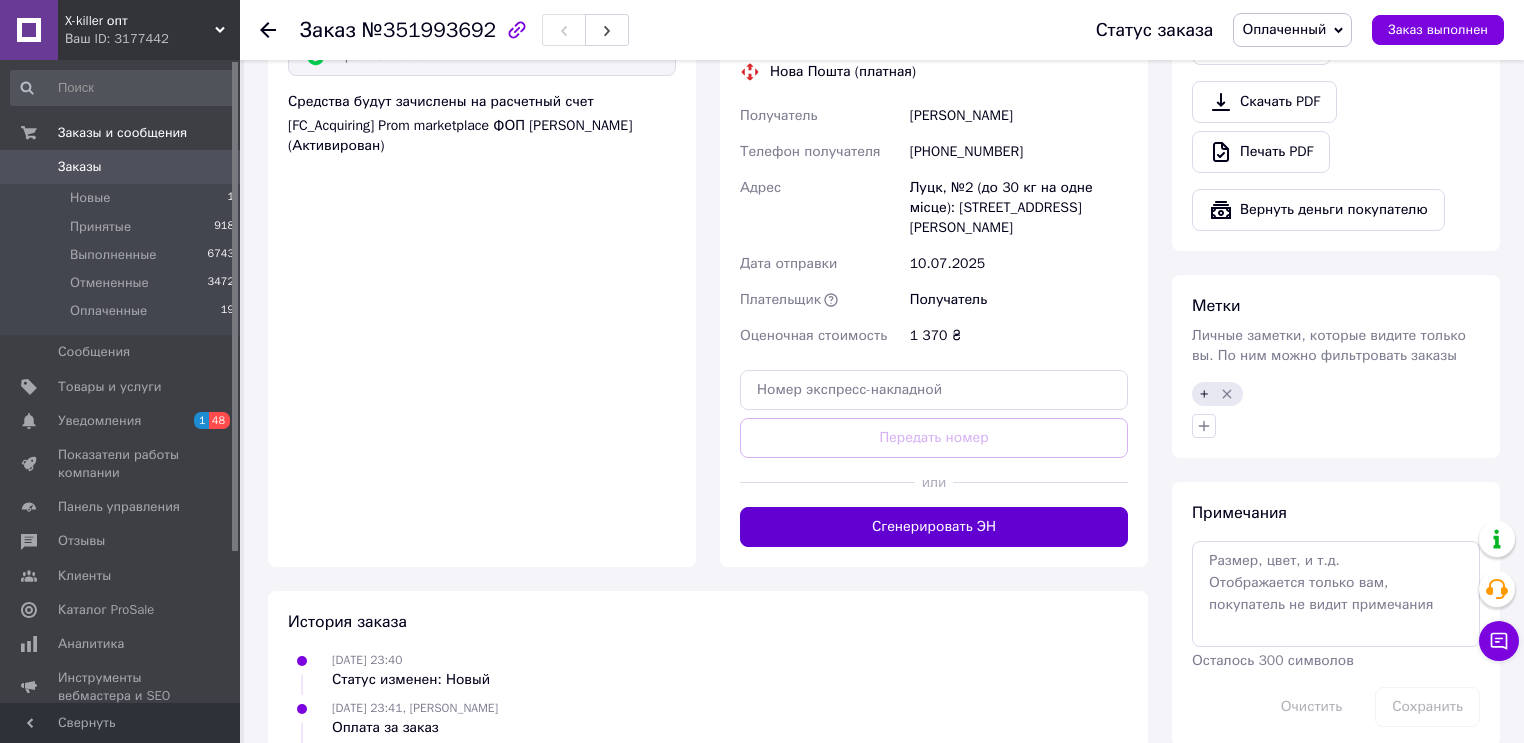 click on "Сгенерировать ЭН" at bounding box center [934, 527] 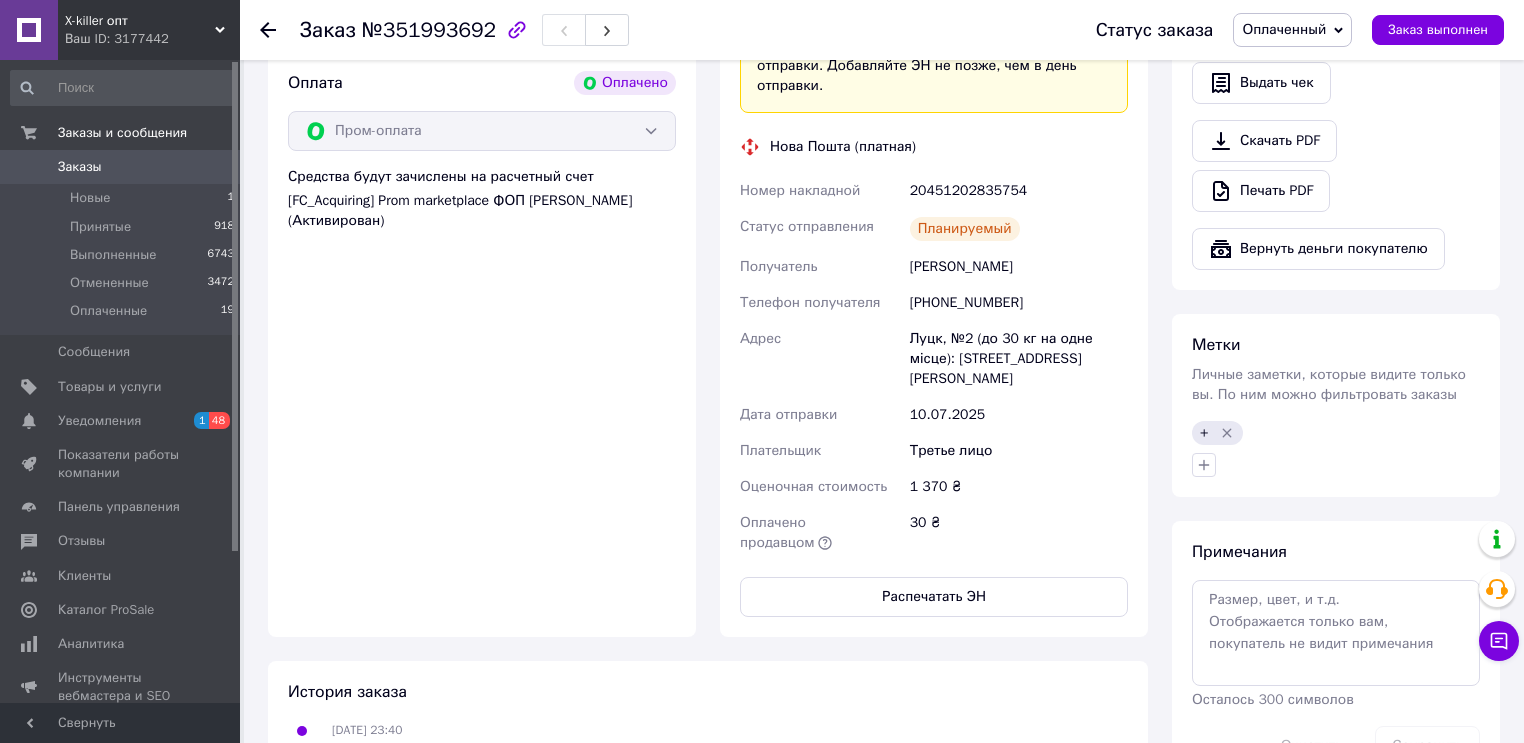 scroll, scrollTop: 560, scrollLeft: 0, axis: vertical 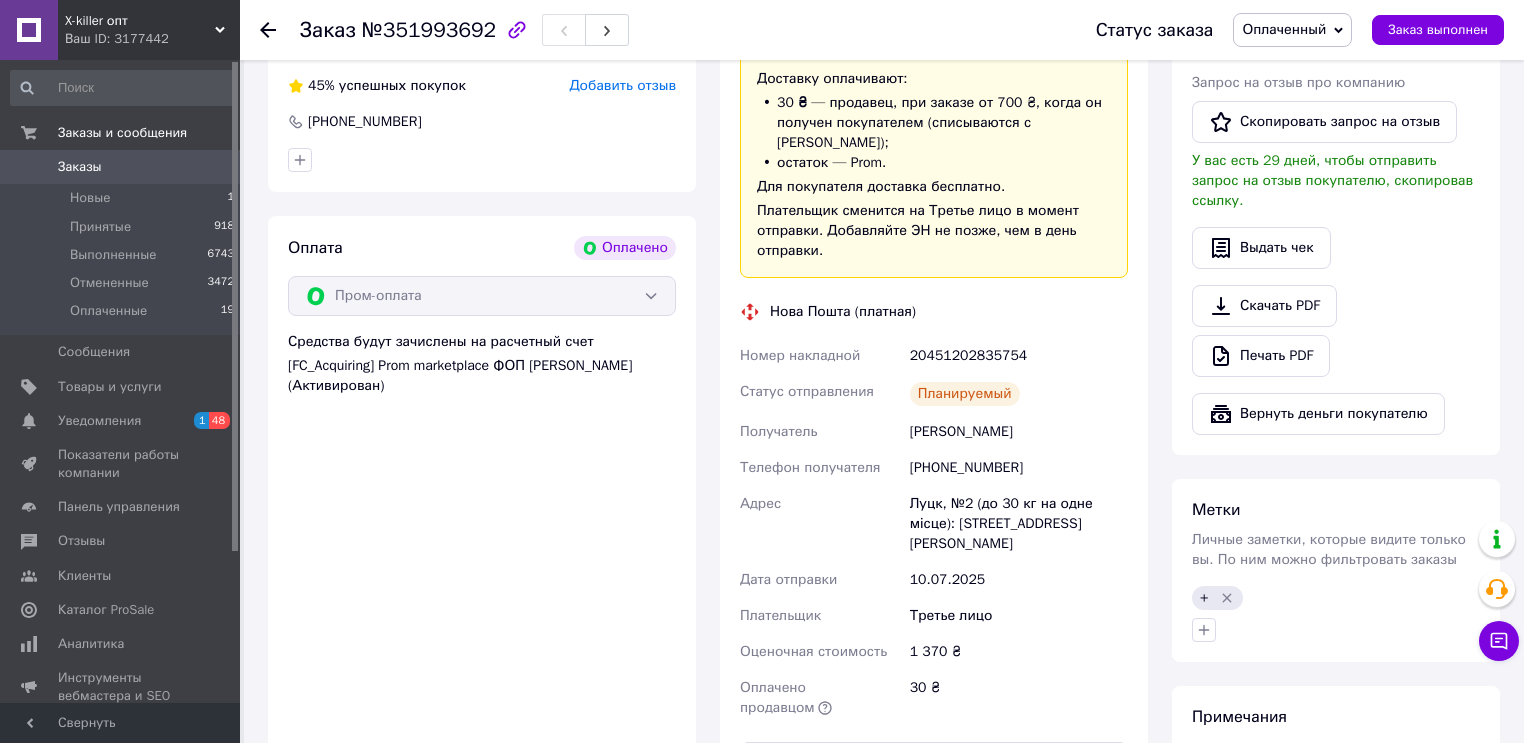 click on "20451202835754" at bounding box center (1019, 356) 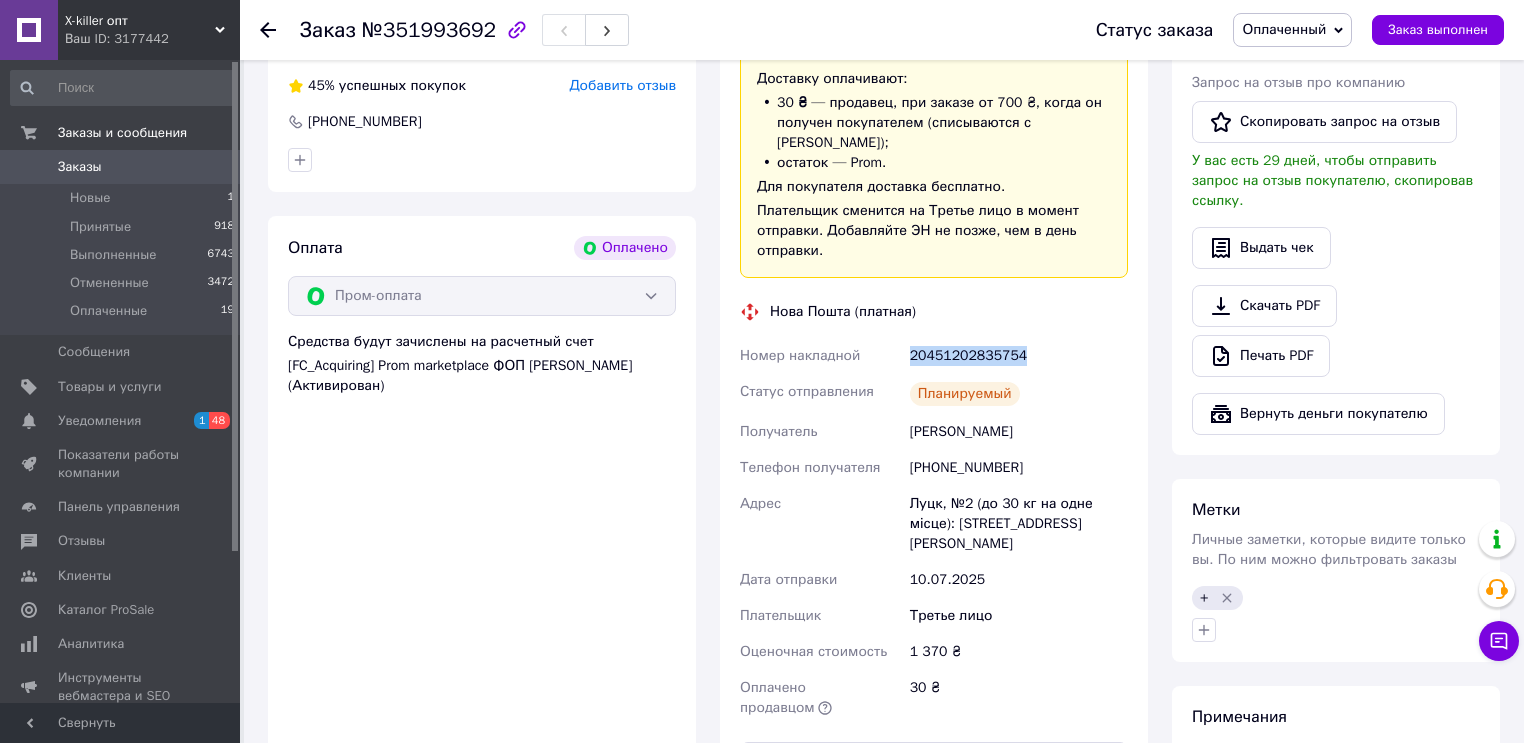 click on "20451202835754" at bounding box center (1019, 356) 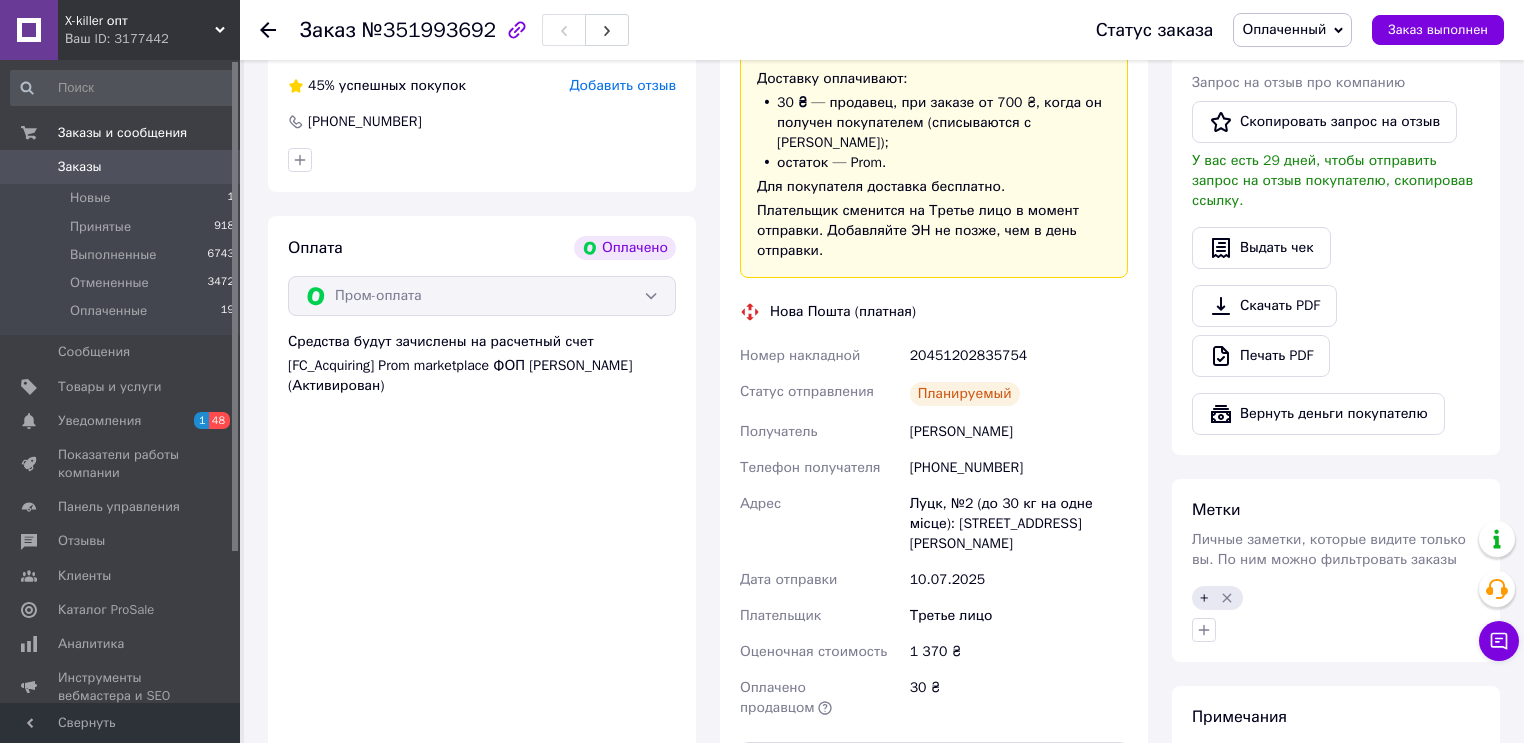 click 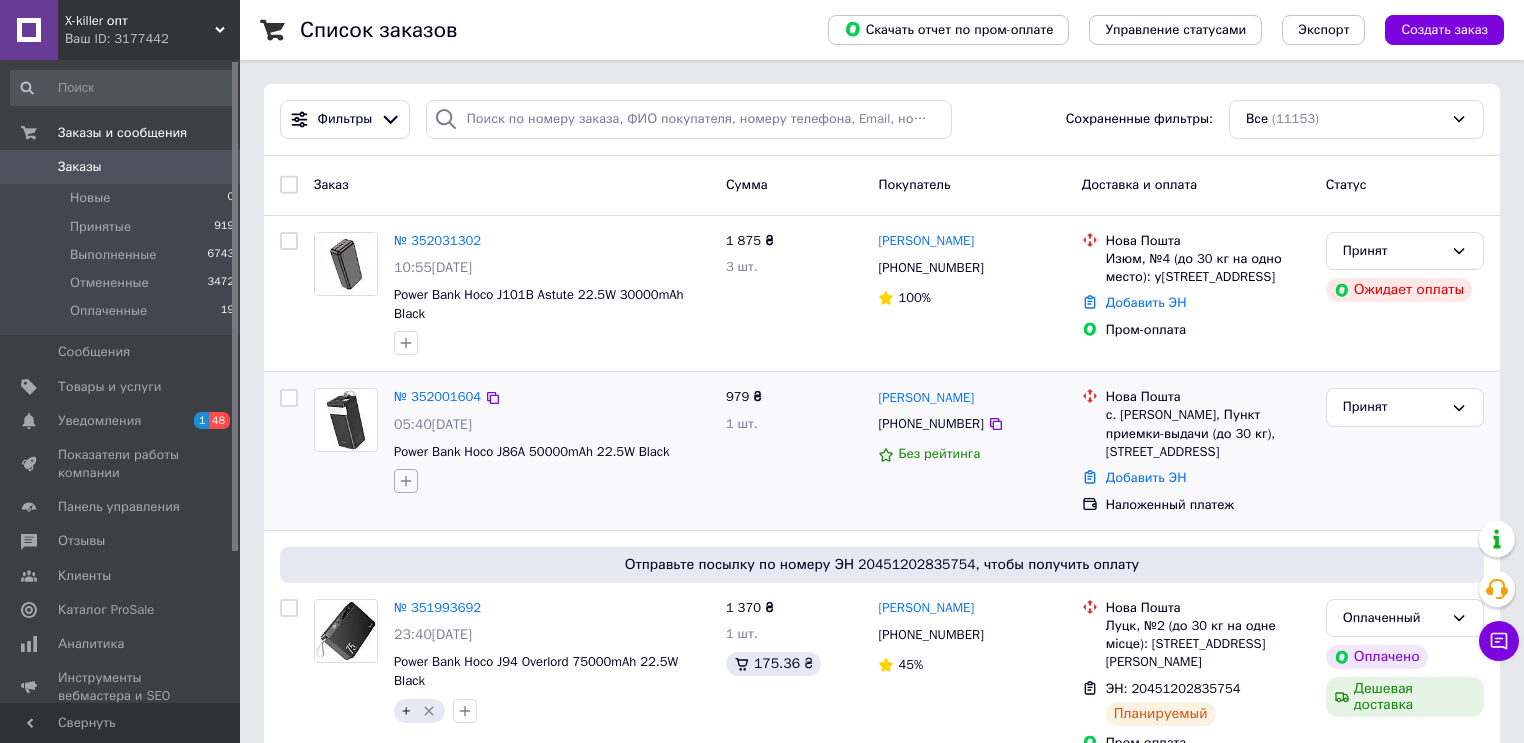 click 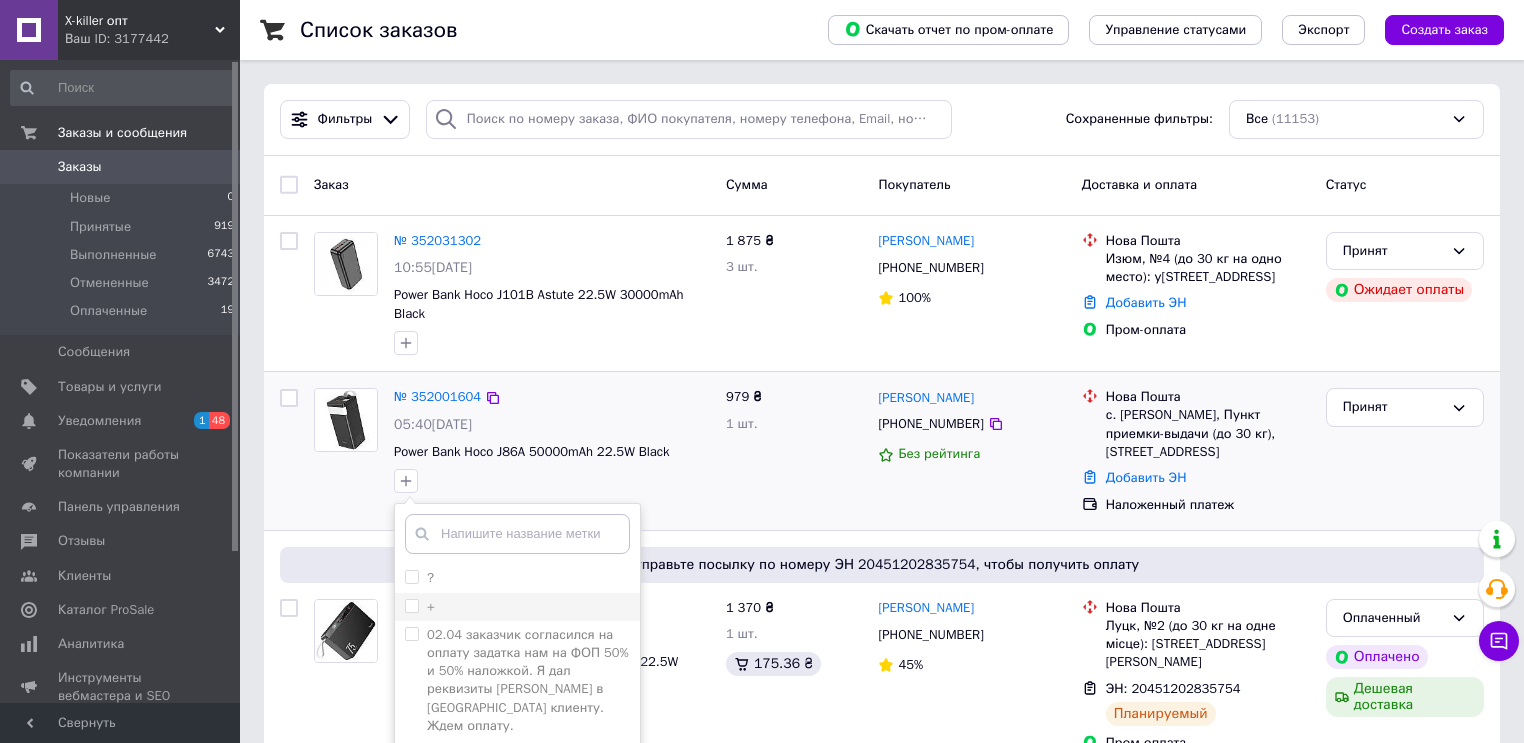 click on "+" at bounding box center (411, 605) 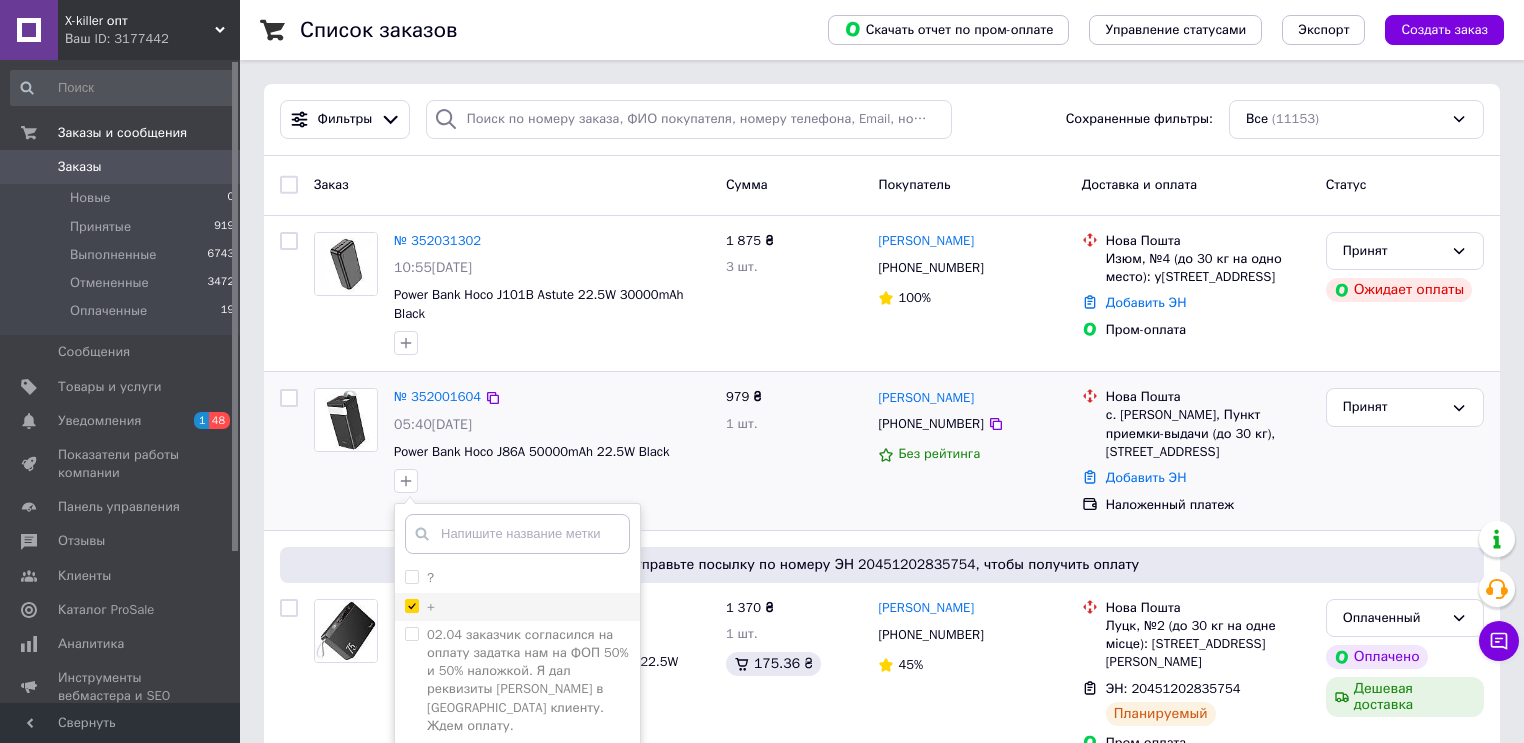 checkbox on "true" 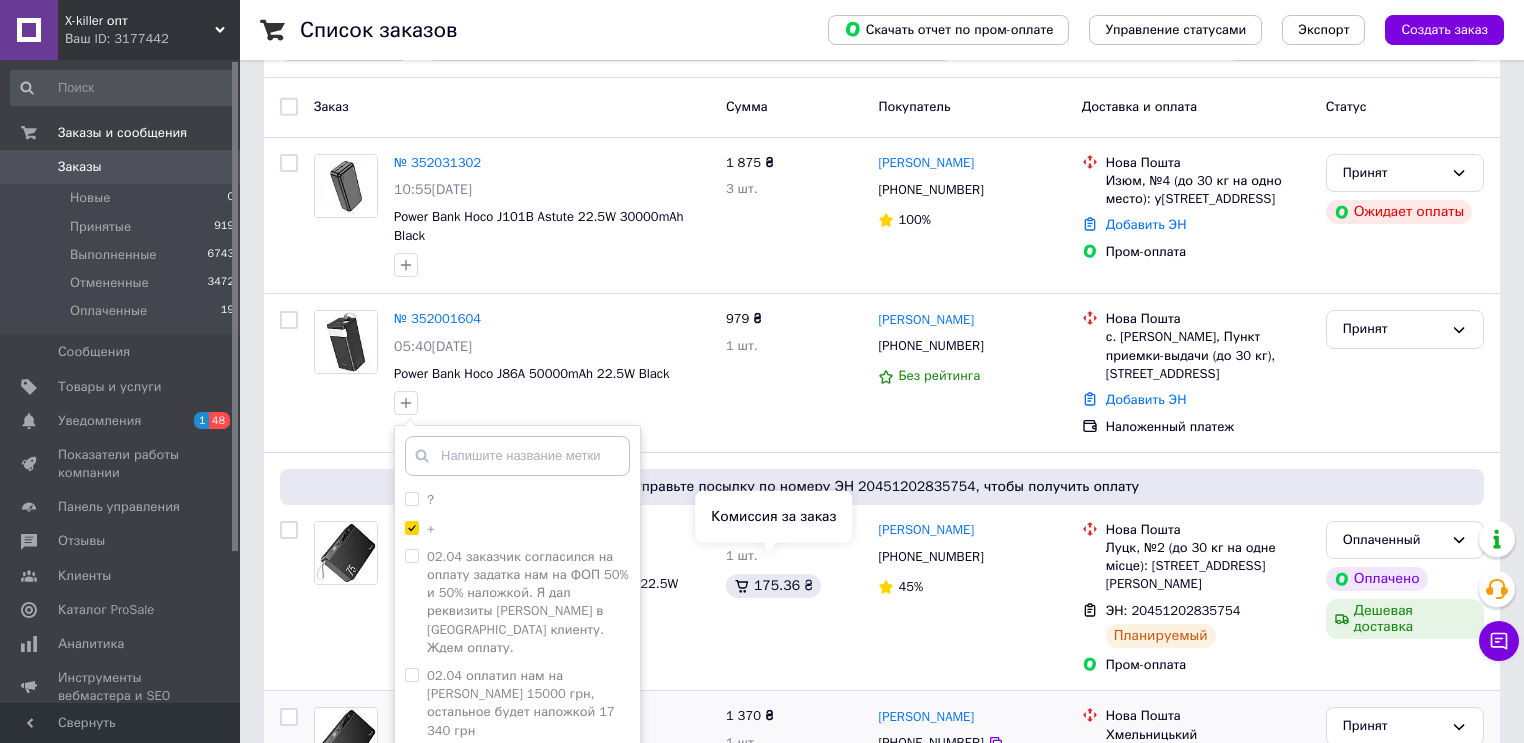 scroll, scrollTop: 240, scrollLeft: 0, axis: vertical 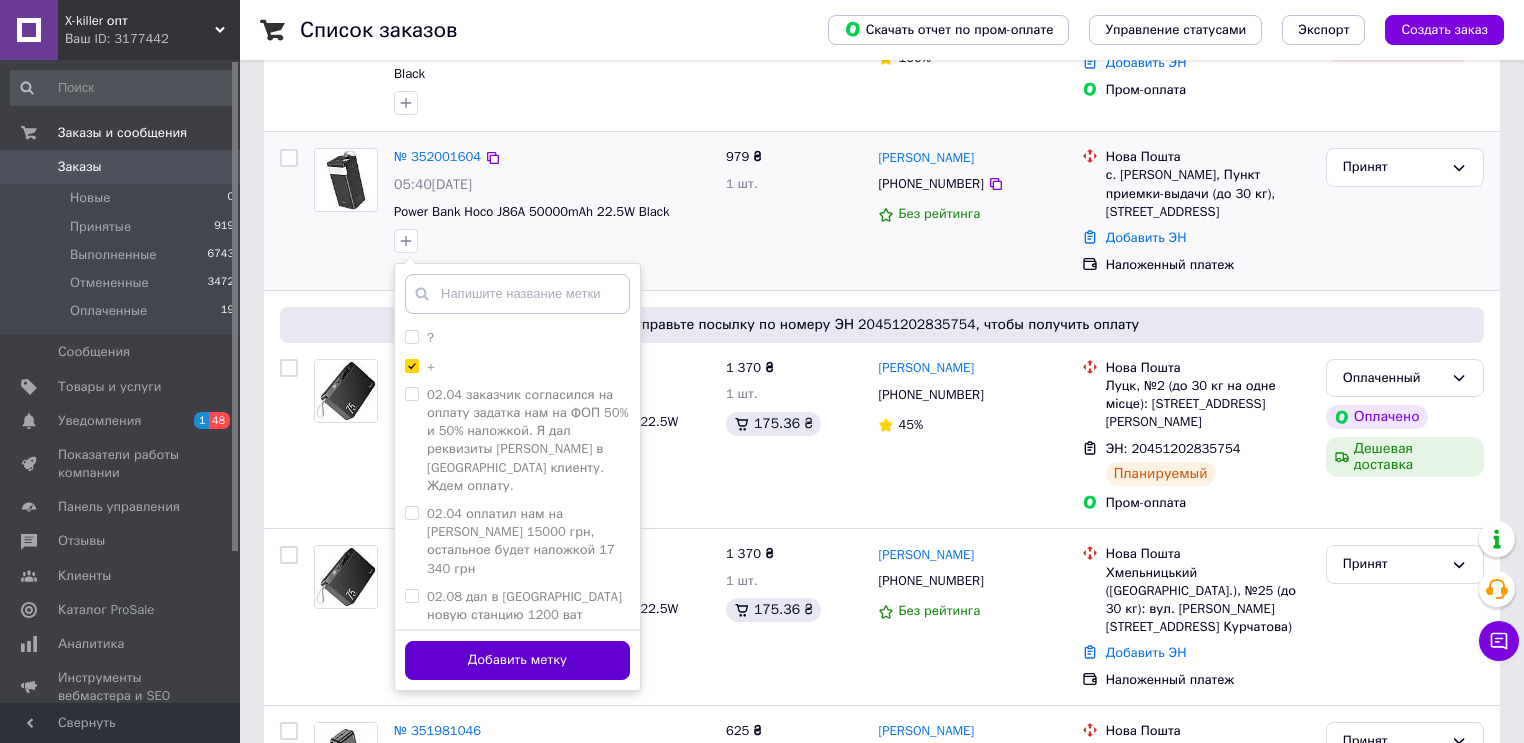 click on "Добавить метку" at bounding box center [517, 660] 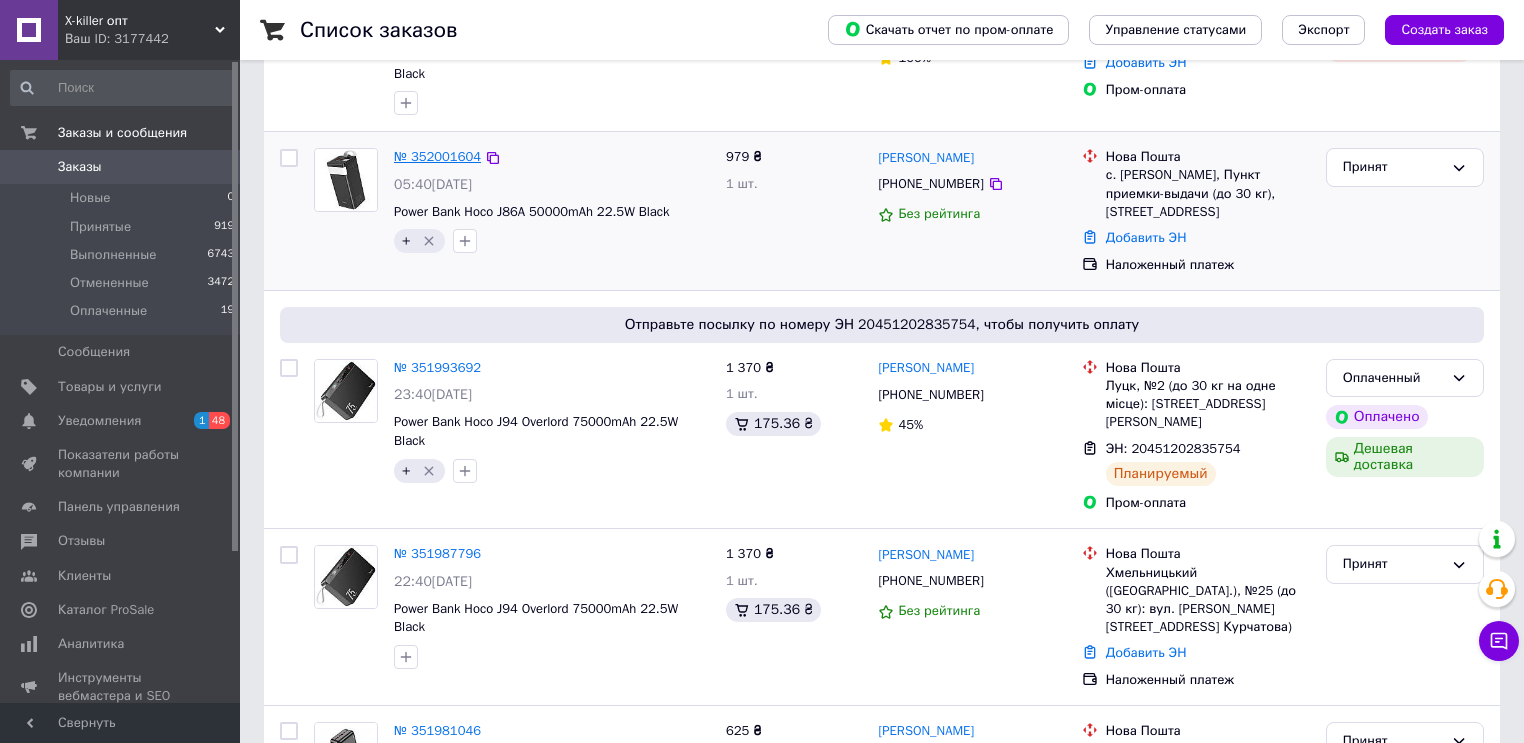 click on "№ 352001604" at bounding box center [437, 156] 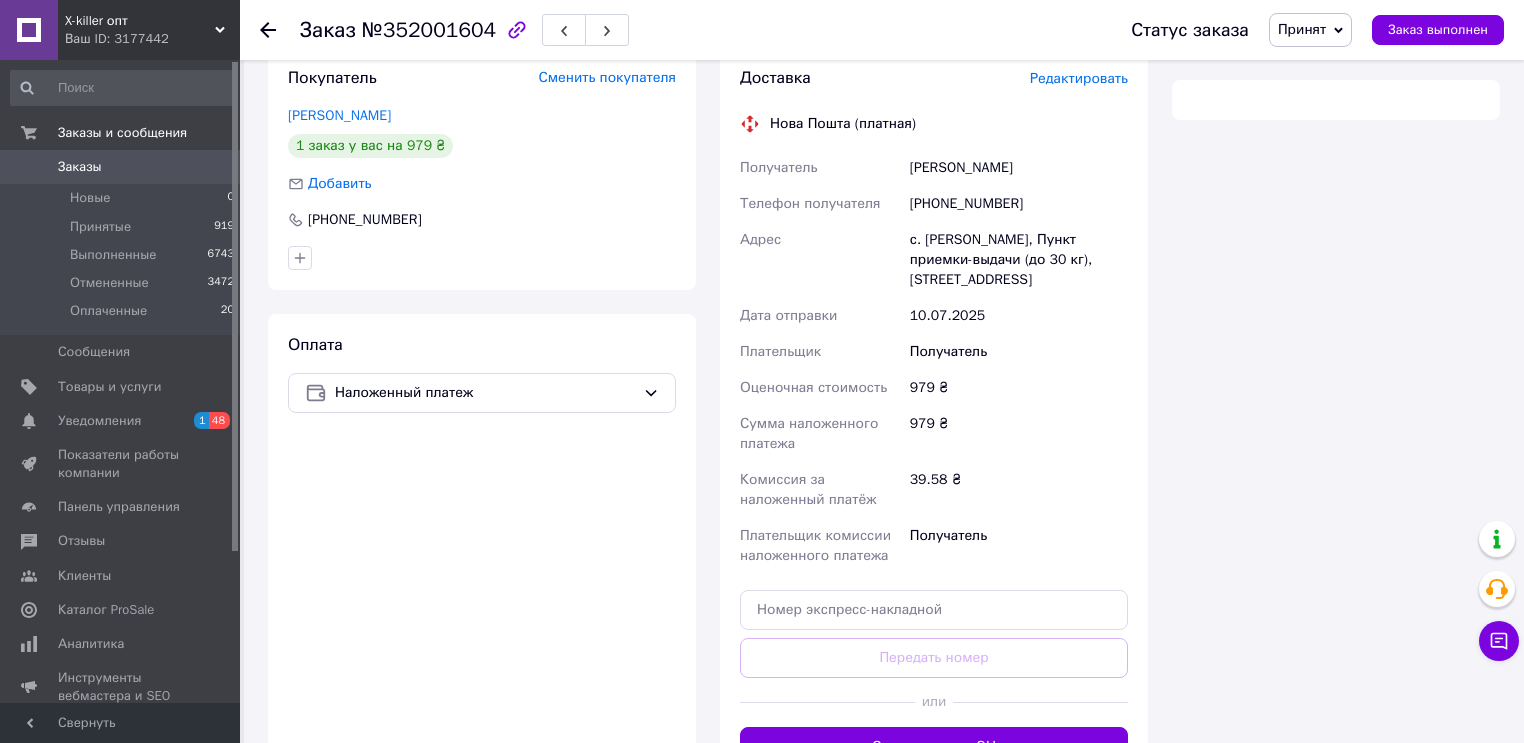 scroll, scrollTop: 491, scrollLeft: 0, axis: vertical 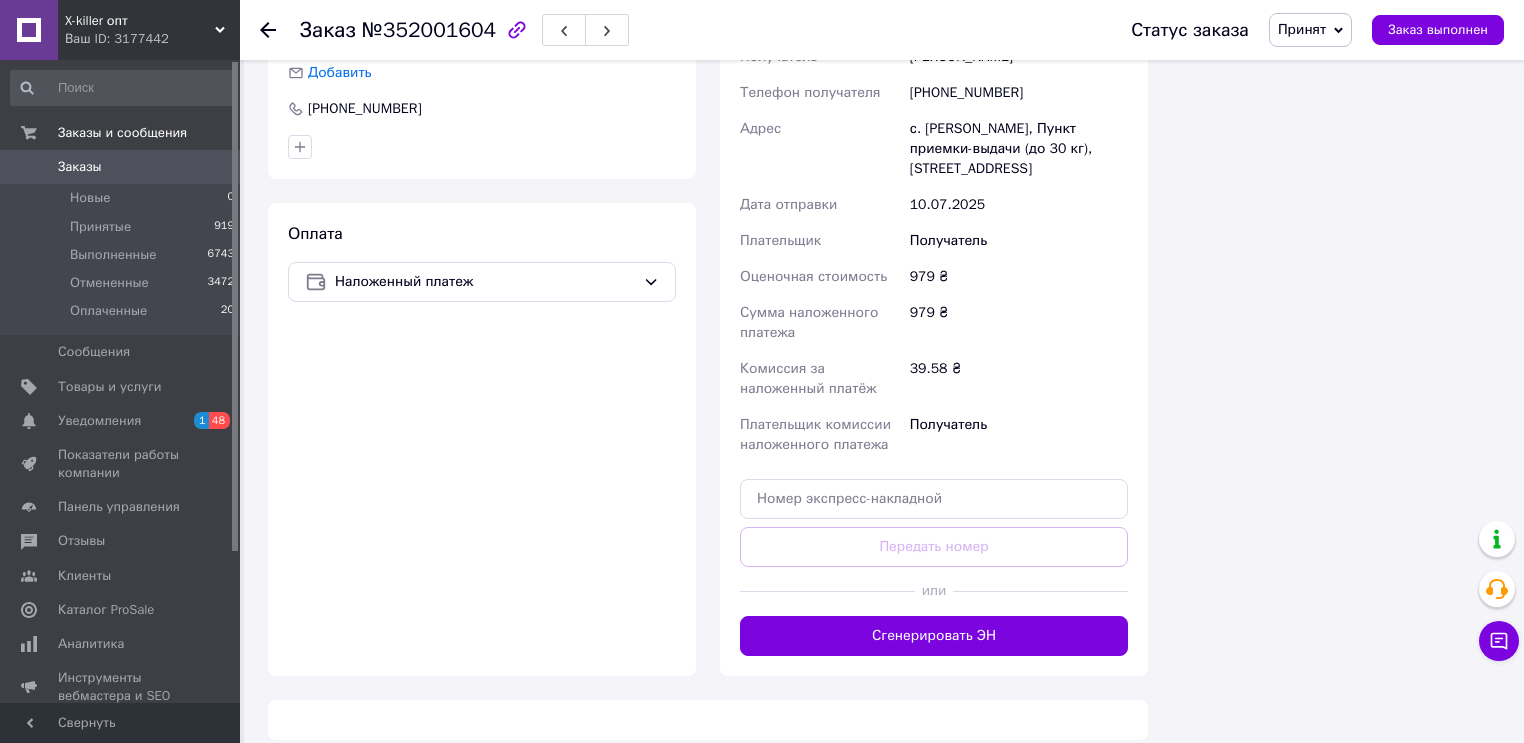 click on "Сгенерировать ЭН" at bounding box center [934, 636] 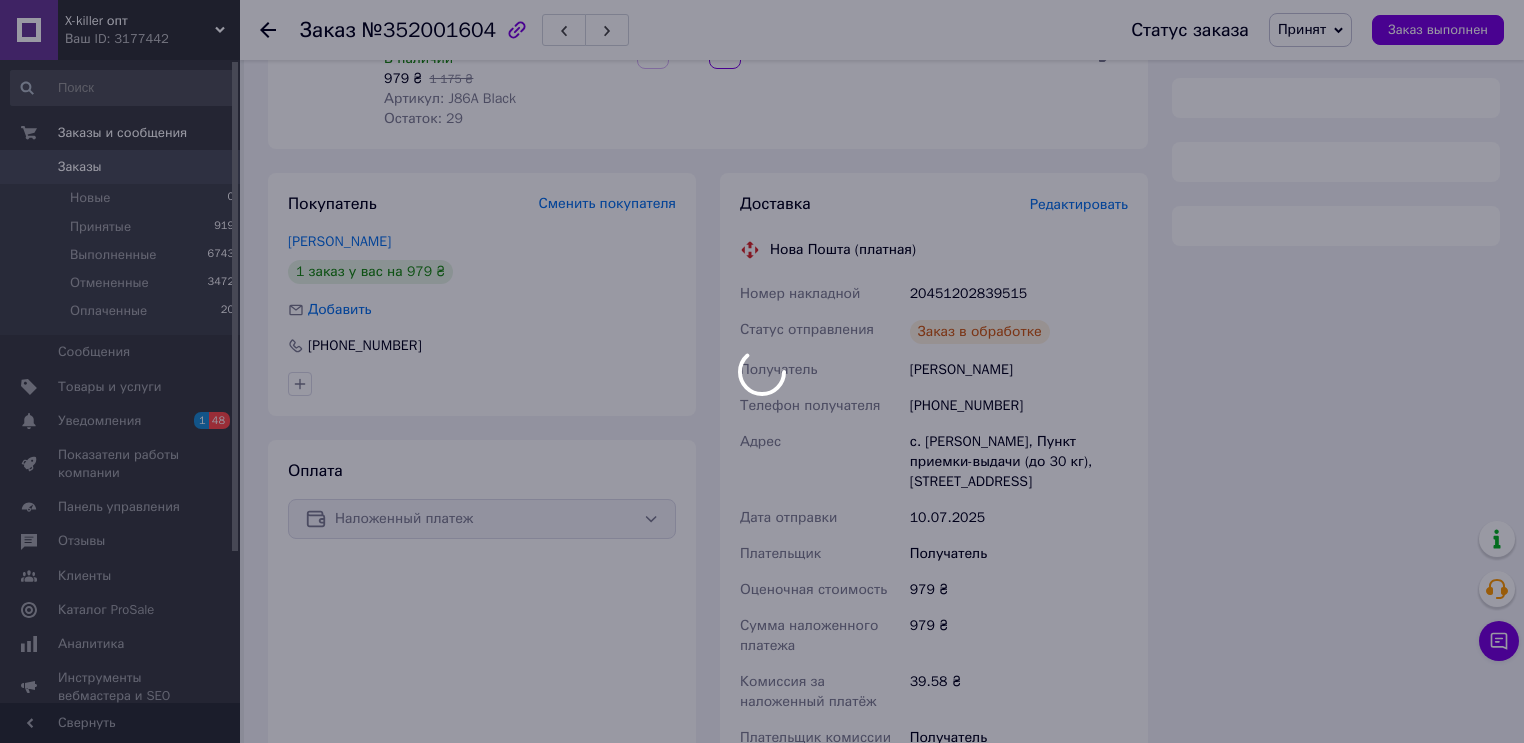 scroll, scrollTop: 148, scrollLeft: 0, axis: vertical 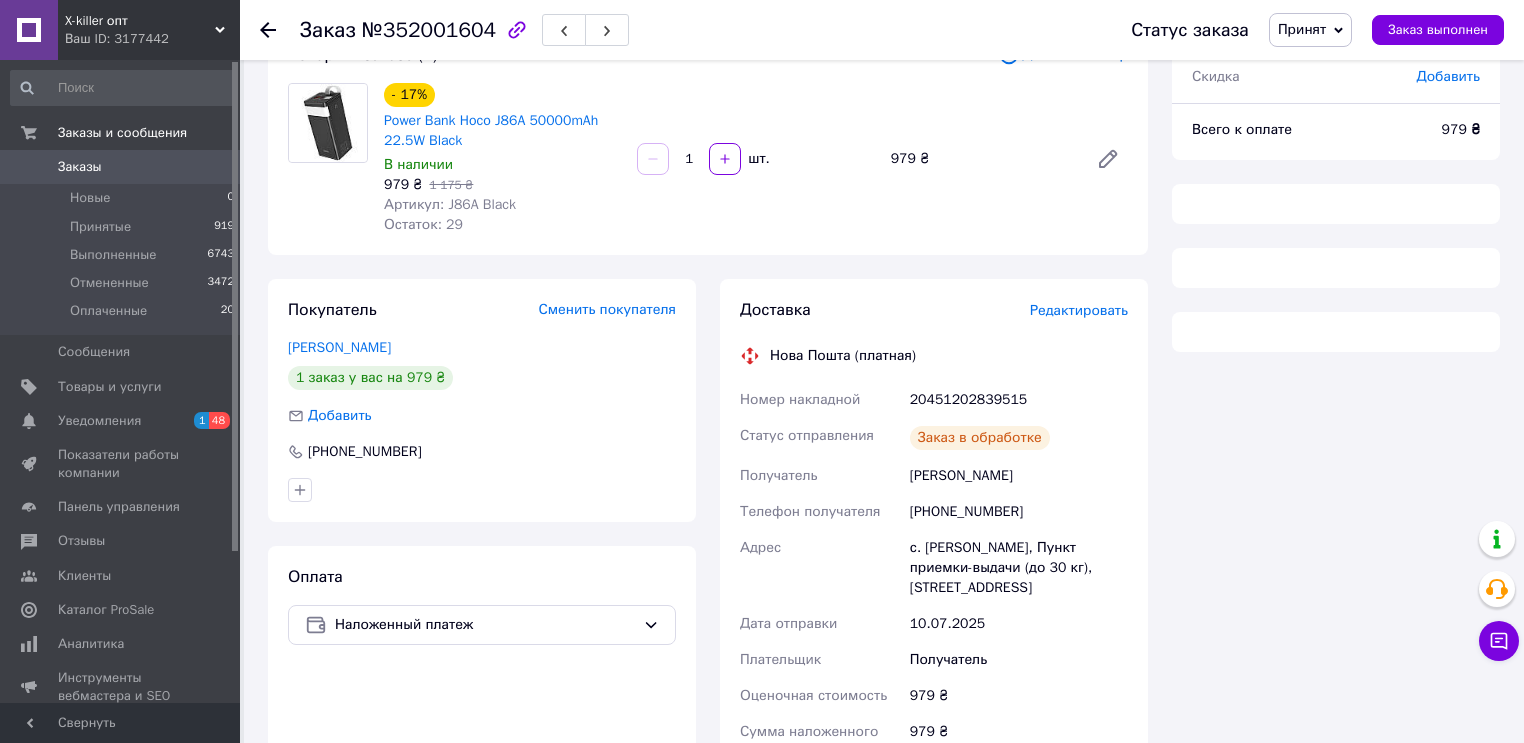 click on "20451202839515" at bounding box center (1019, 400) 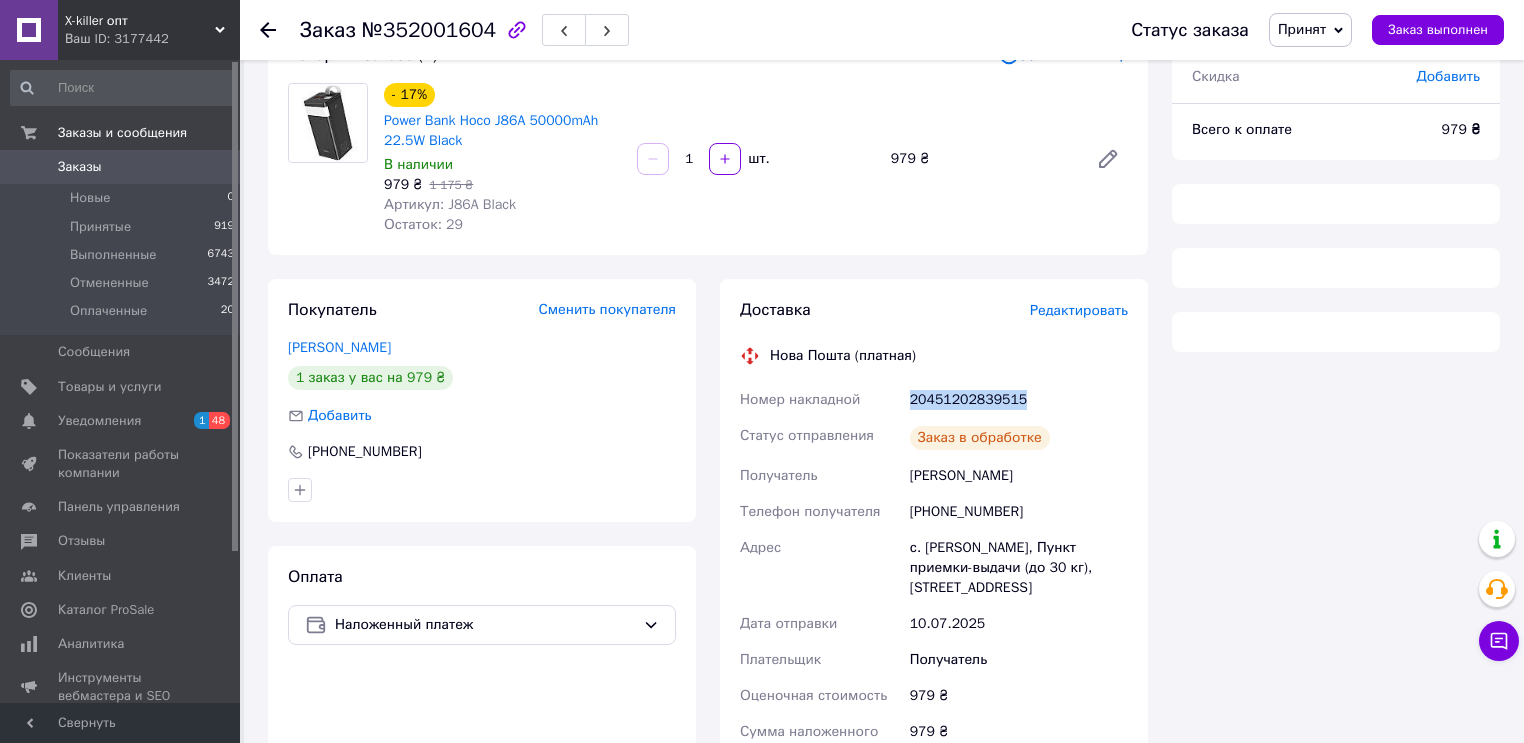 click on "20451202839515" at bounding box center (1019, 400) 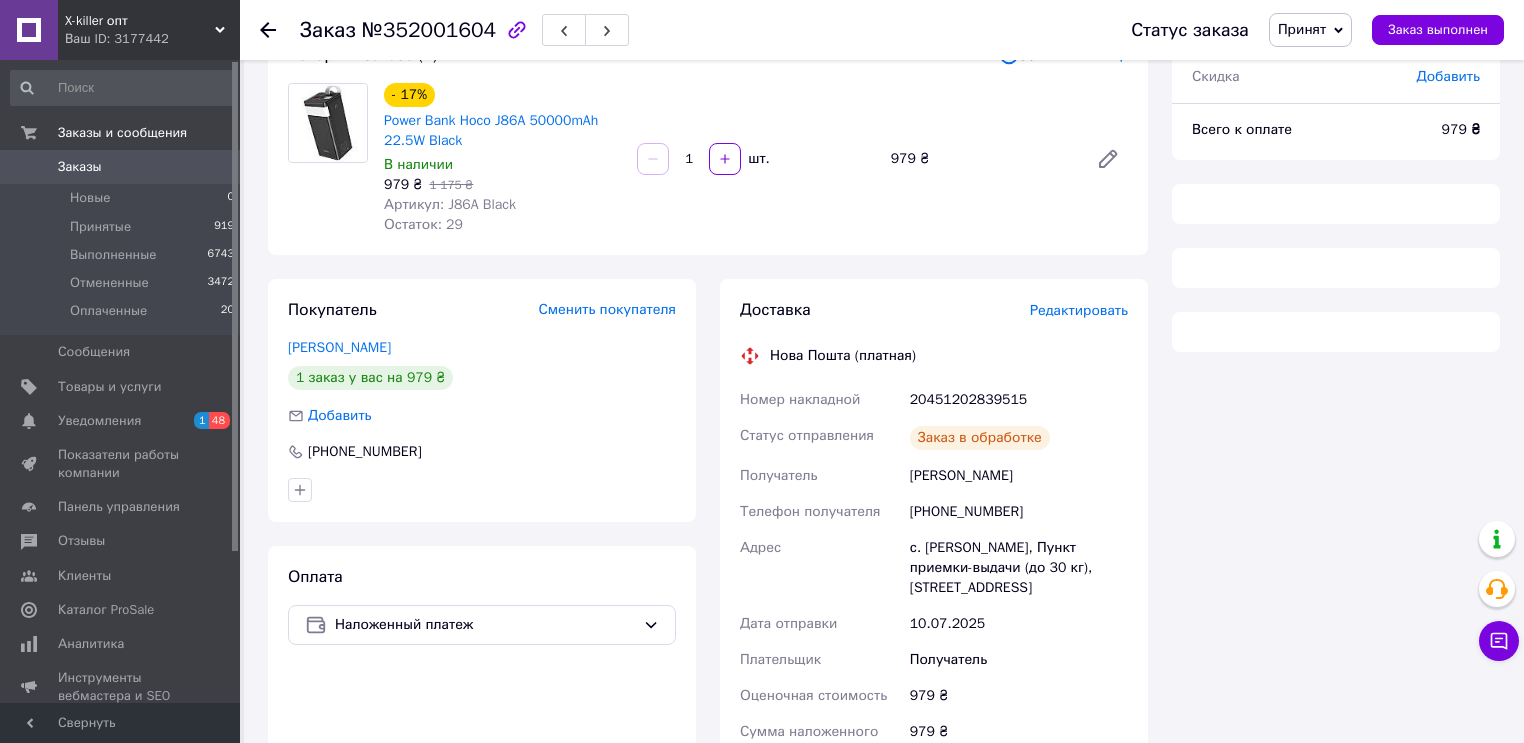 click 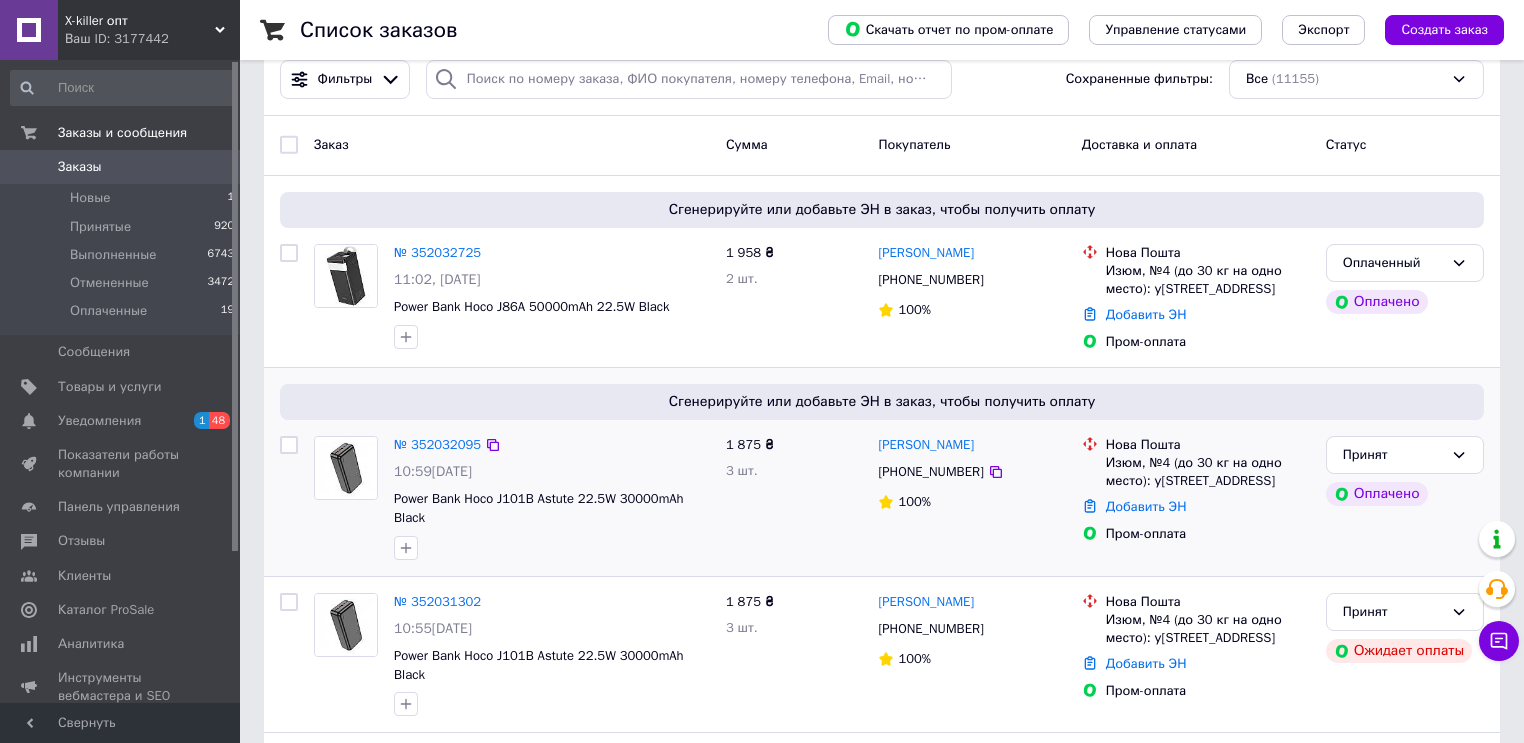 scroll, scrollTop: 160, scrollLeft: 0, axis: vertical 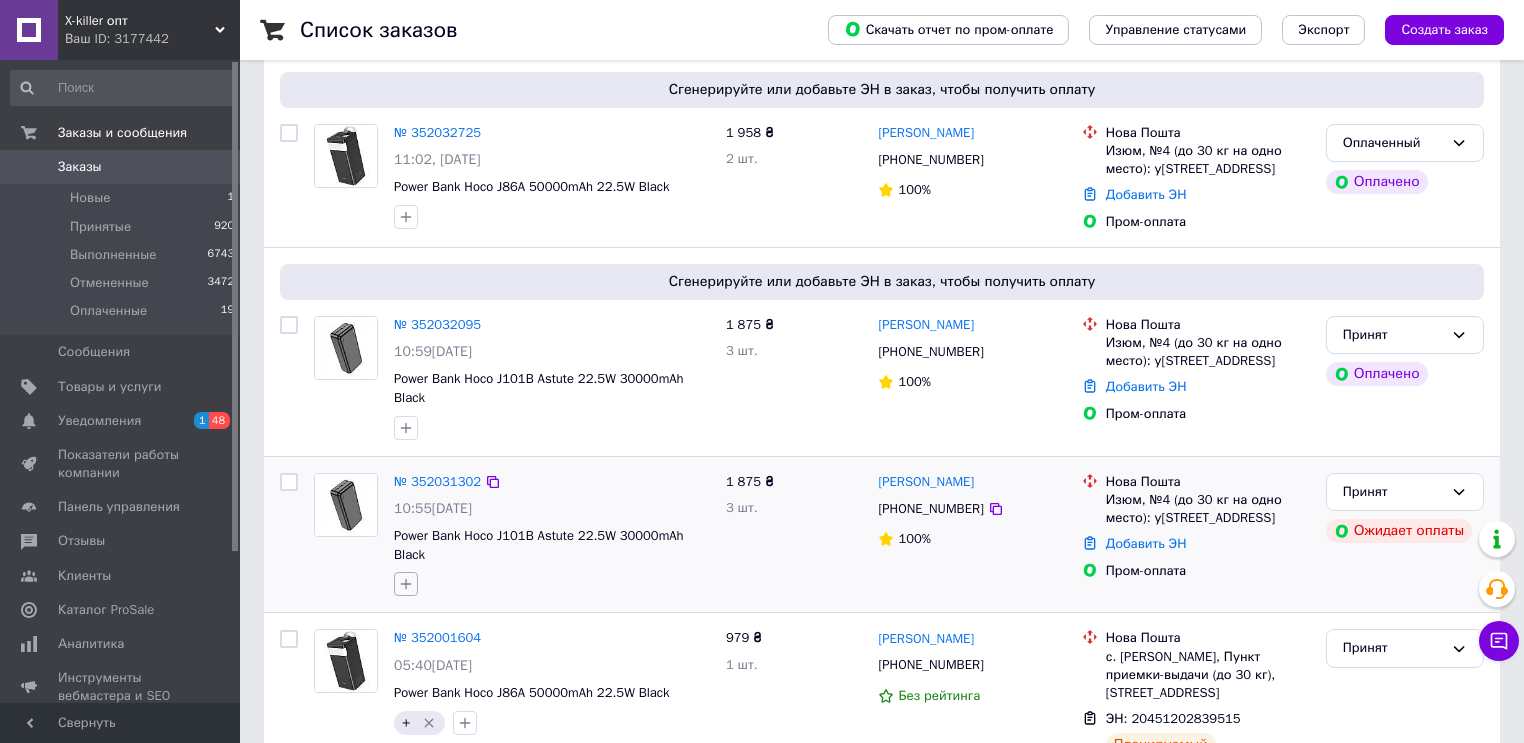 click at bounding box center [406, 584] 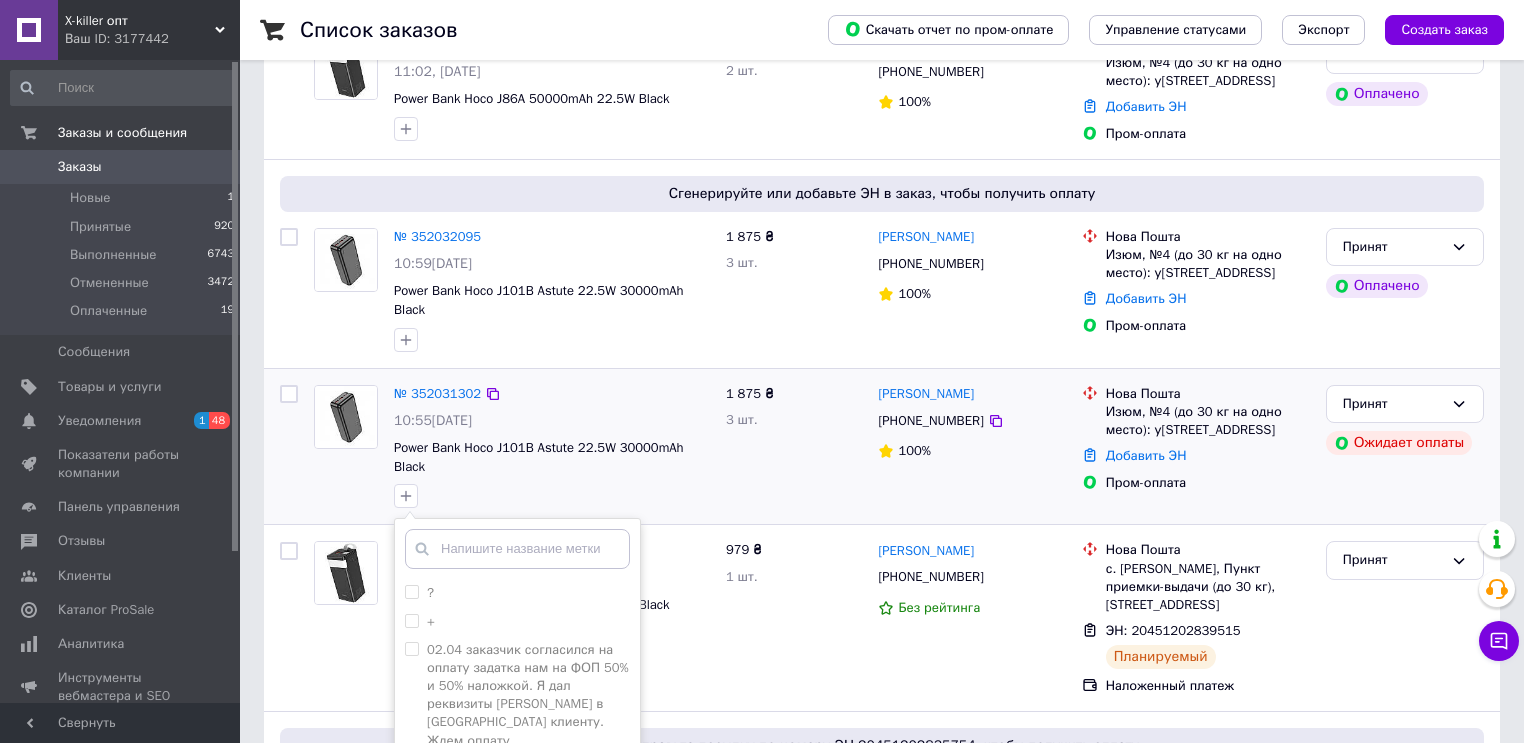 scroll, scrollTop: 320, scrollLeft: 0, axis: vertical 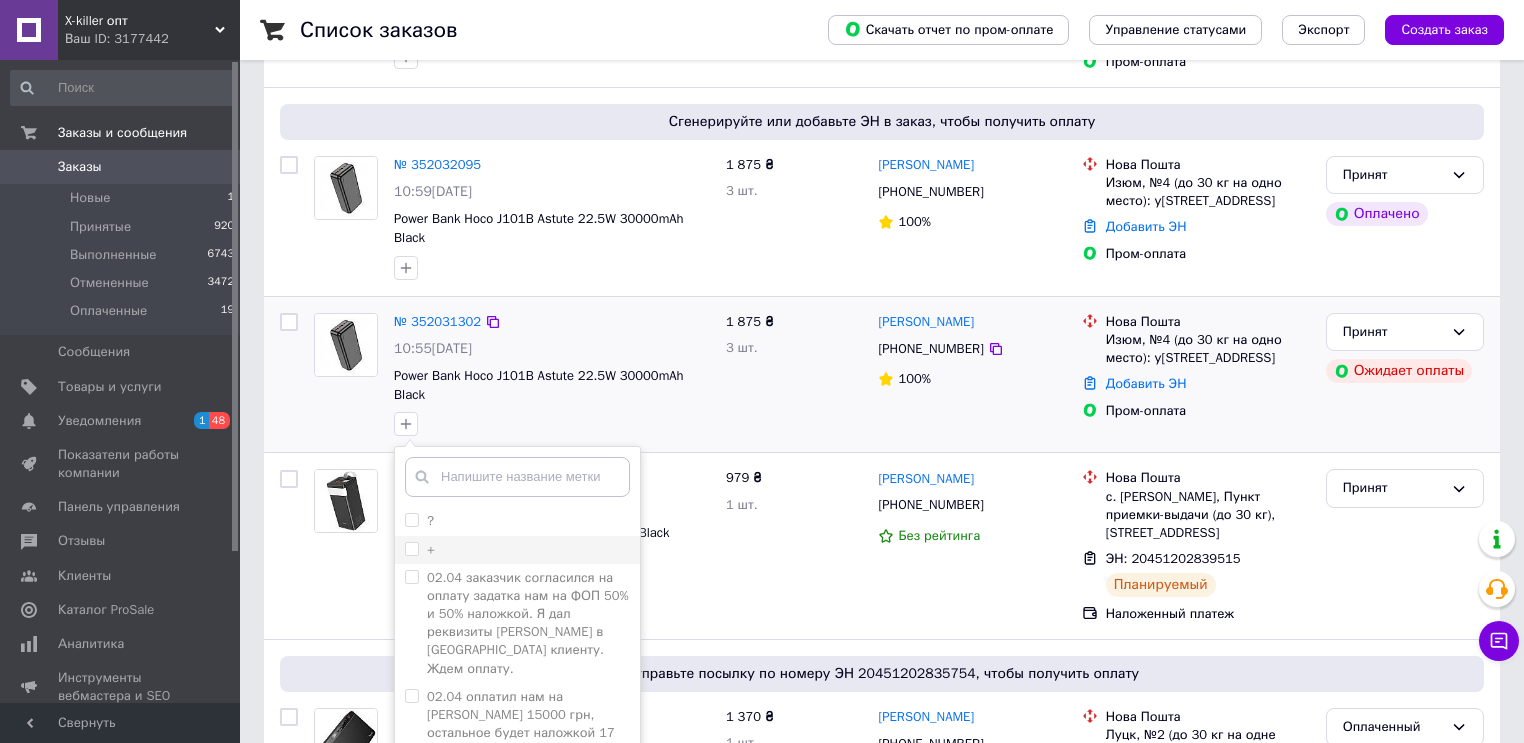 click on "+" at bounding box center [411, 548] 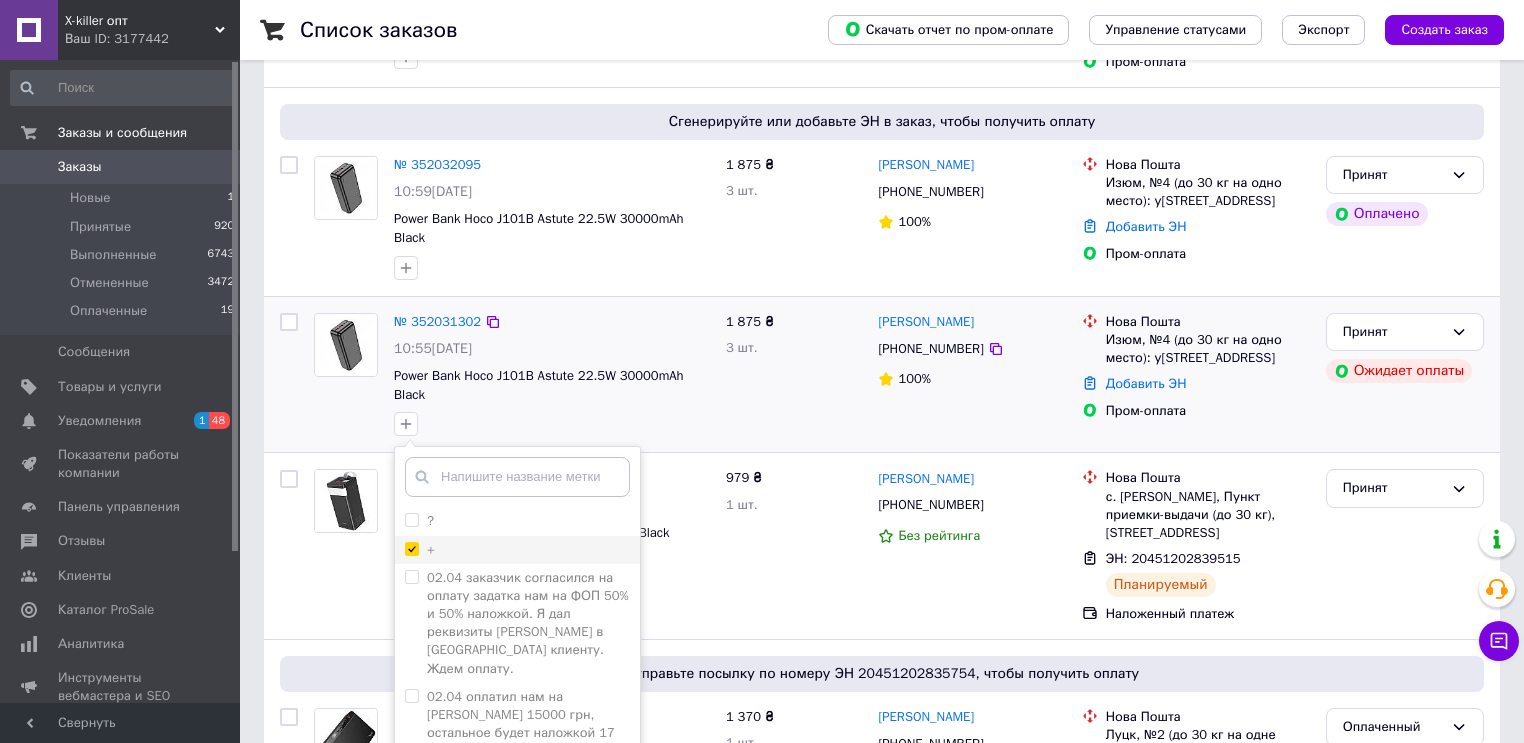checkbox on "true" 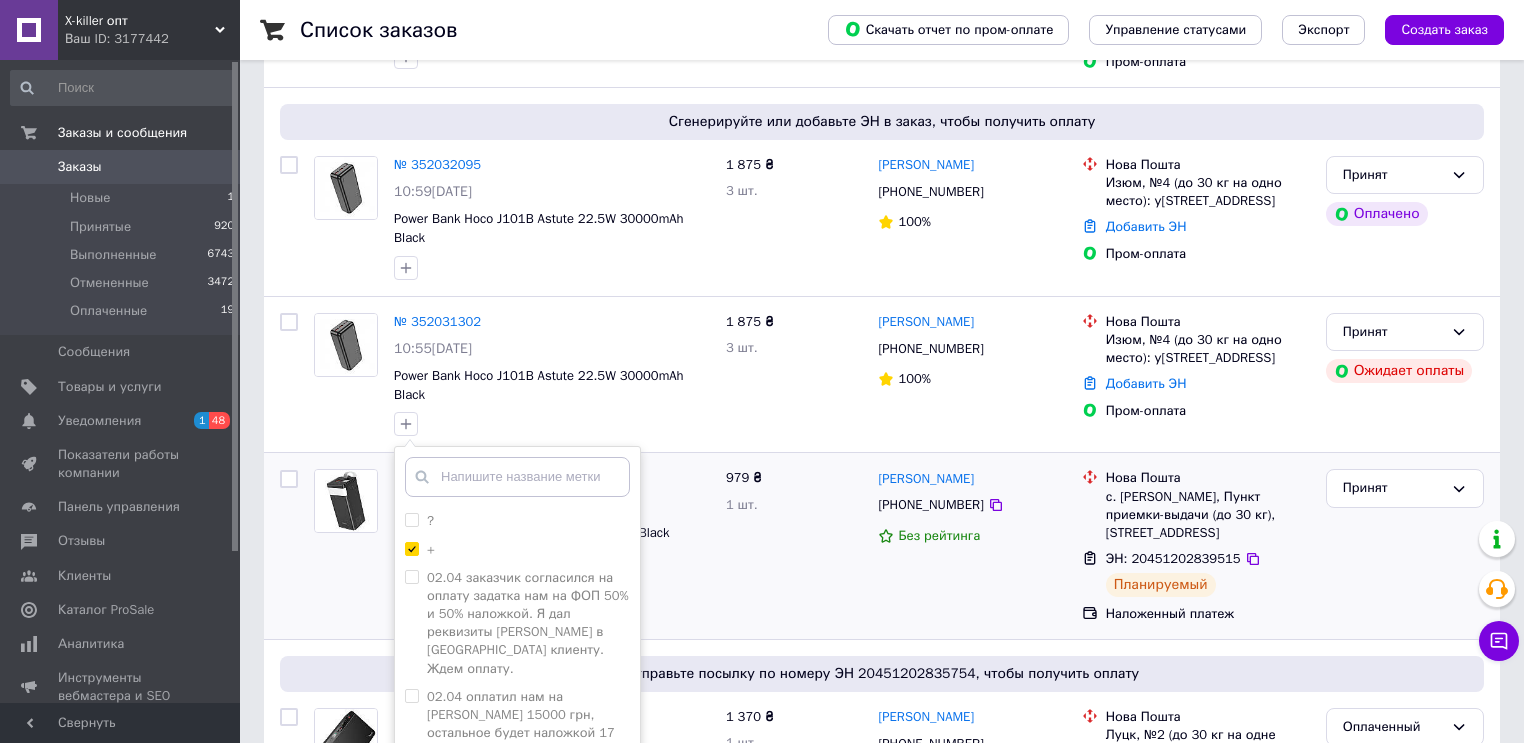 scroll, scrollTop: 560, scrollLeft: 0, axis: vertical 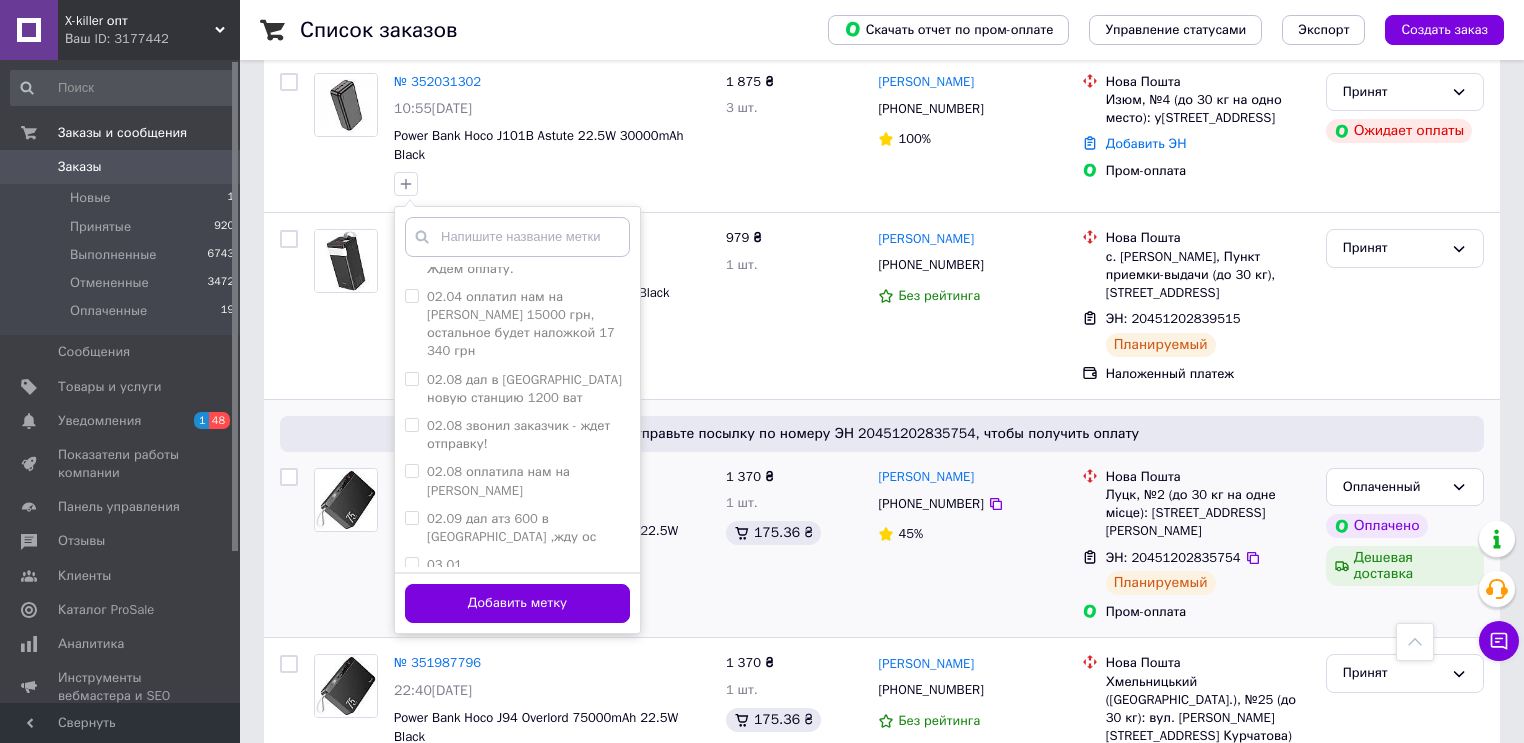 click on "Добавить метку" at bounding box center [517, 603] 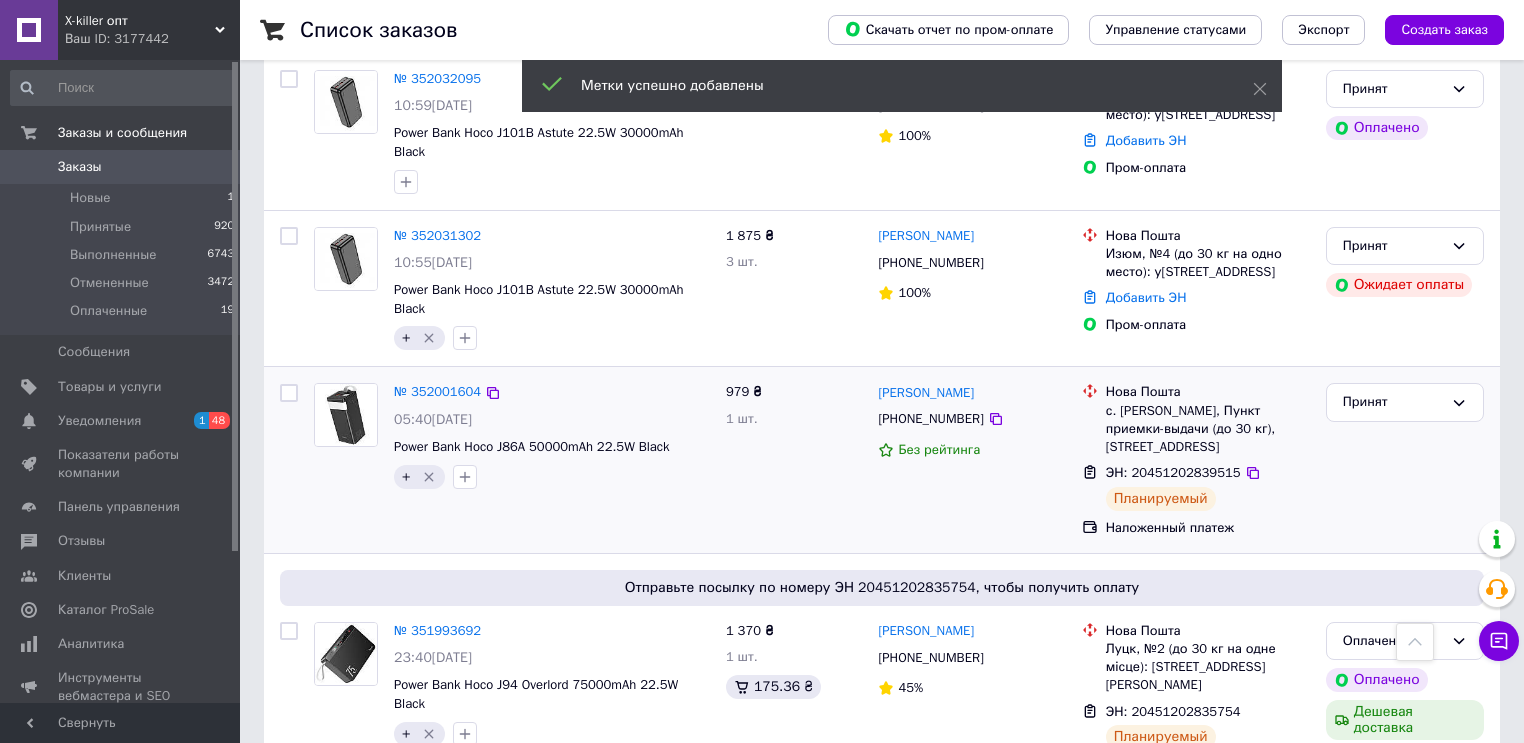 scroll, scrollTop: 400, scrollLeft: 0, axis: vertical 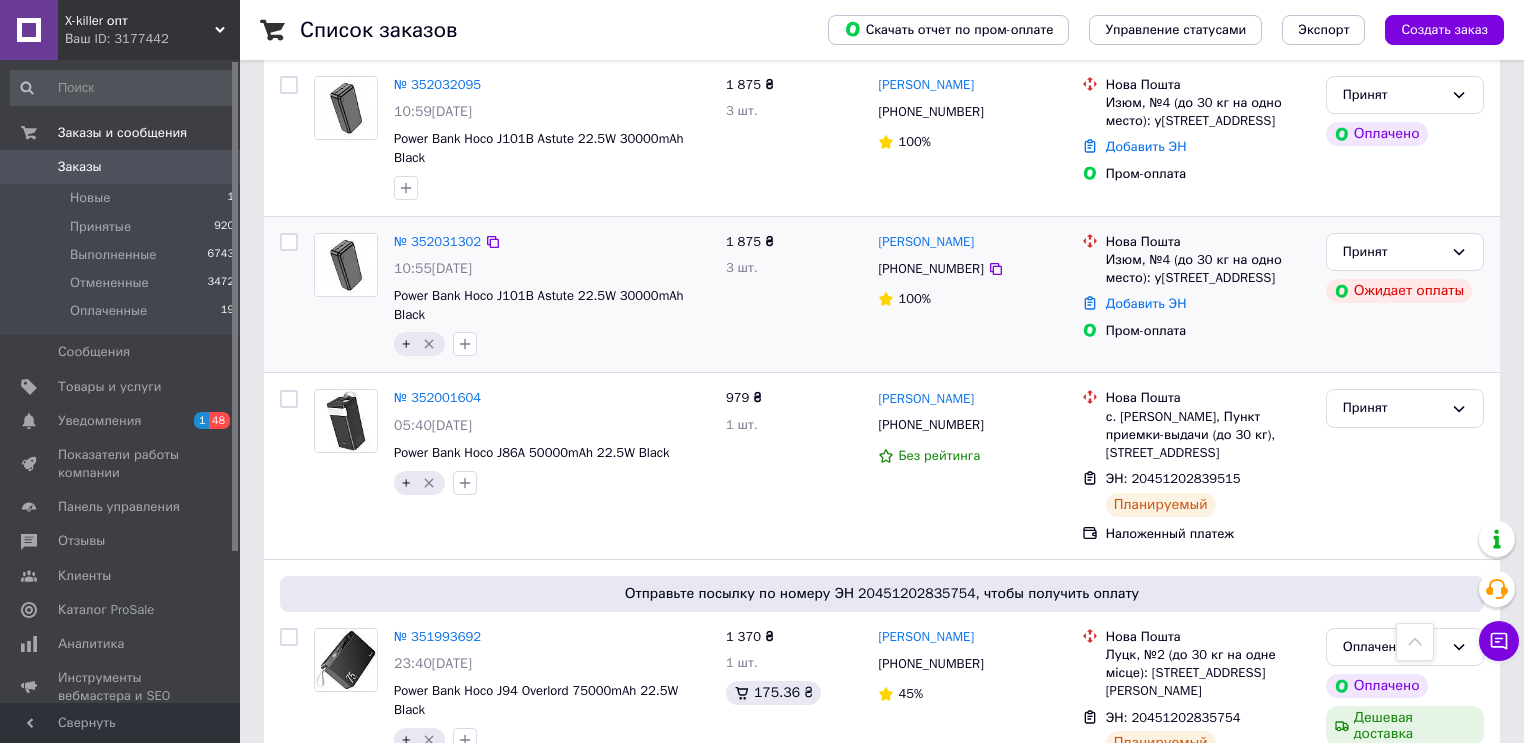 click 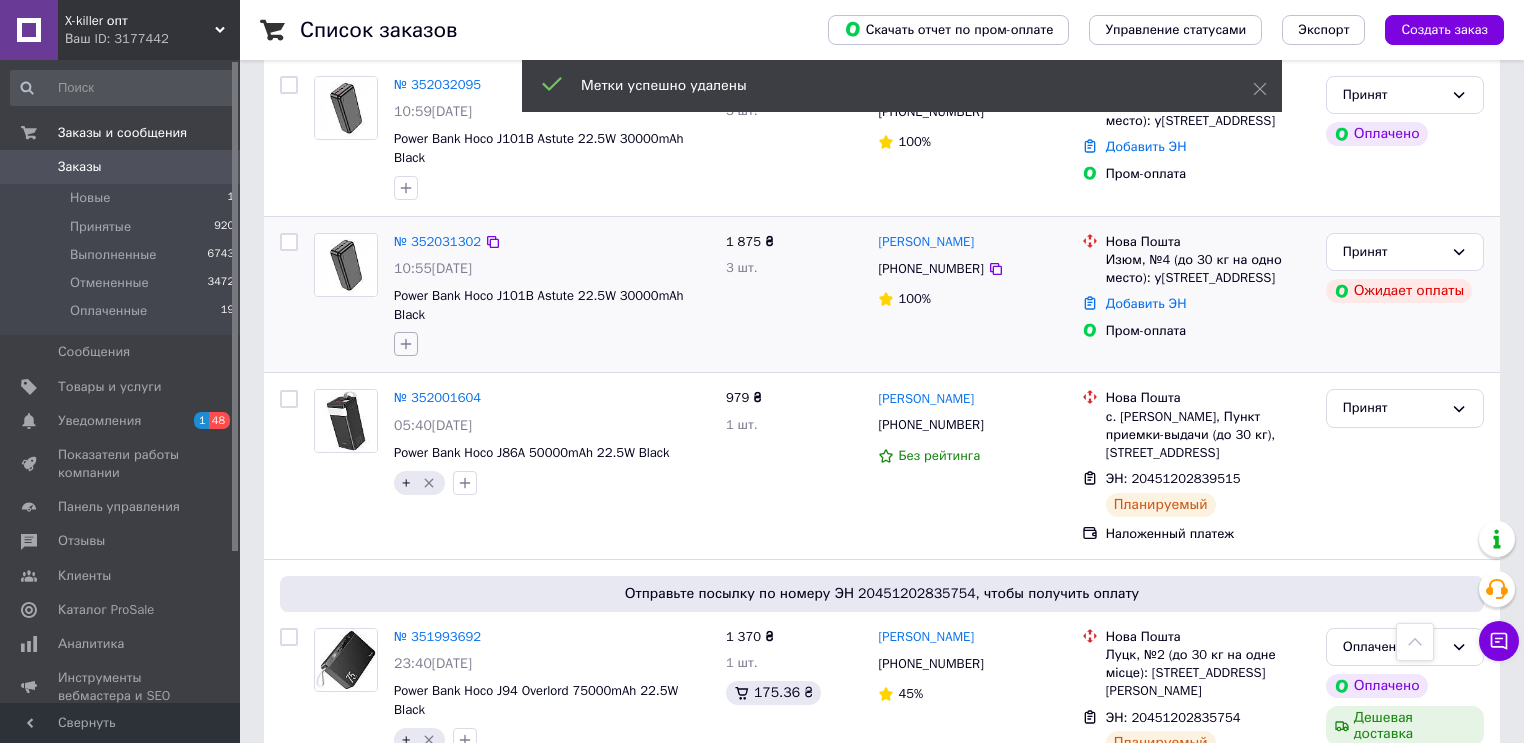 click 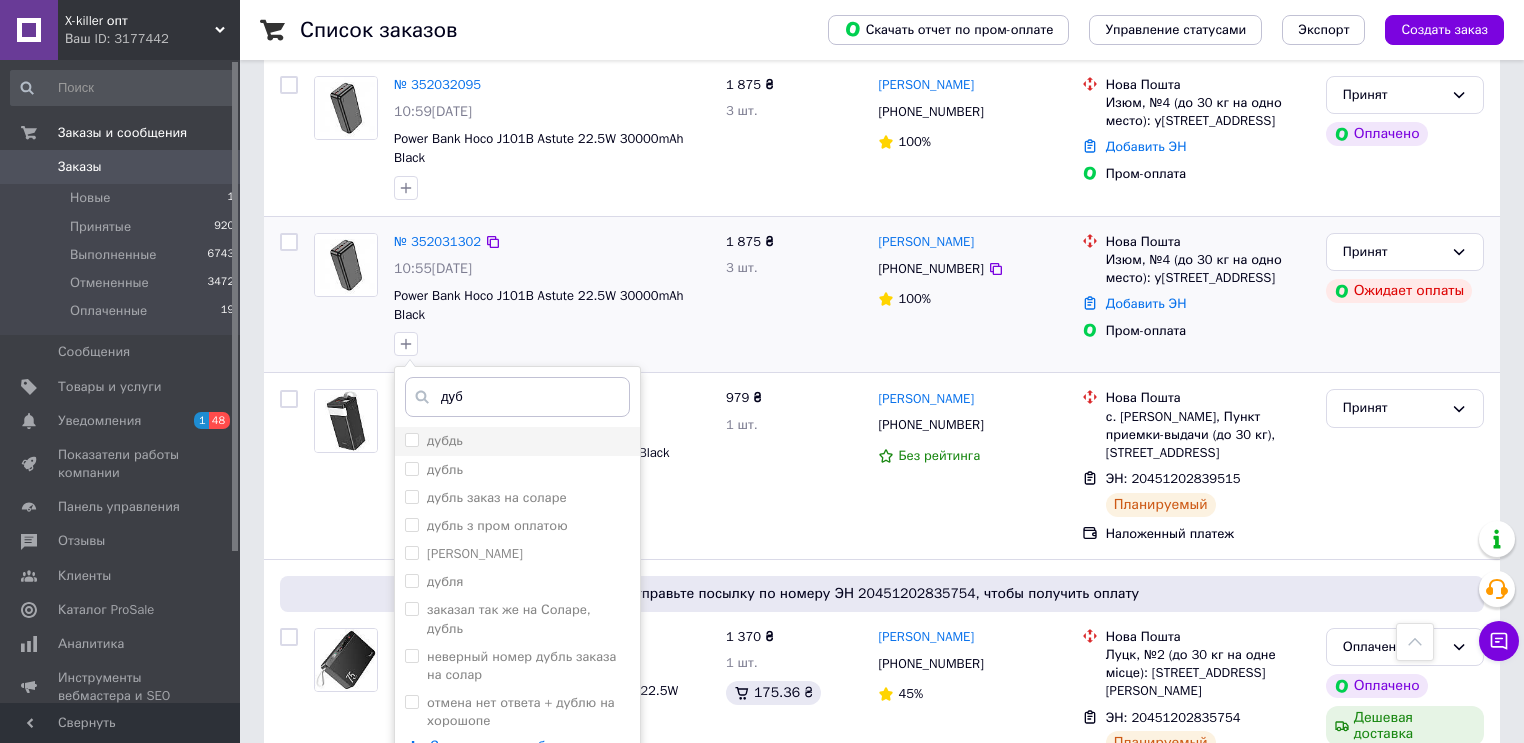 type on "дуб" 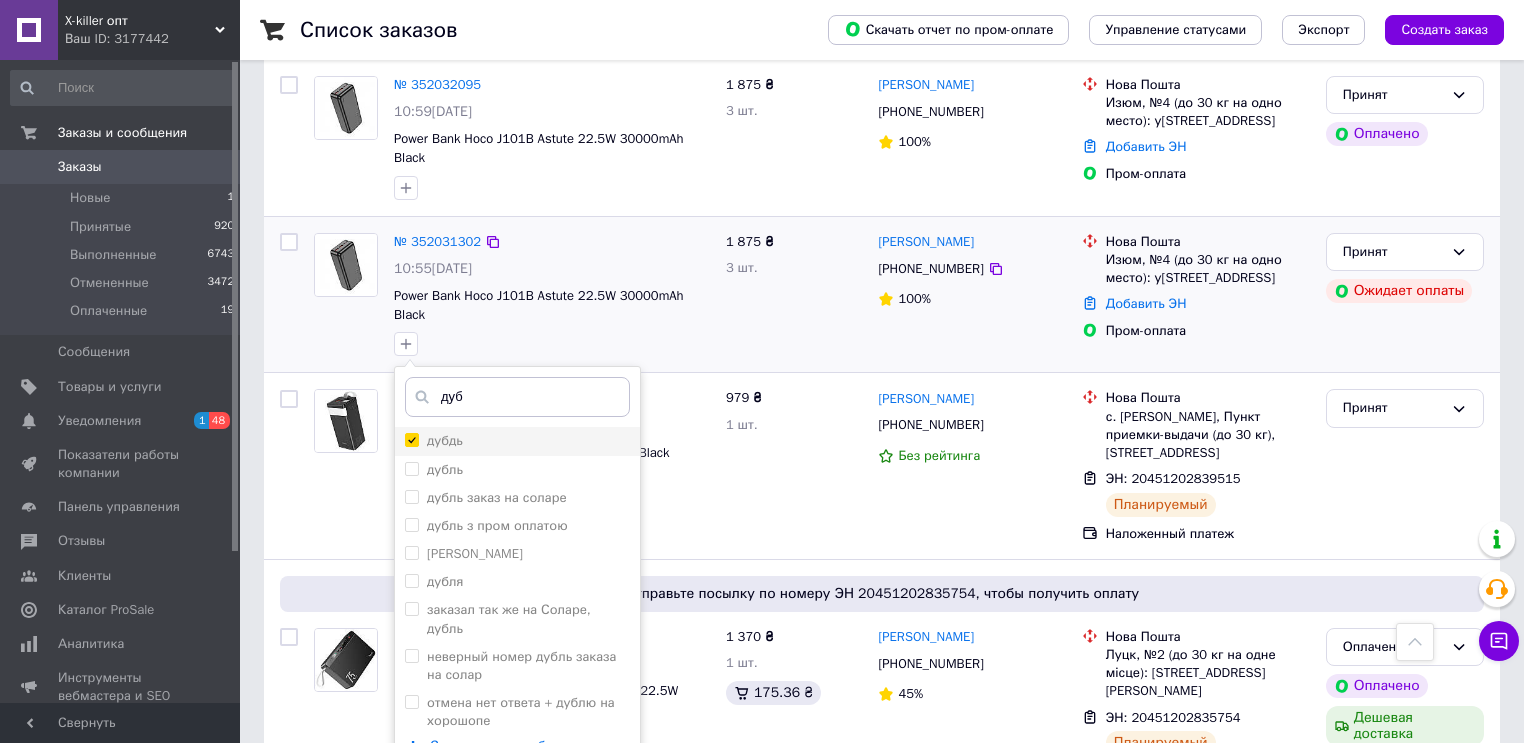 checkbox on "true" 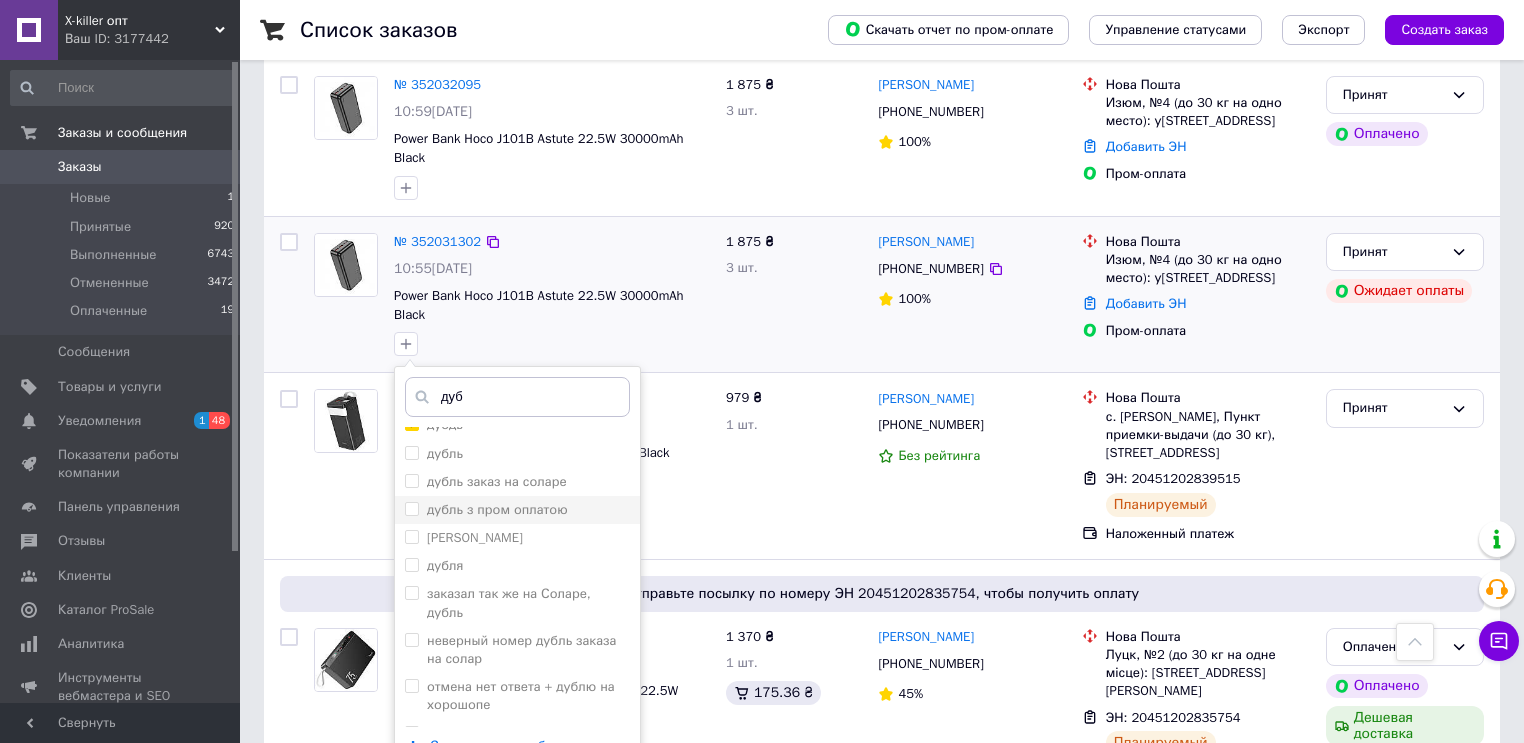 scroll, scrollTop: 18, scrollLeft: 0, axis: vertical 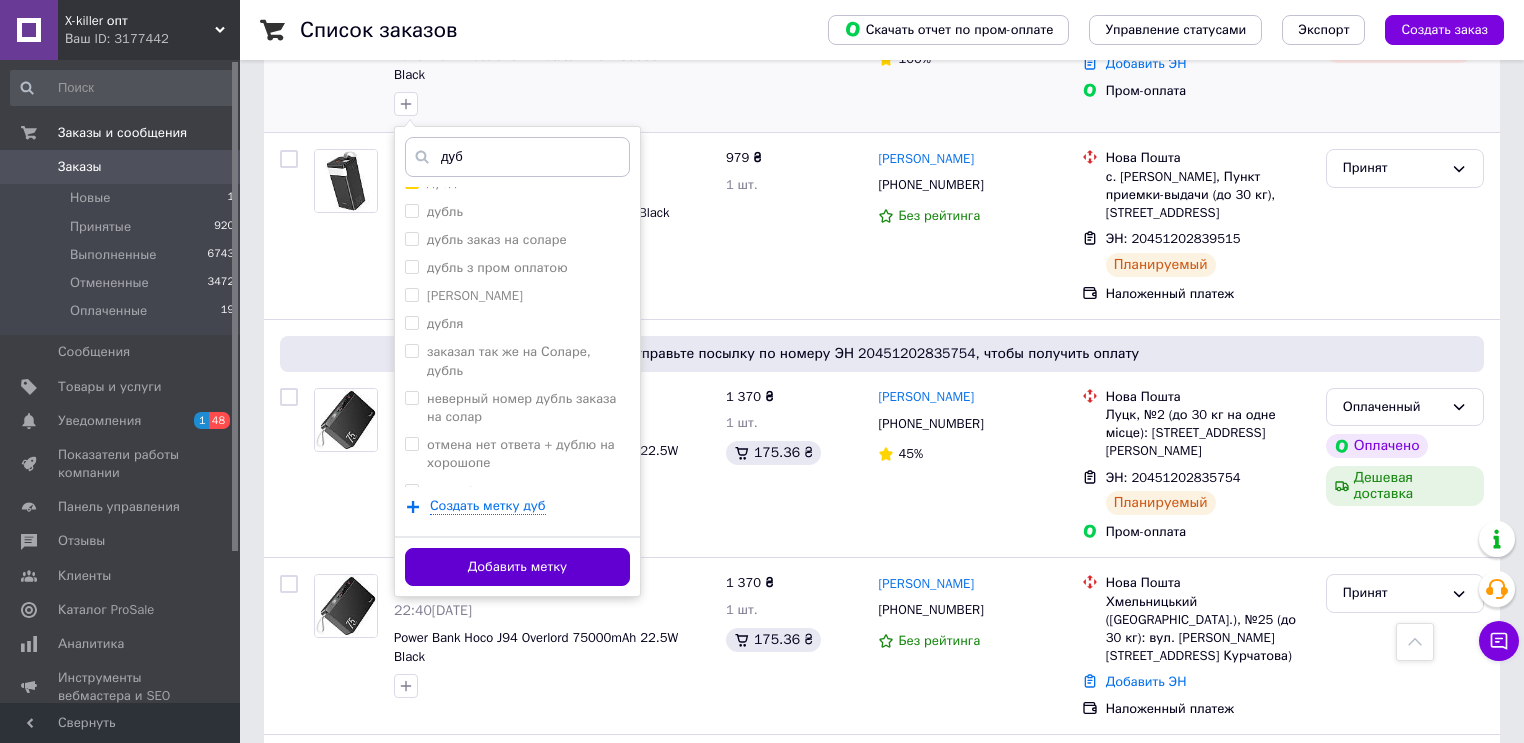 click on "Добавить метку" at bounding box center (517, 567) 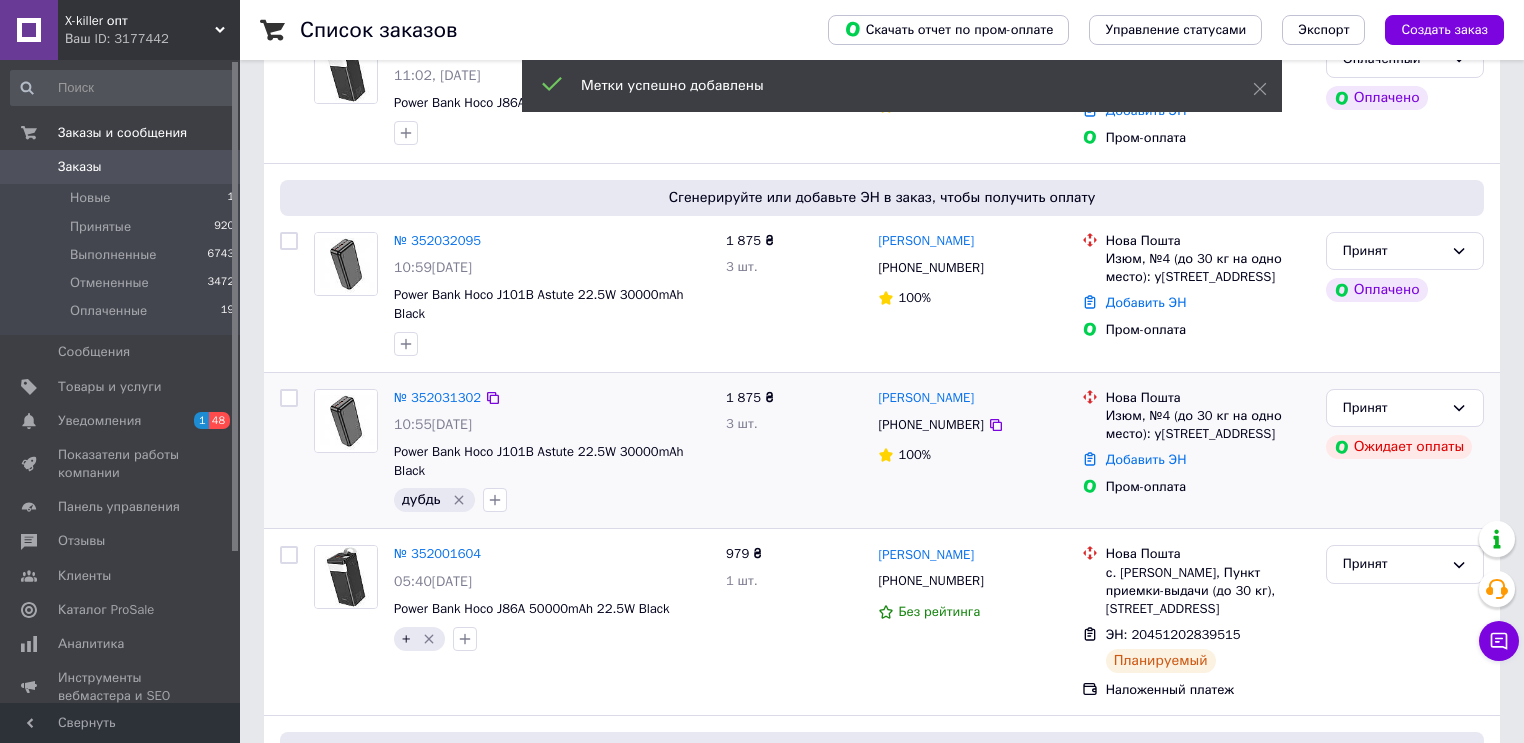 scroll, scrollTop: 240, scrollLeft: 0, axis: vertical 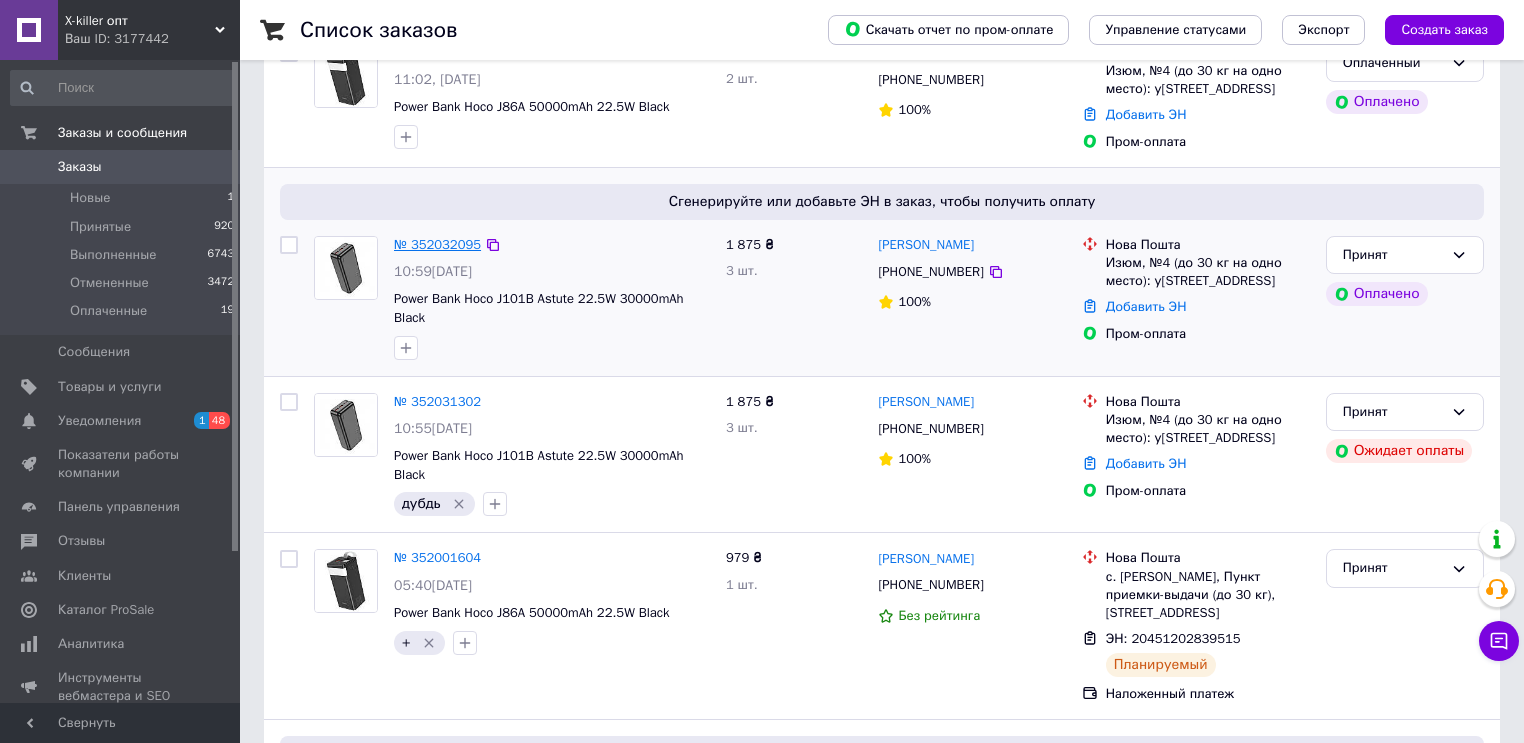 click on "№ 352032095" at bounding box center [437, 244] 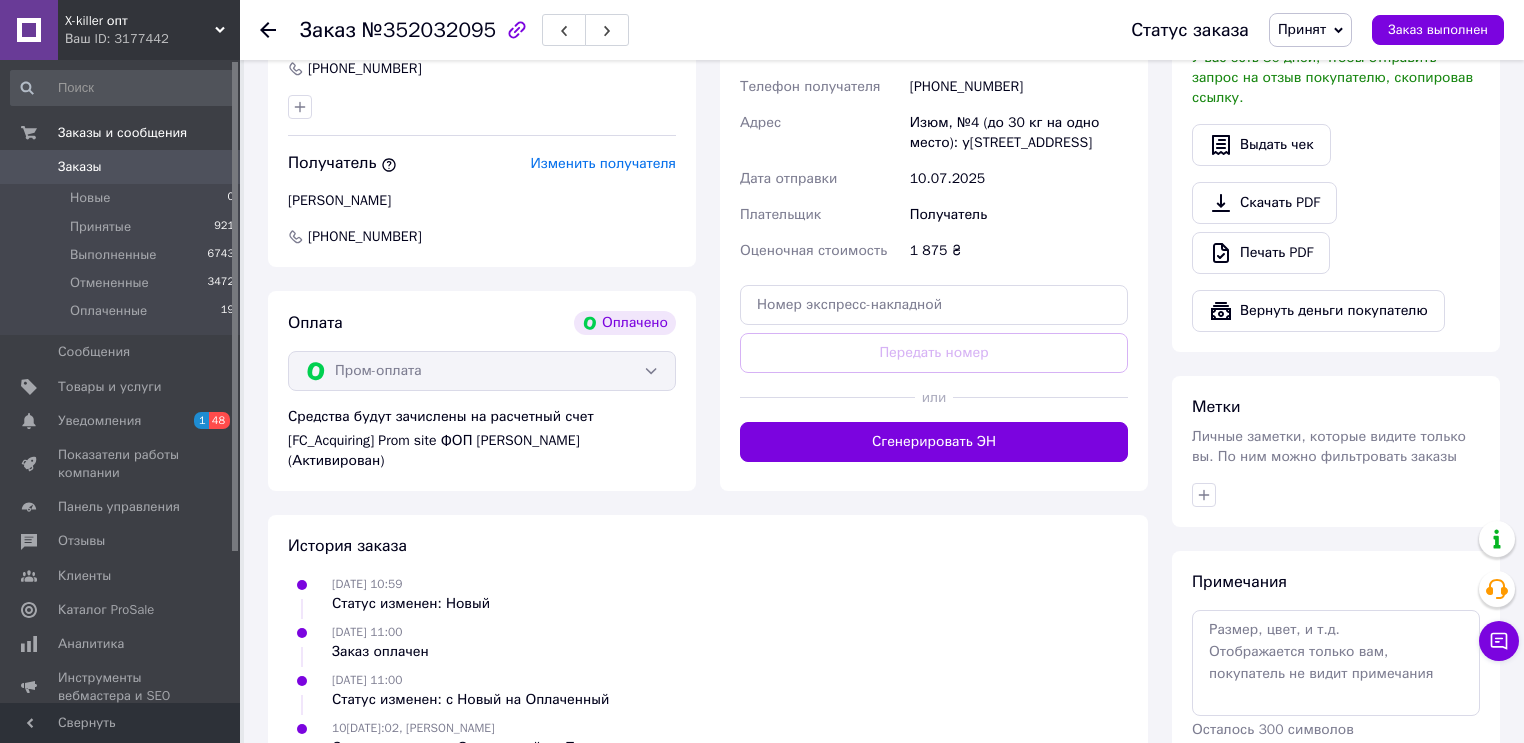 scroll, scrollTop: 640, scrollLeft: 0, axis: vertical 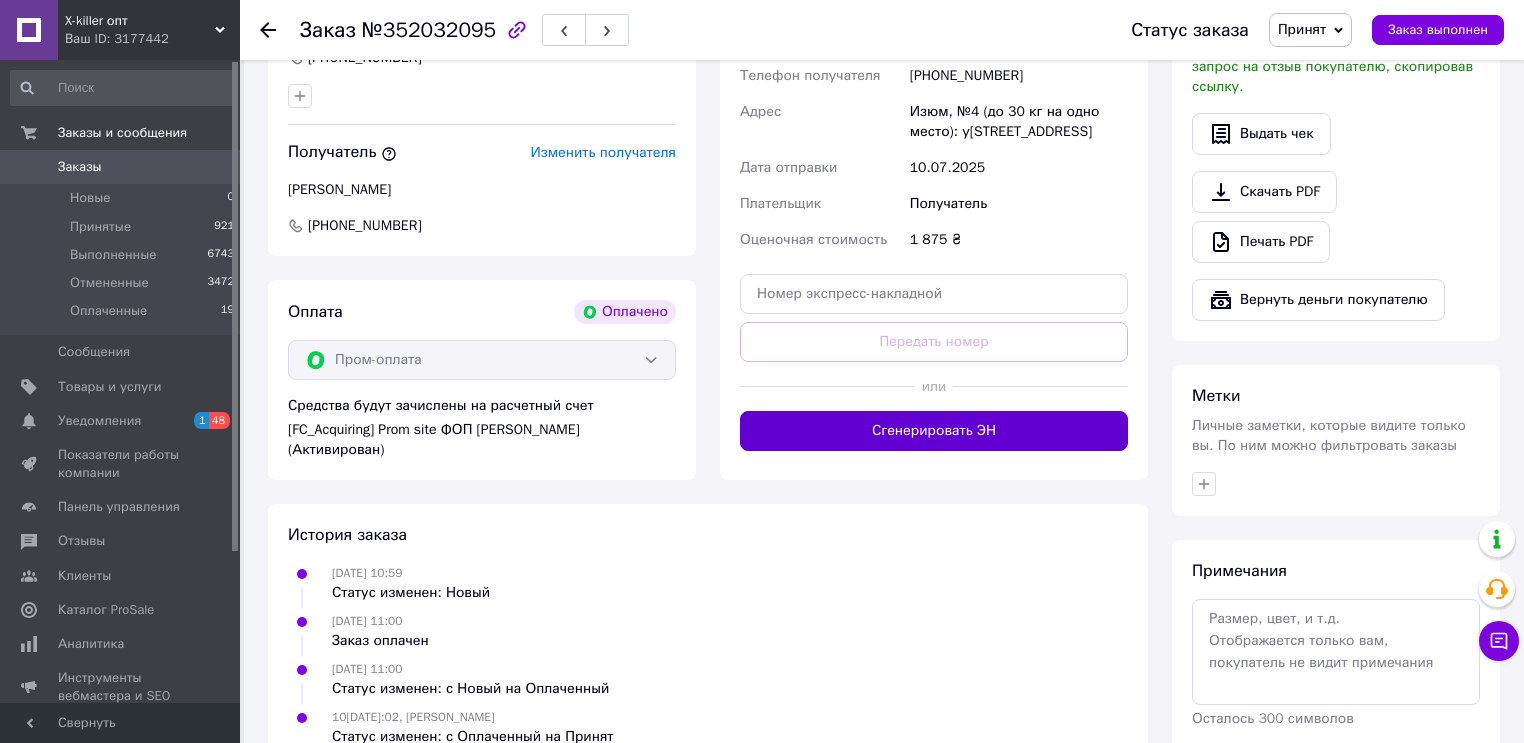 click on "Сгенерировать ЭН" at bounding box center [934, 431] 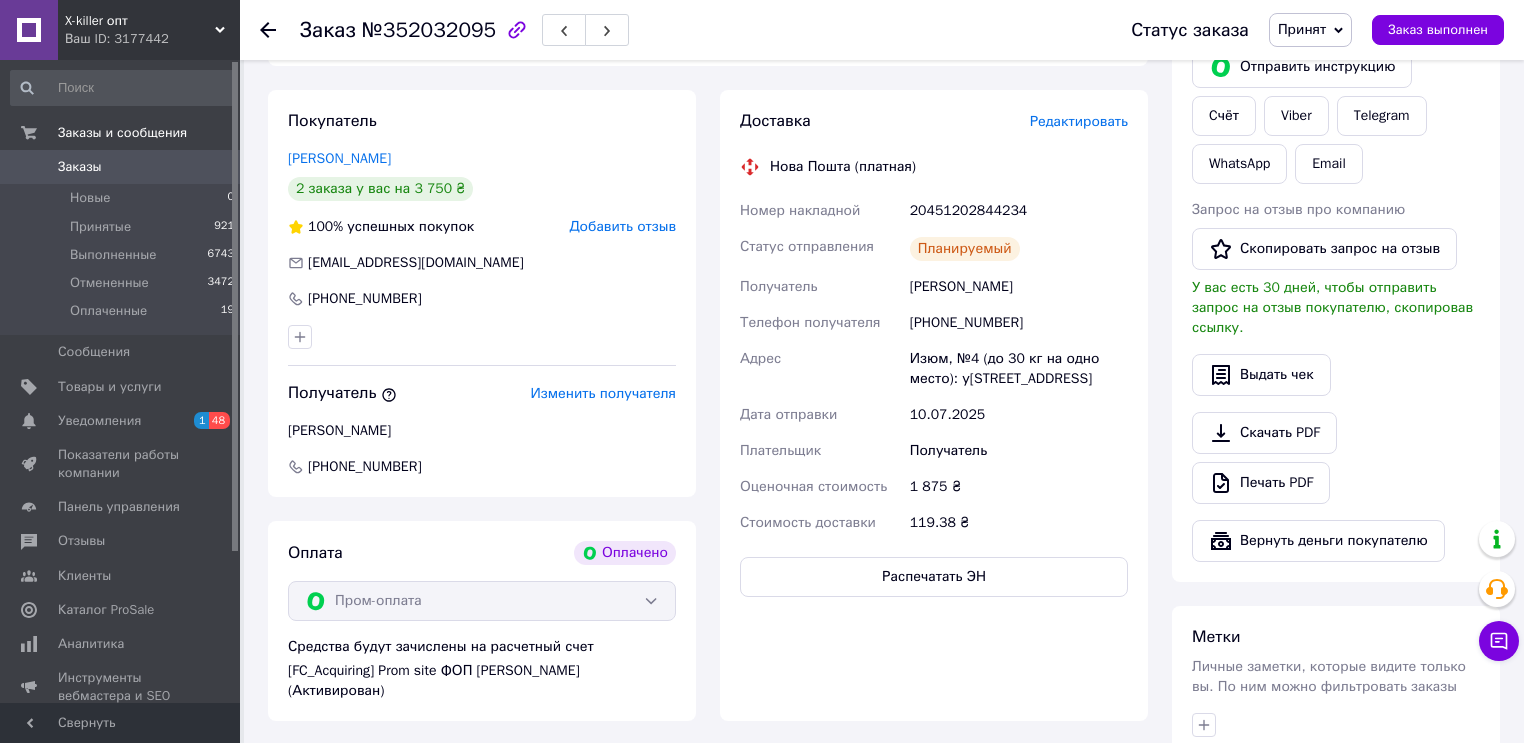 scroll, scrollTop: 160, scrollLeft: 0, axis: vertical 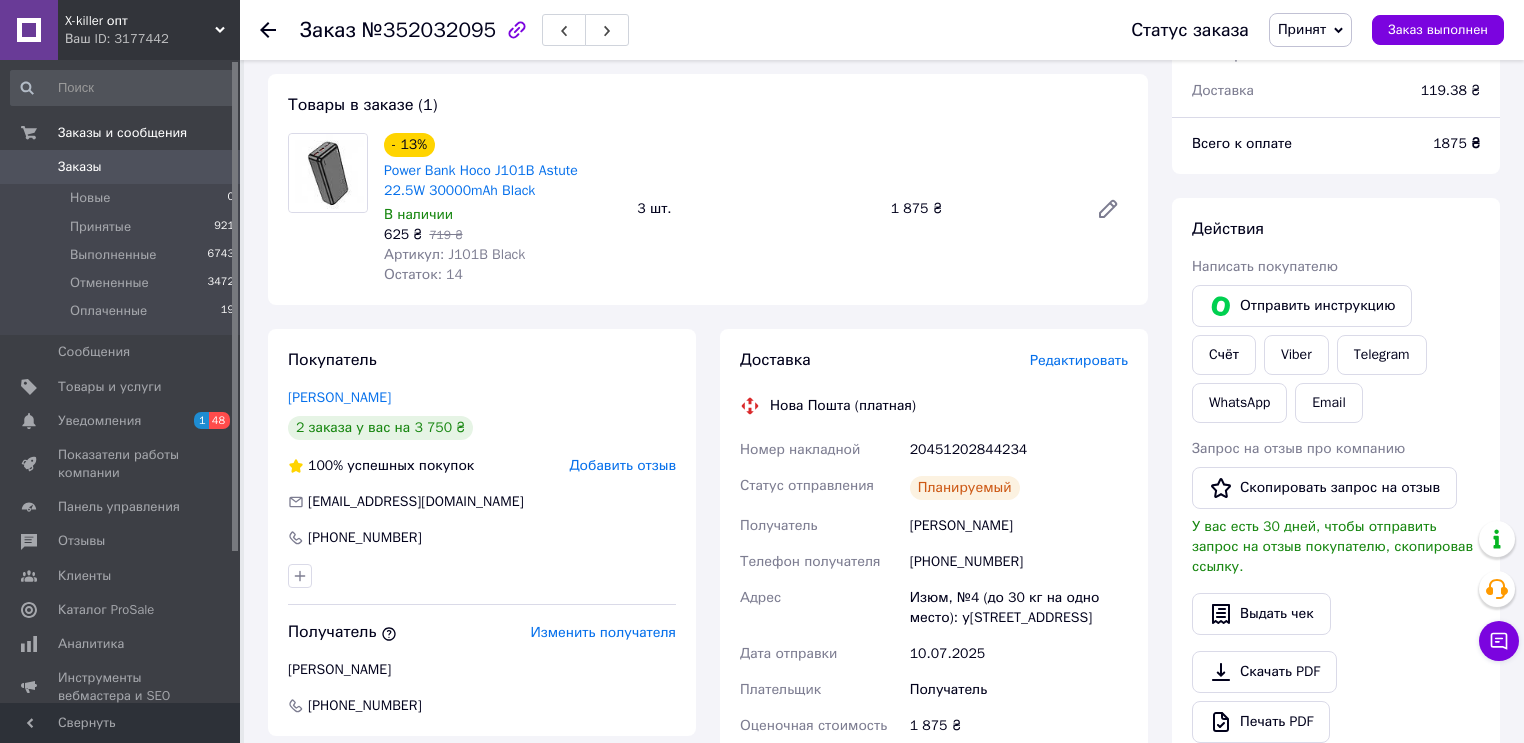 click on "20451202844234" at bounding box center (1019, 450) 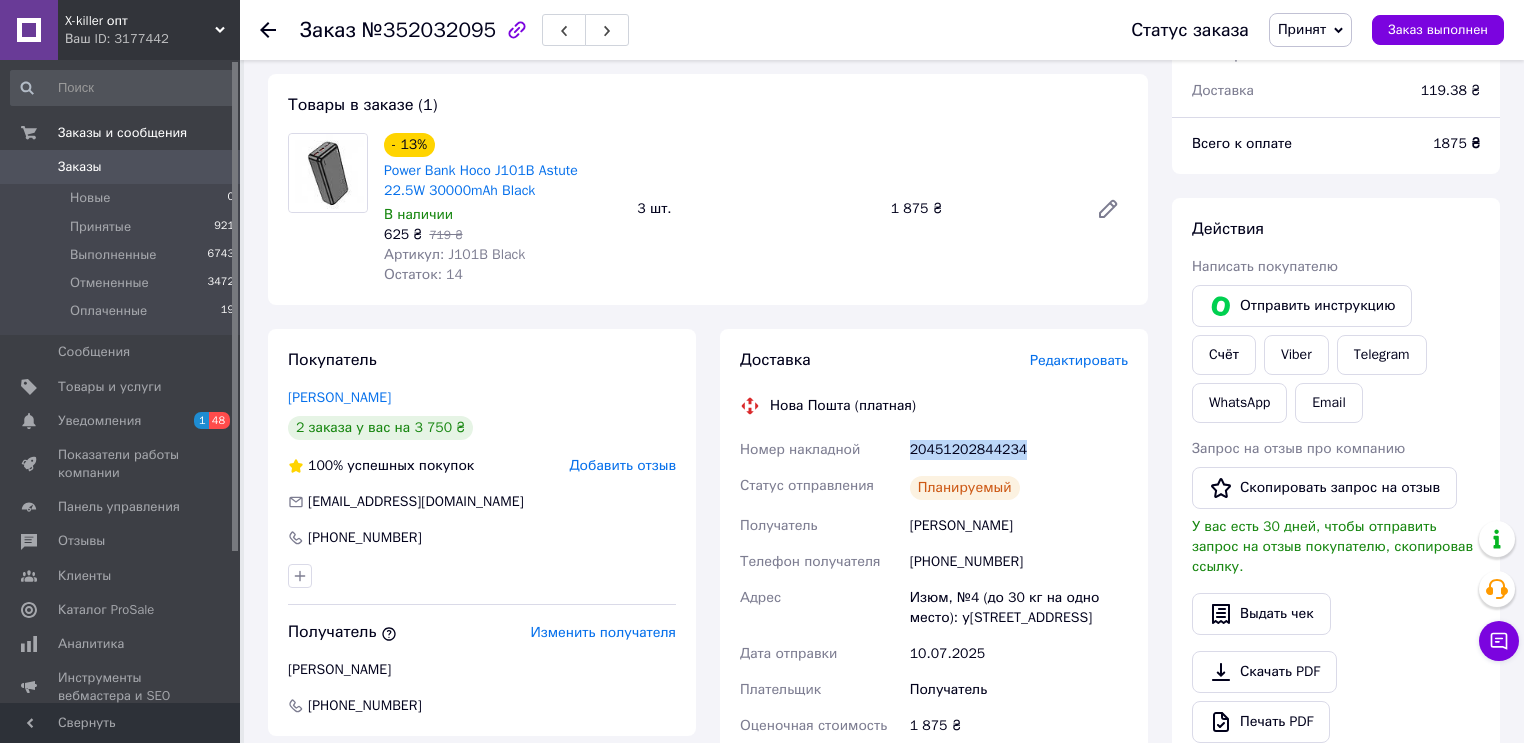 click on "20451202844234" at bounding box center [1019, 450] 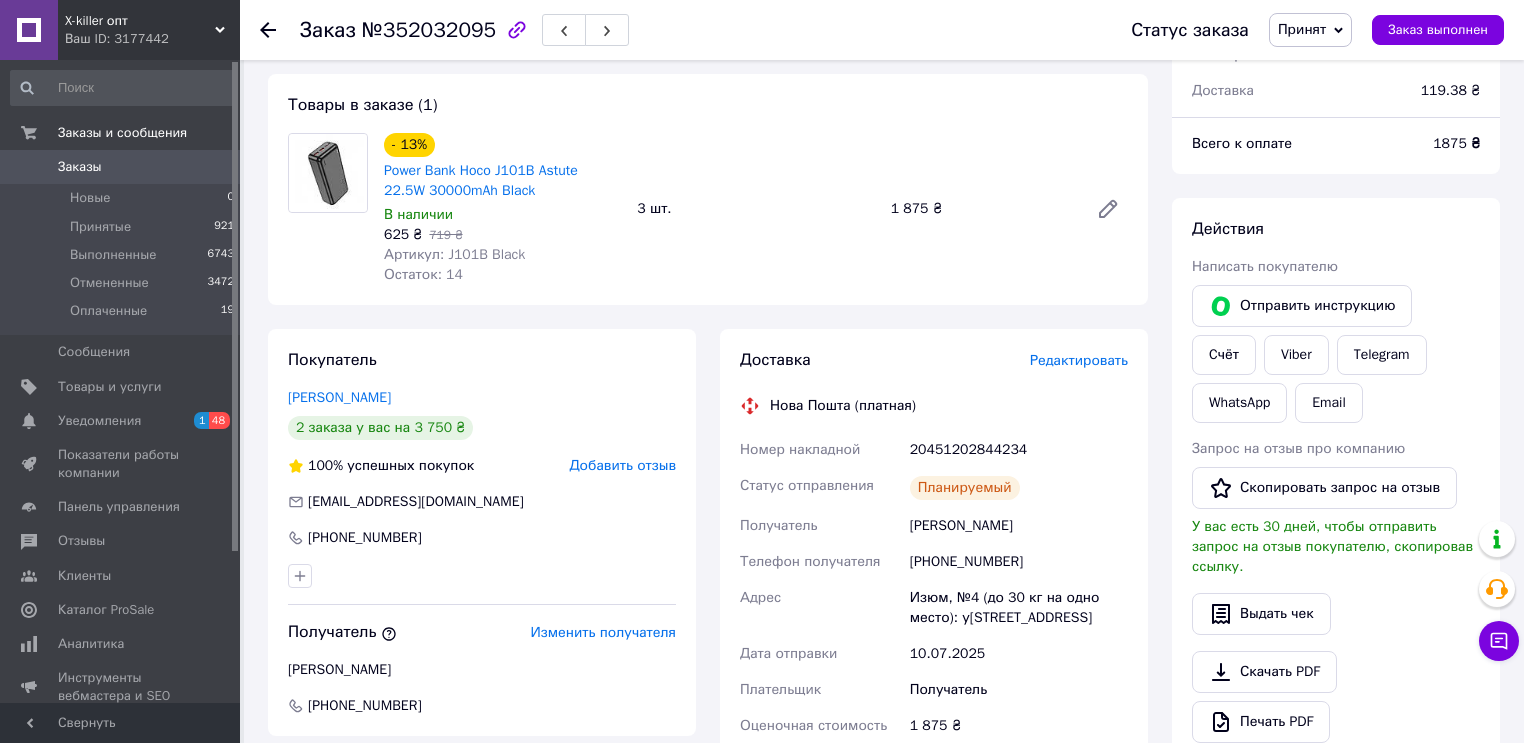 click 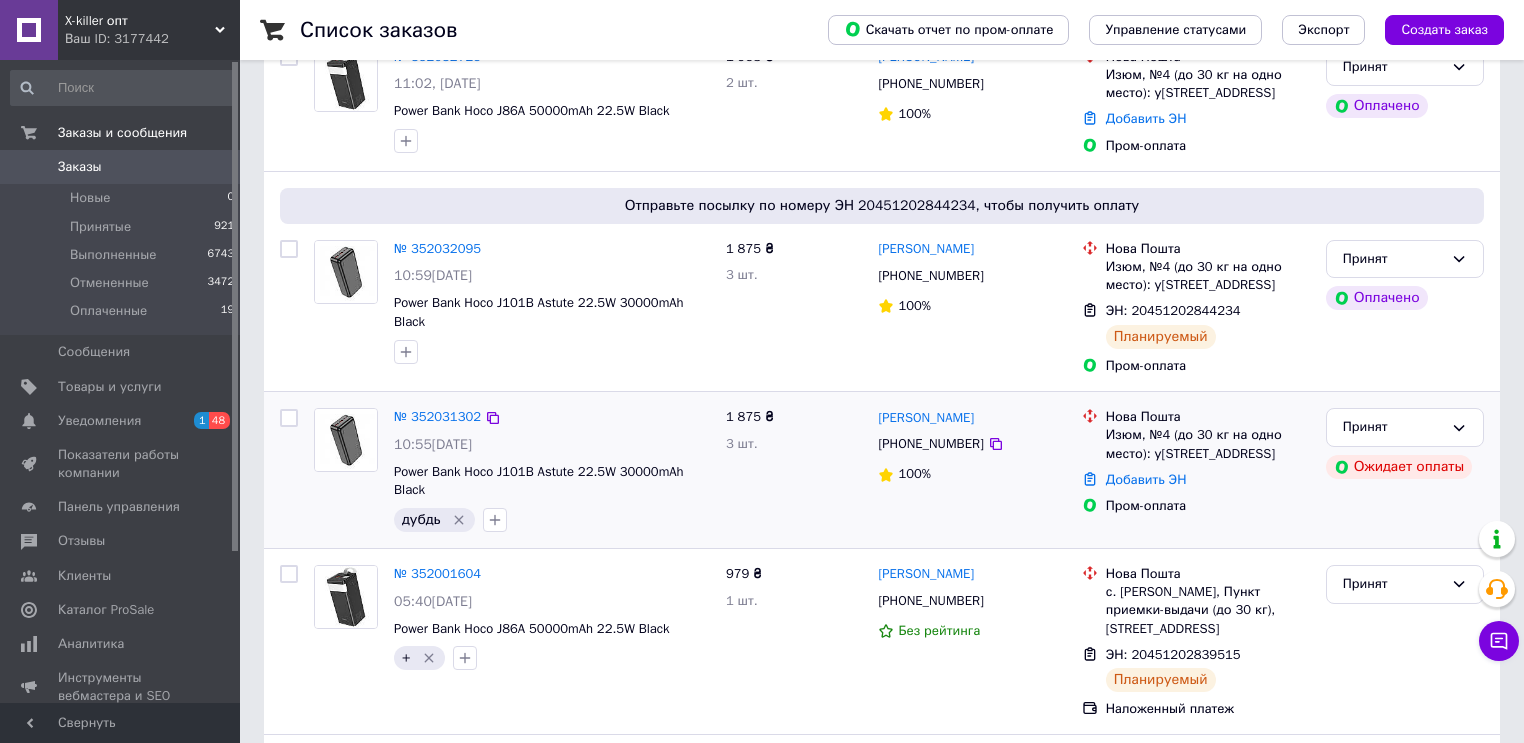 scroll, scrollTop: 240, scrollLeft: 0, axis: vertical 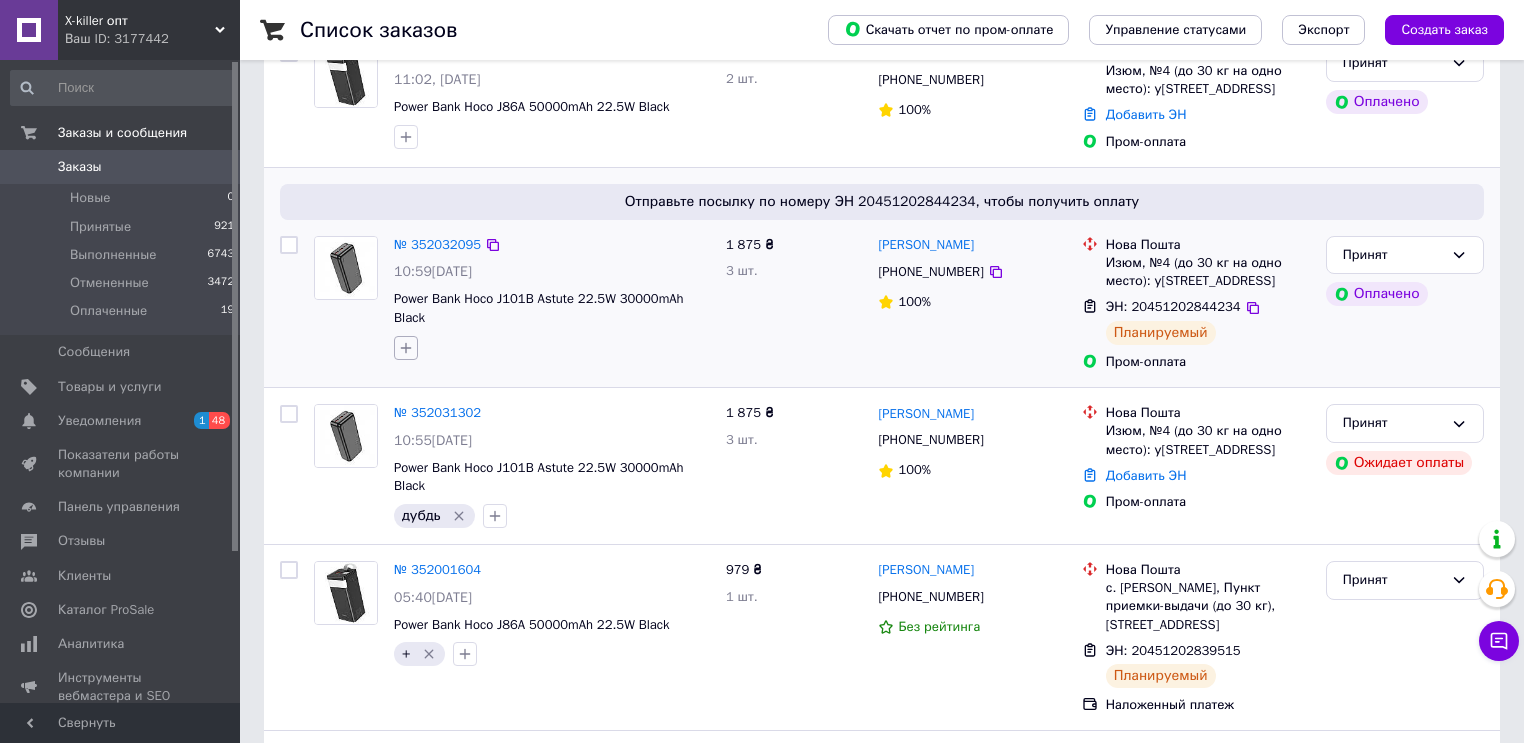click 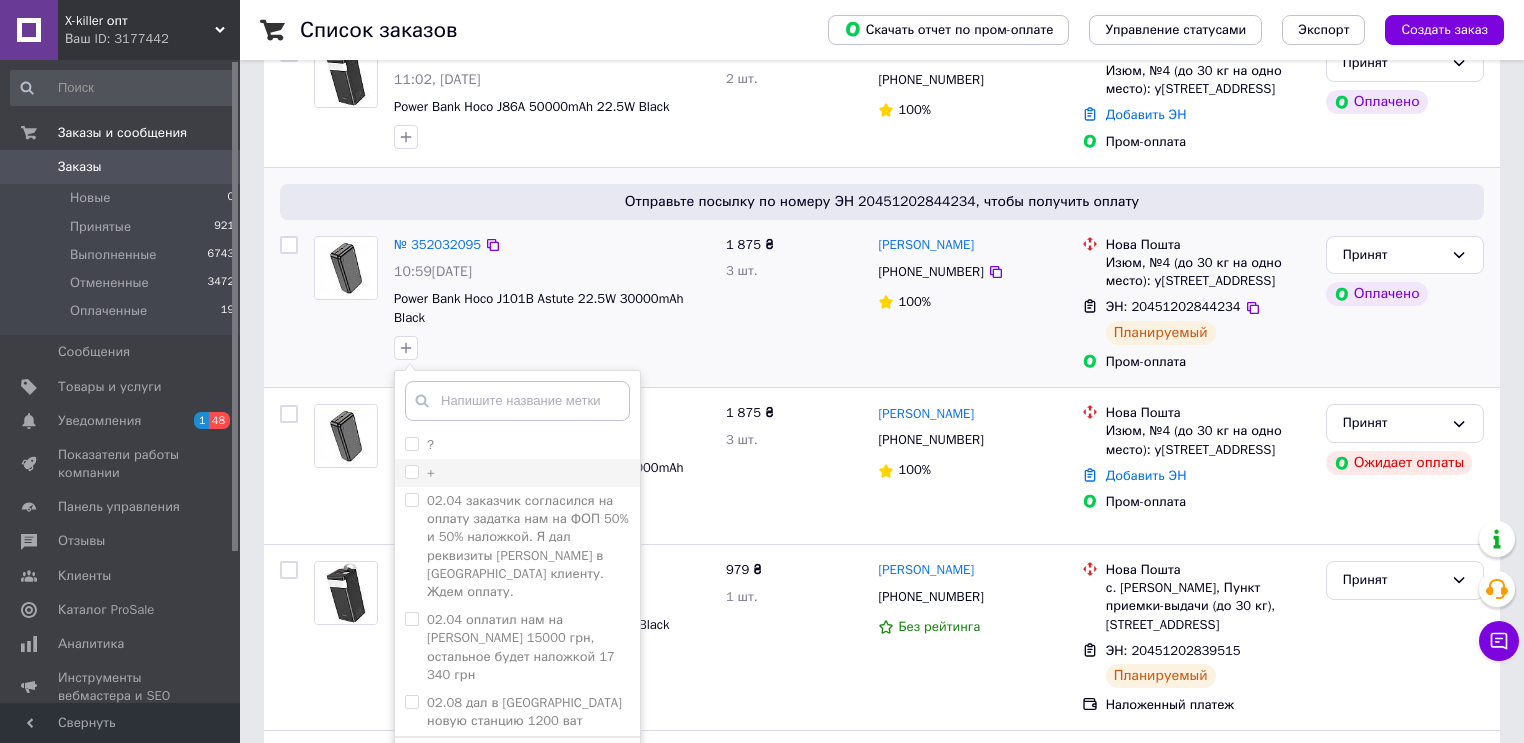 click on "+" at bounding box center (411, 471) 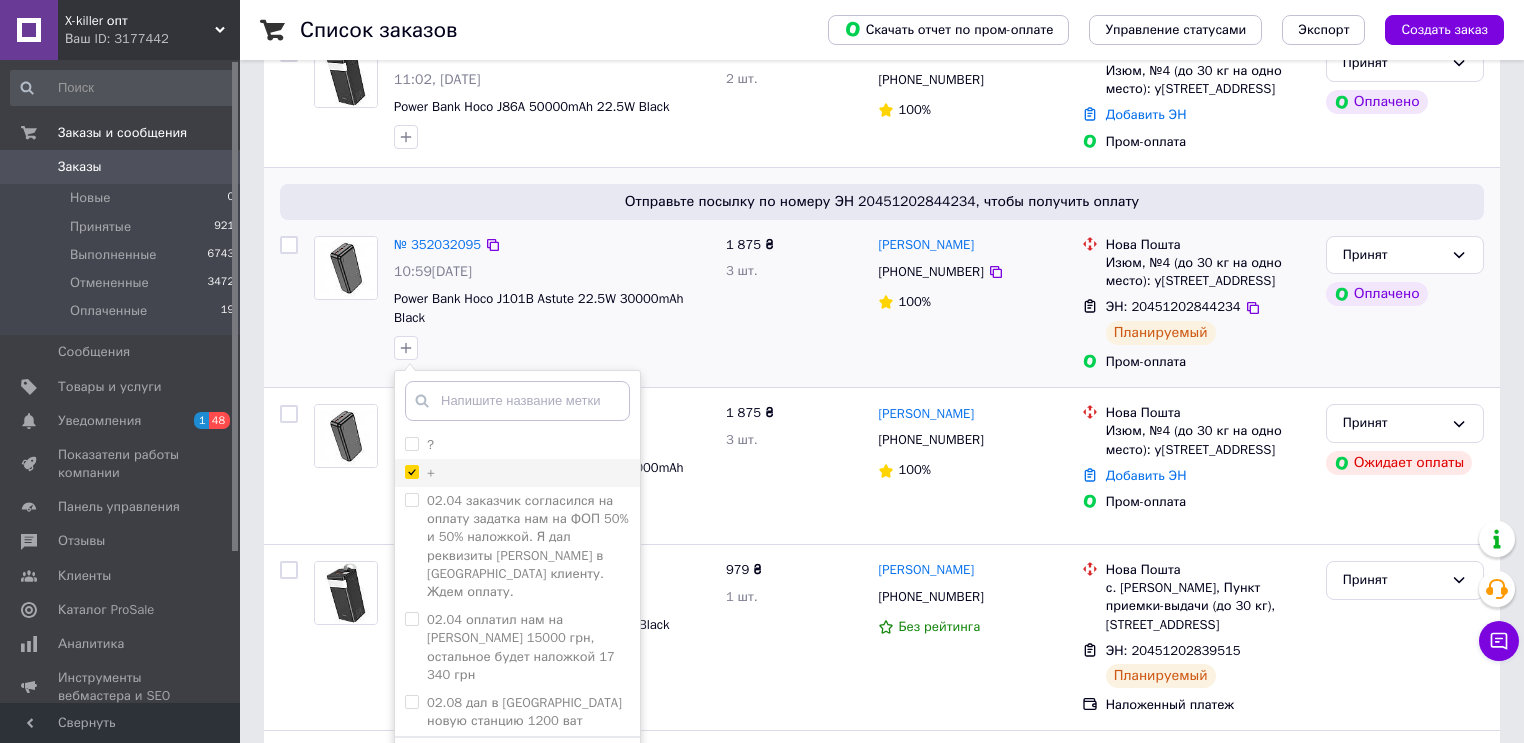 checkbox on "true" 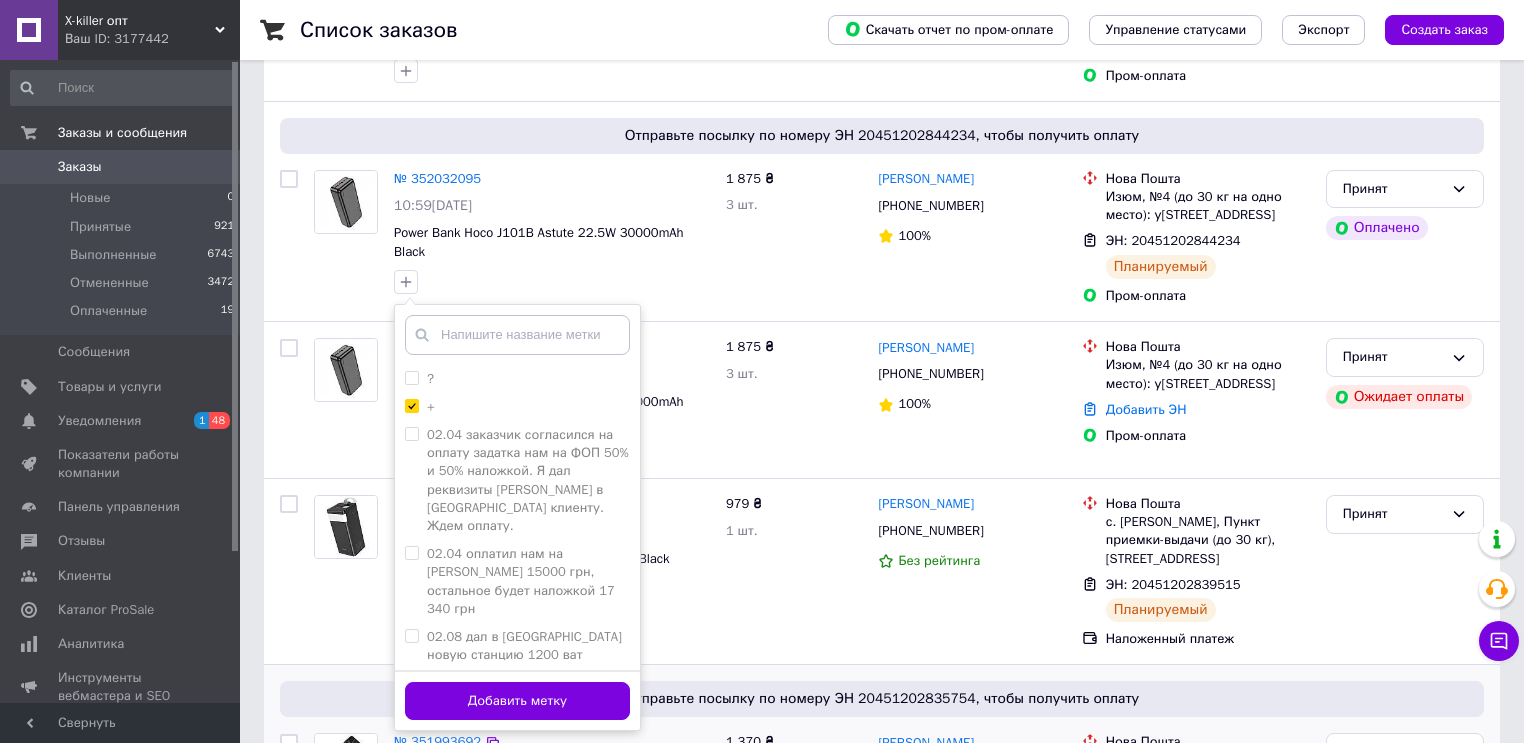 scroll, scrollTop: 560, scrollLeft: 0, axis: vertical 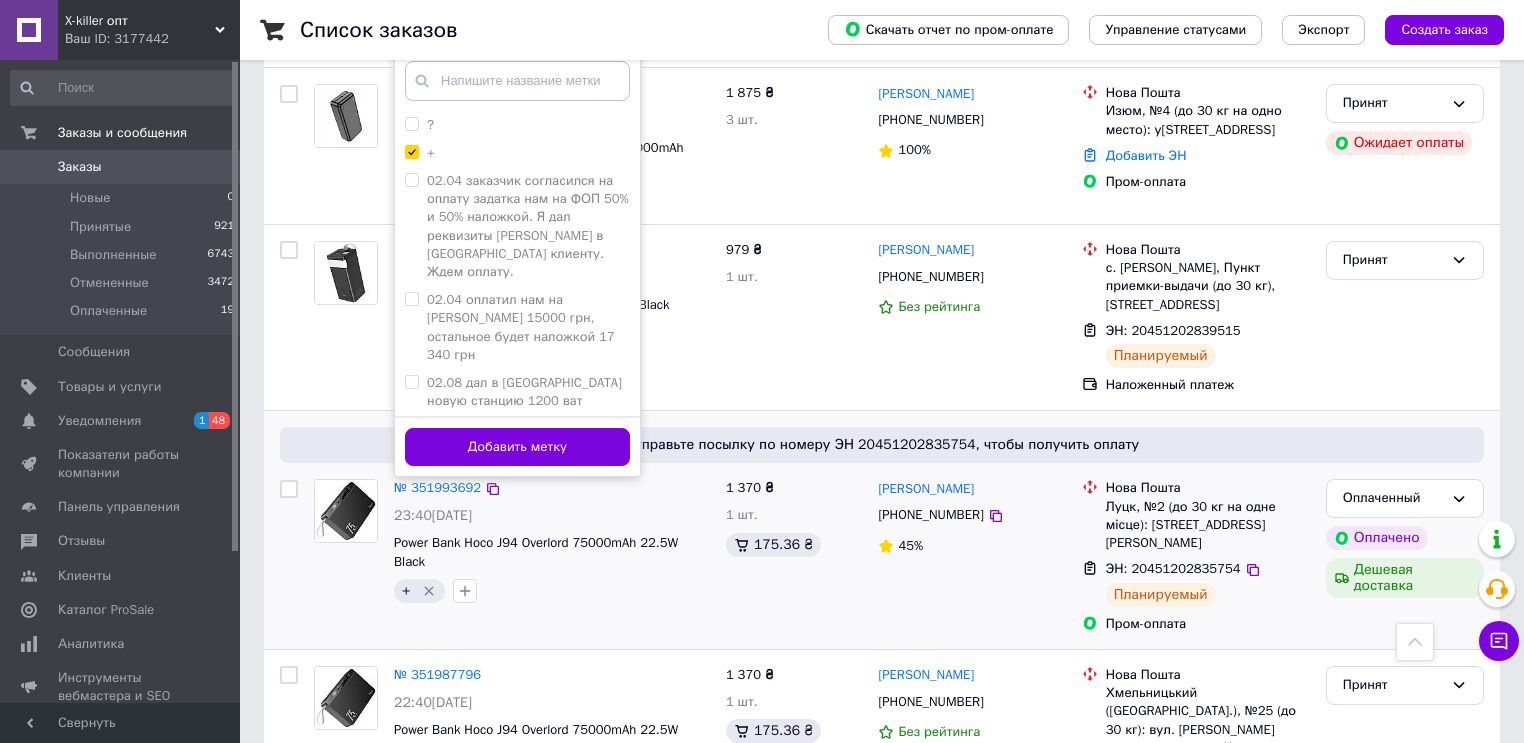 click on "Добавить метку" at bounding box center (517, 447) 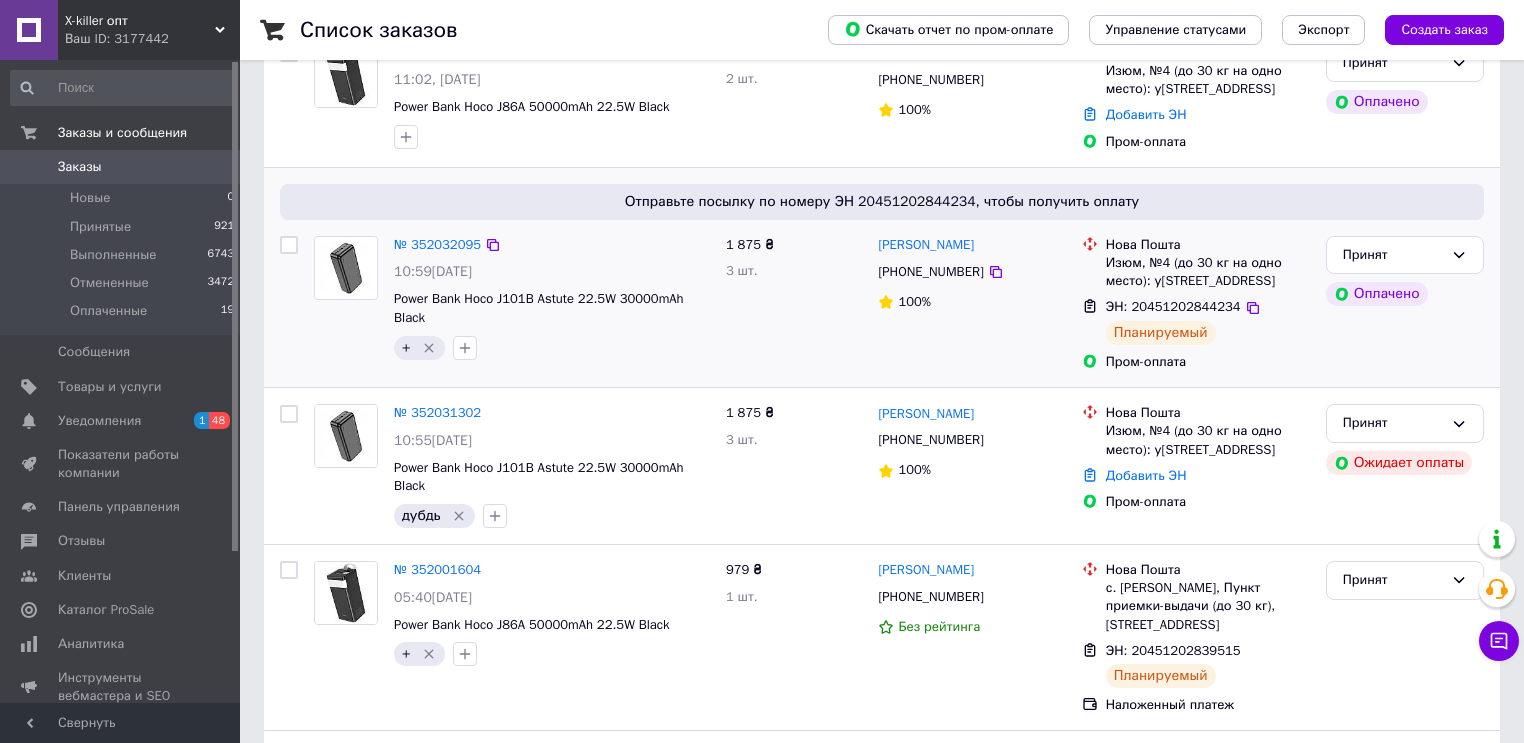 scroll, scrollTop: 80, scrollLeft: 0, axis: vertical 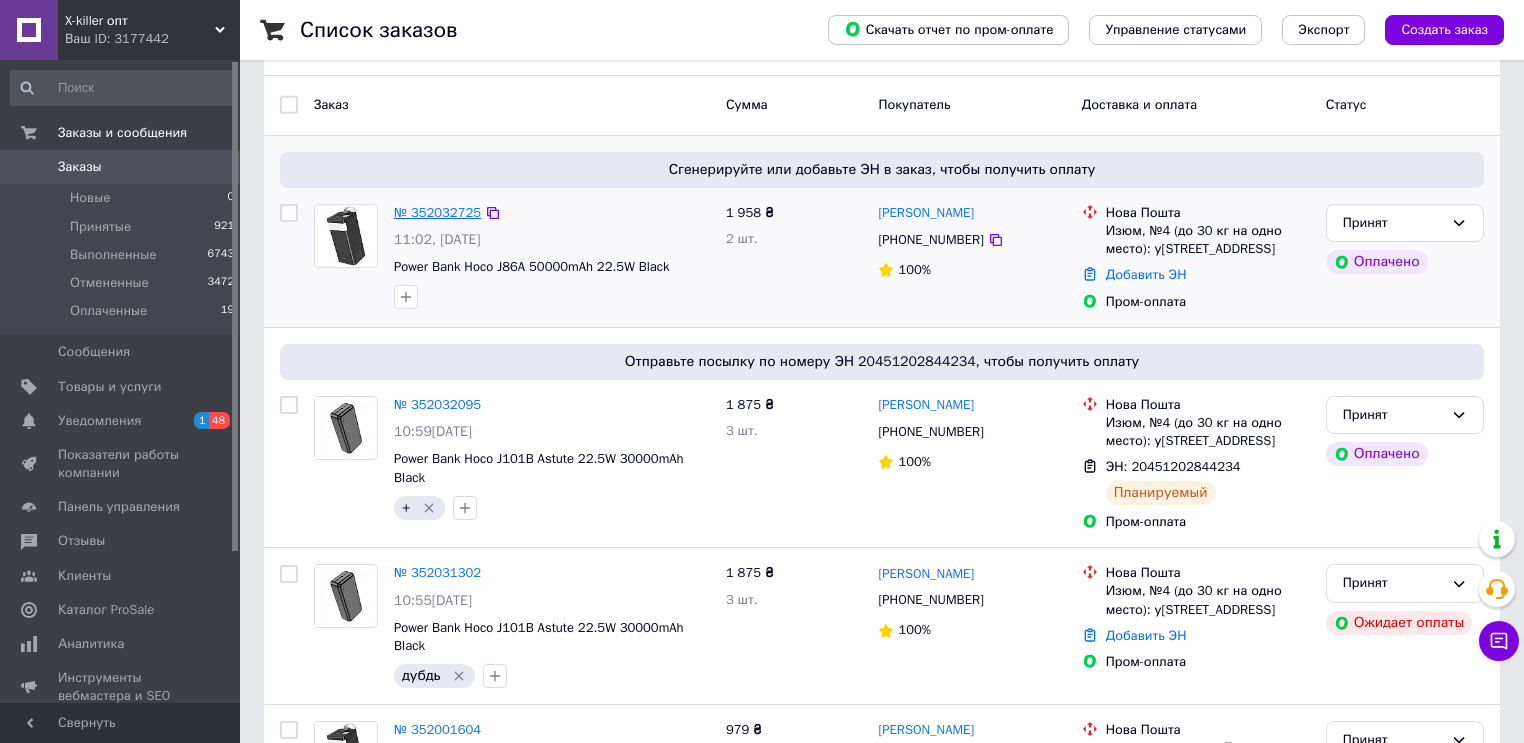 click on "№ 352032725" at bounding box center (437, 212) 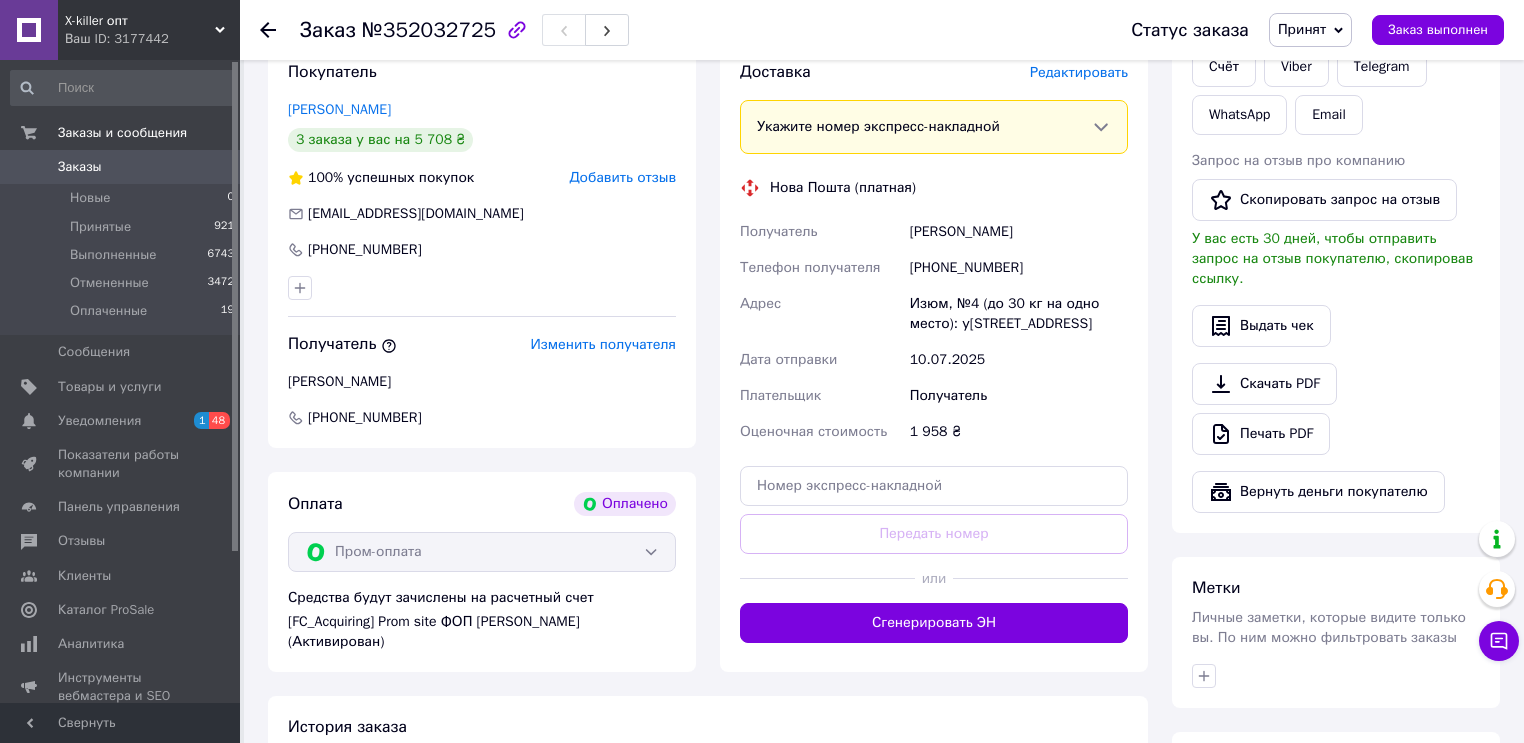 scroll, scrollTop: 560, scrollLeft: 0, axis: vertical 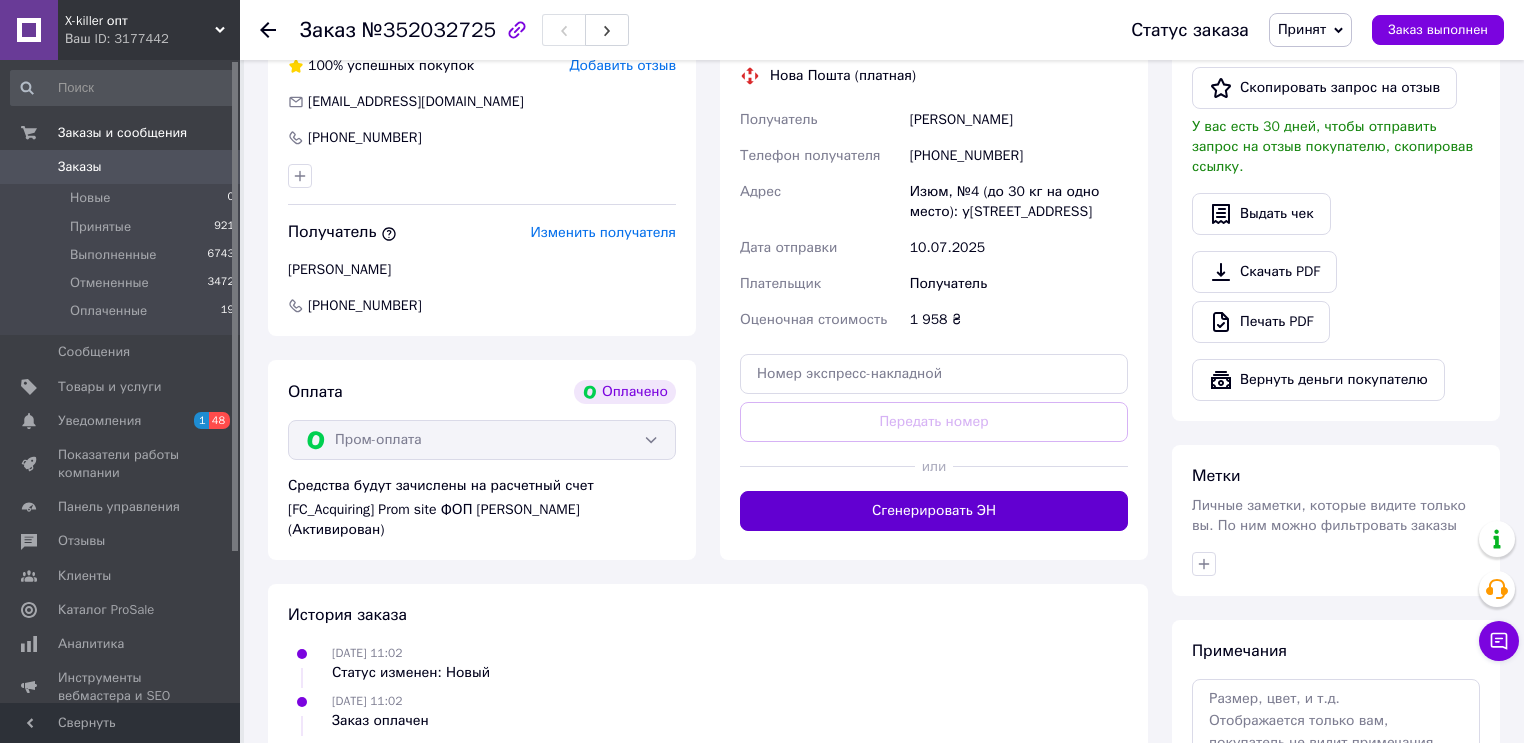 click on "Сгенерировать ЭН" at bounding box center [934, 511] 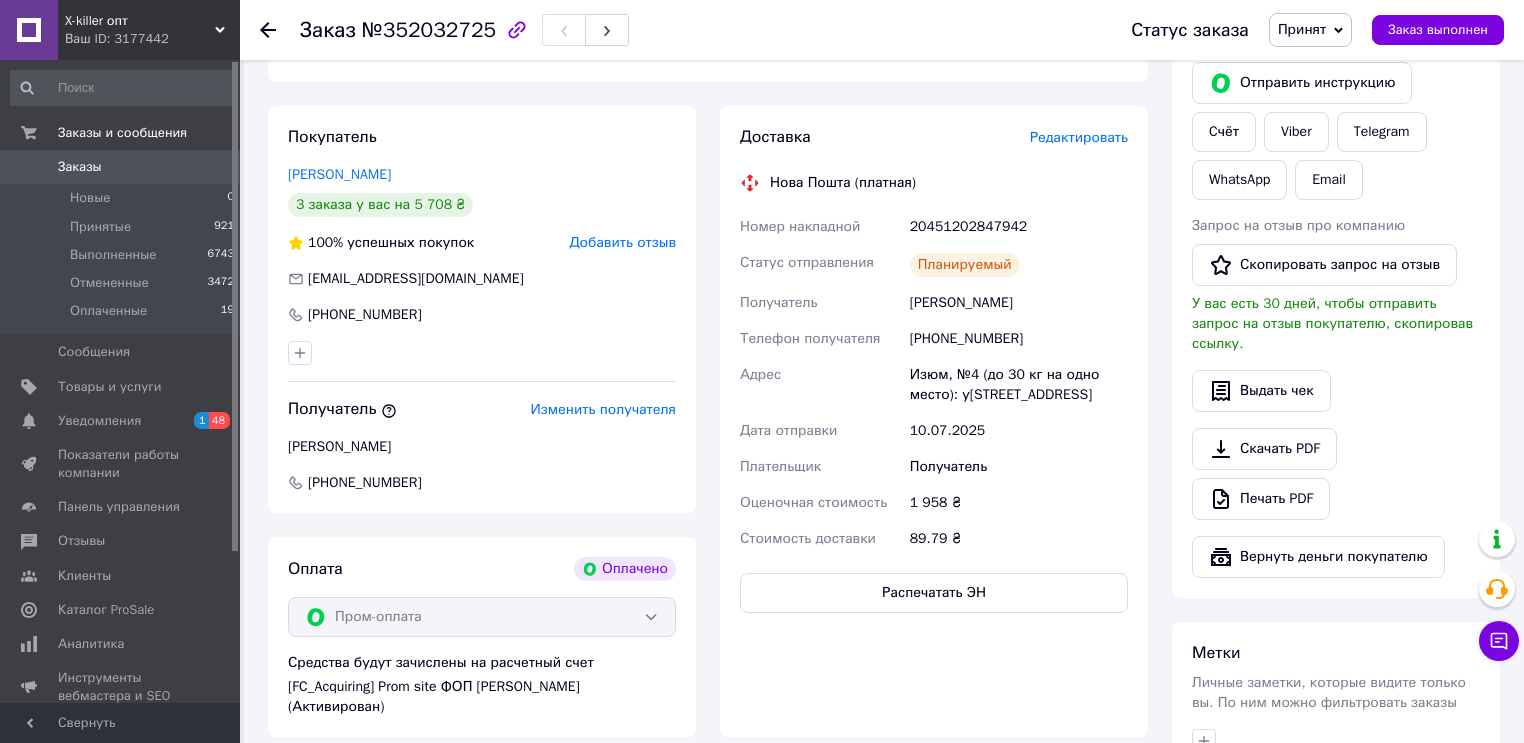 scroll, scrollTop: 80, scrollLeft: 0, axis: vertical 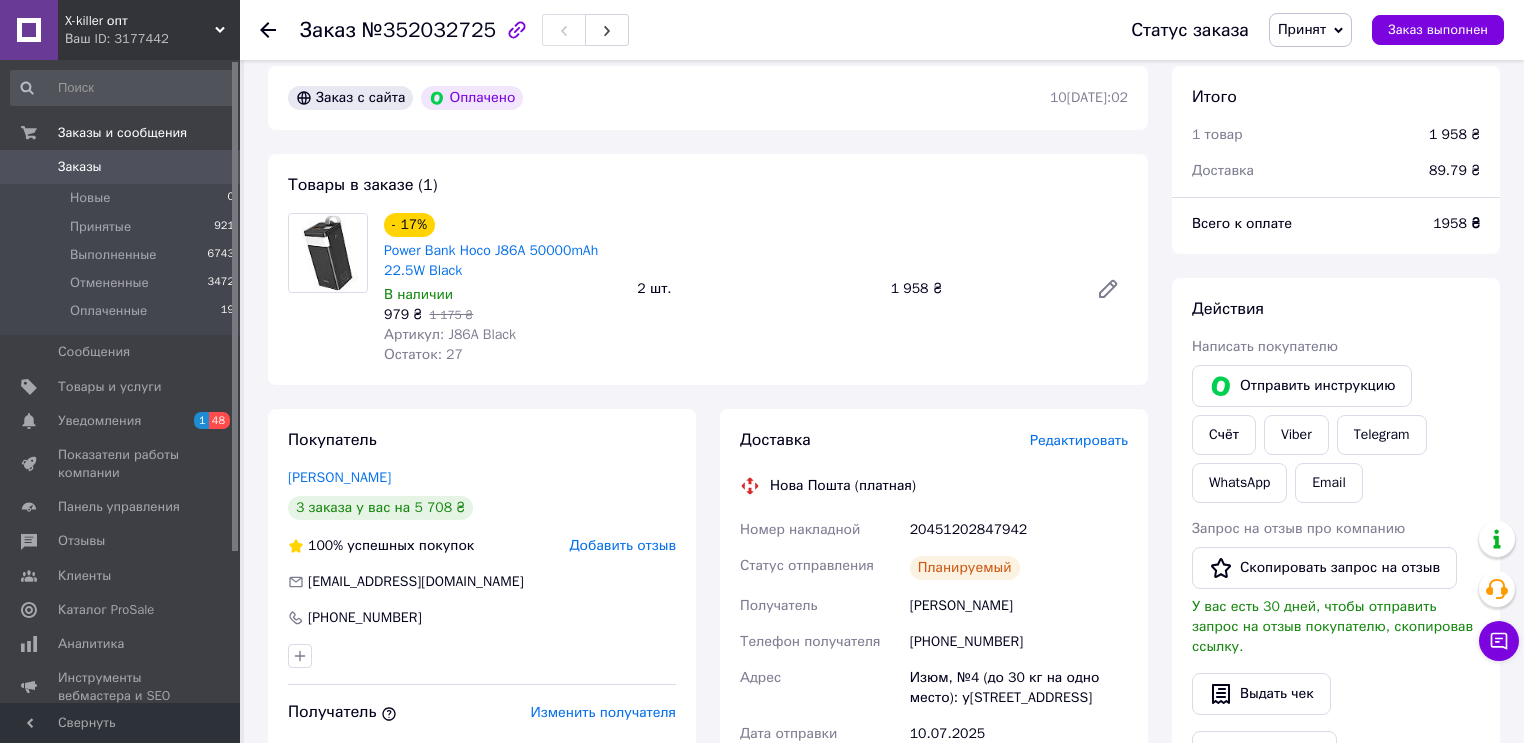 click on "20451202847942" at bounding box center [1019, 530] 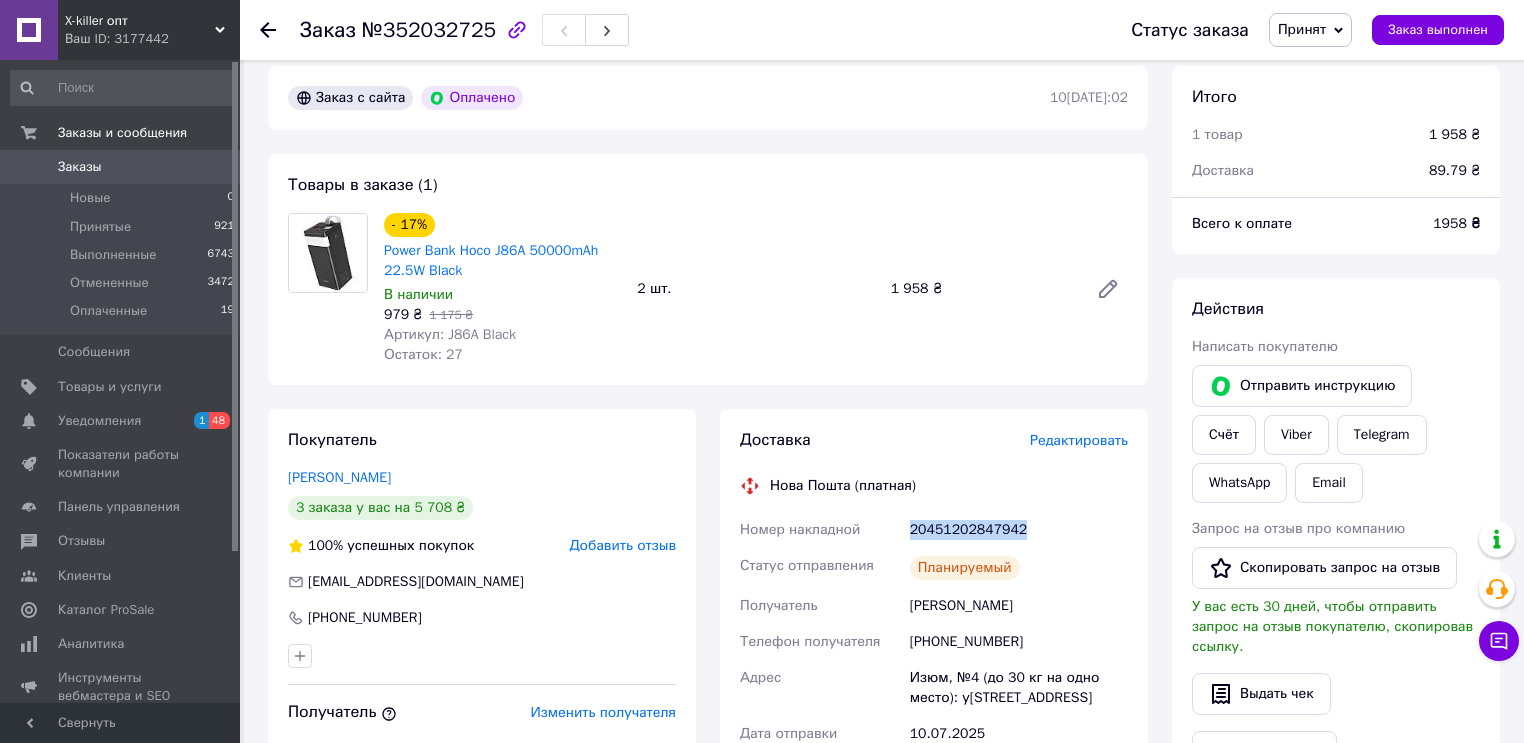 click on "20451202847942" at bounding box center [1019, 530] 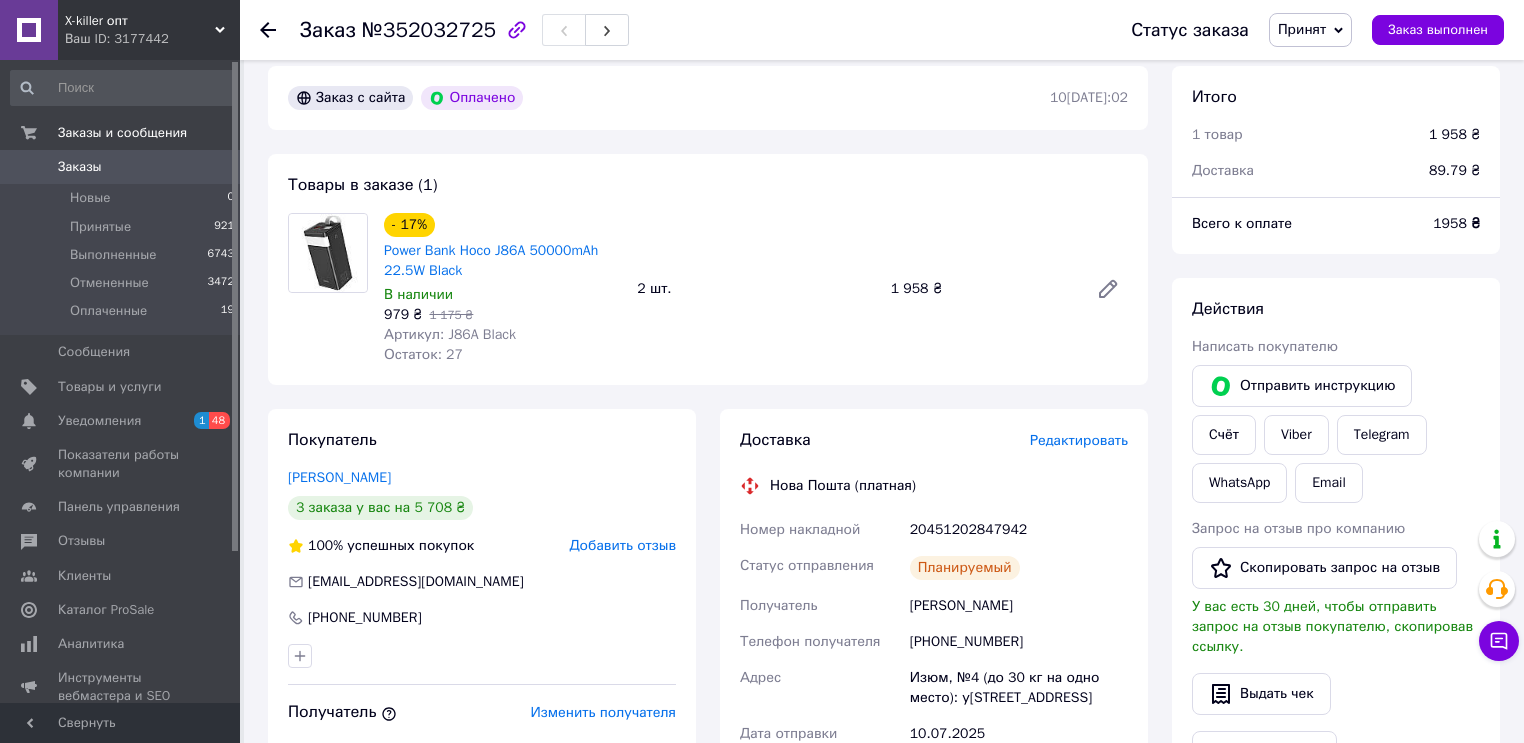 click 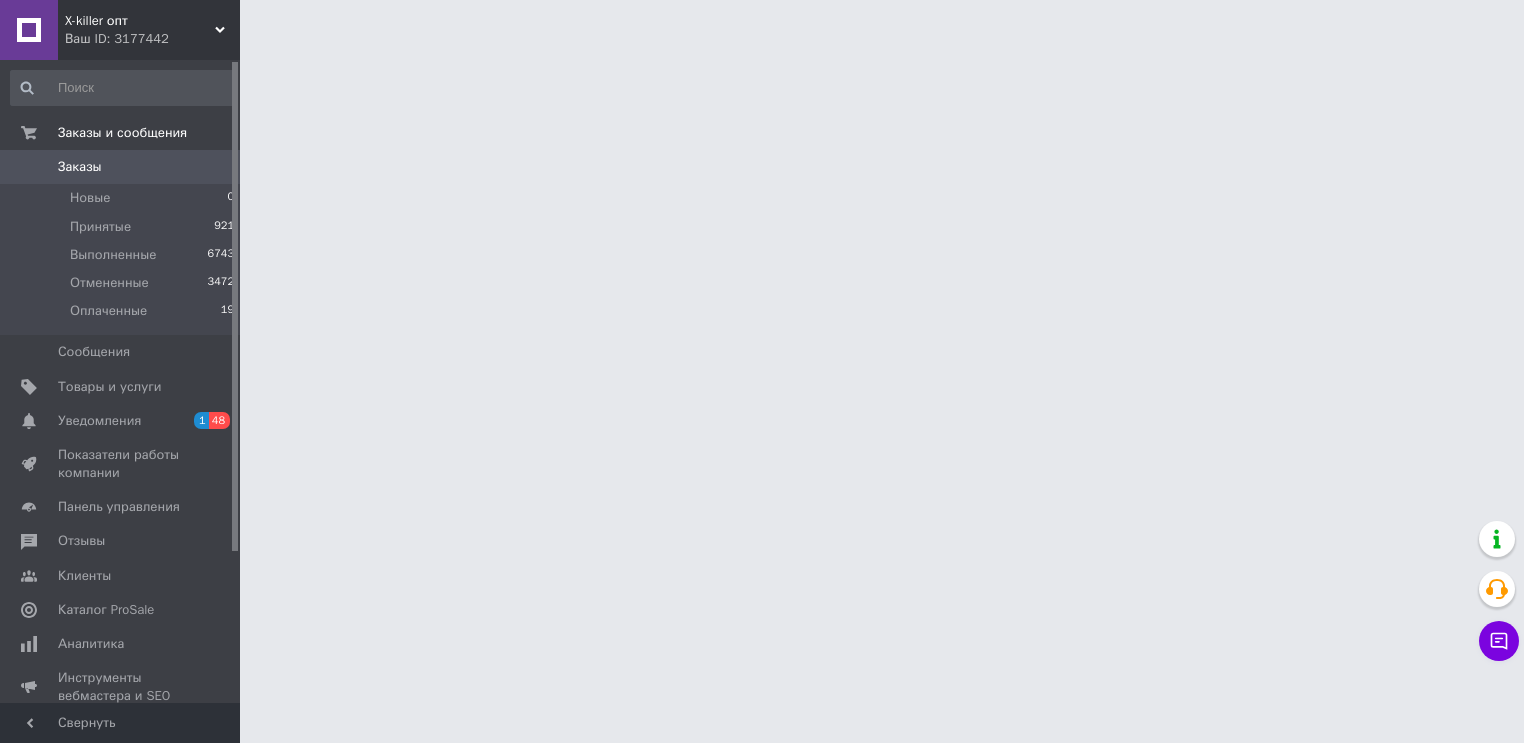 scroll, scrollTop: 0, scrollLeft: 0, axis: both 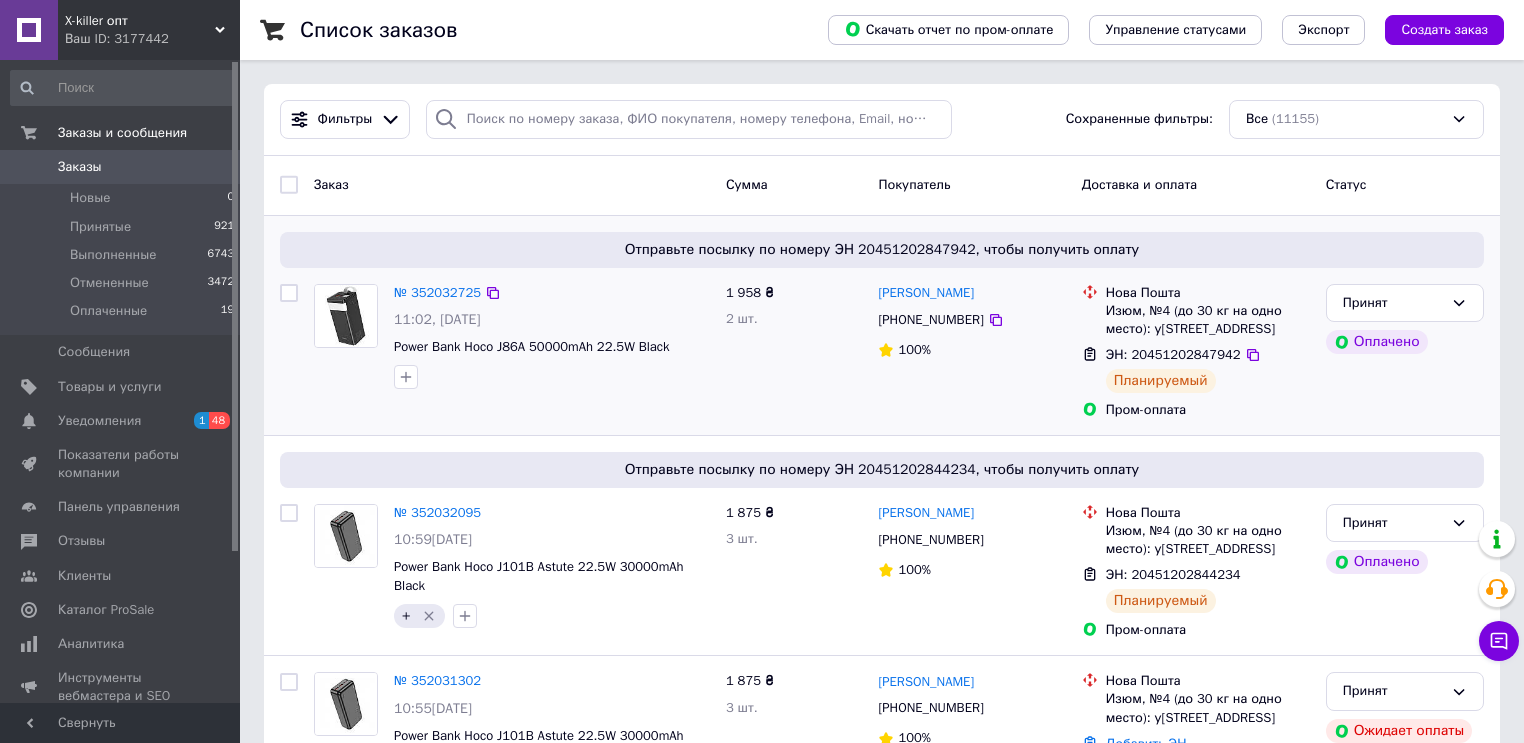 click 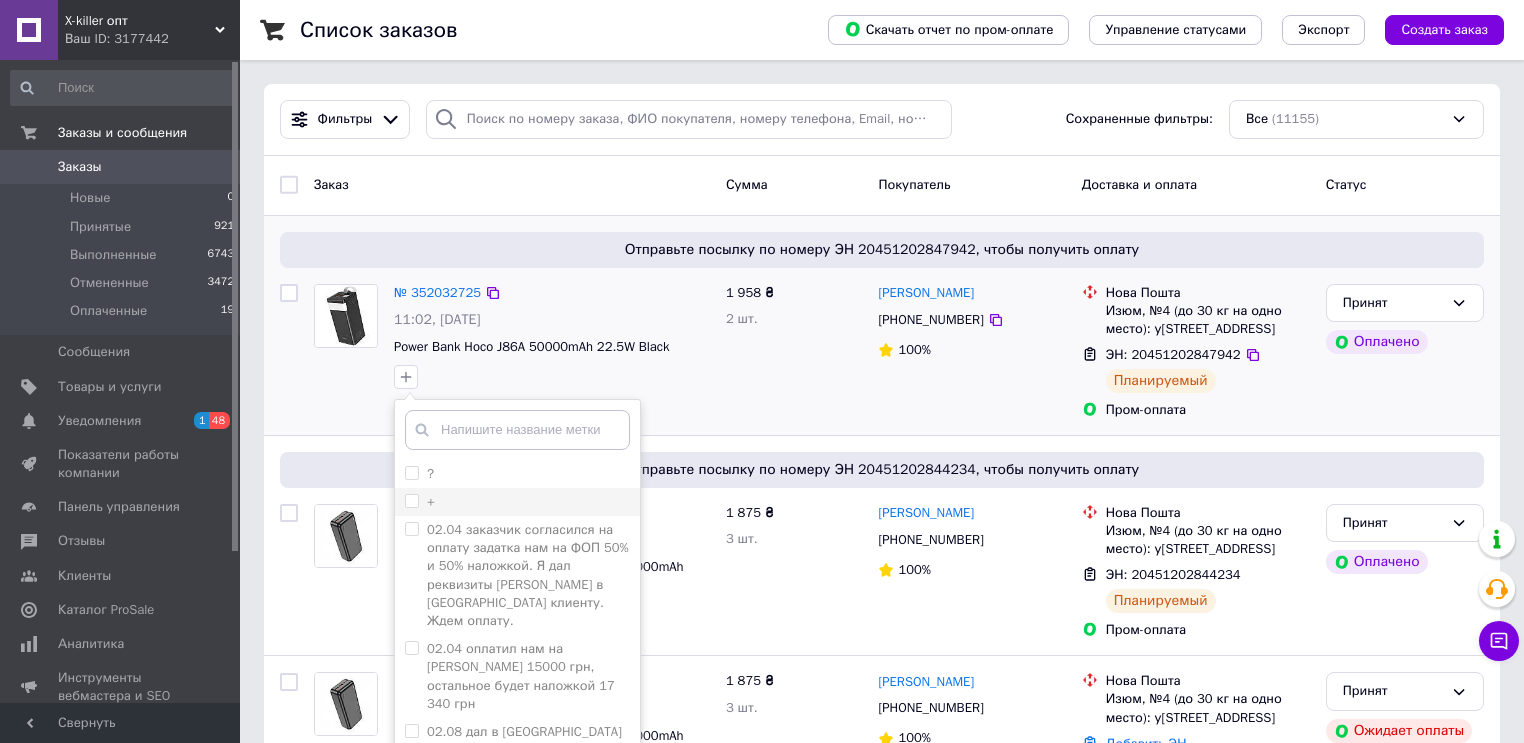click on "+" at bounding box center [411, 500] 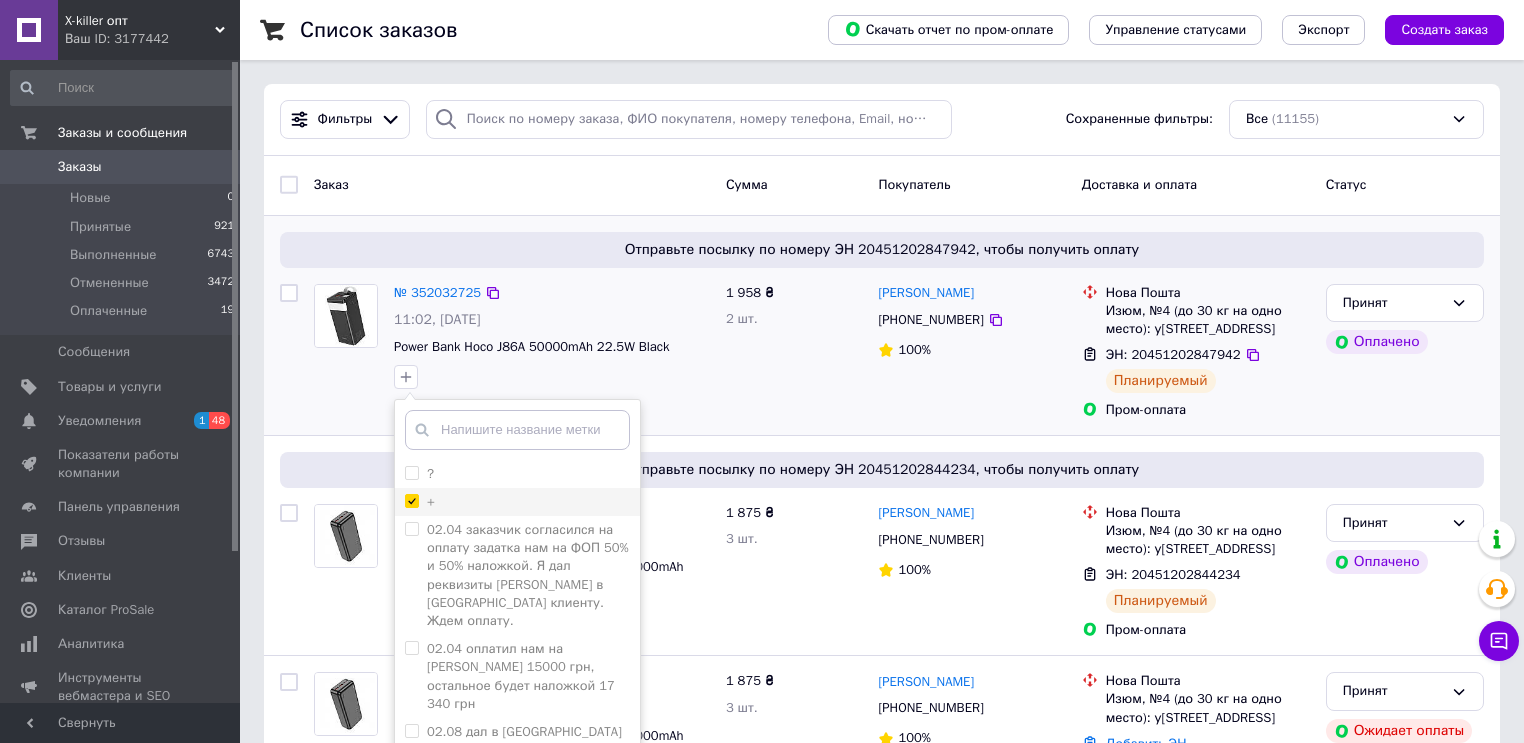 checkbox on "true" 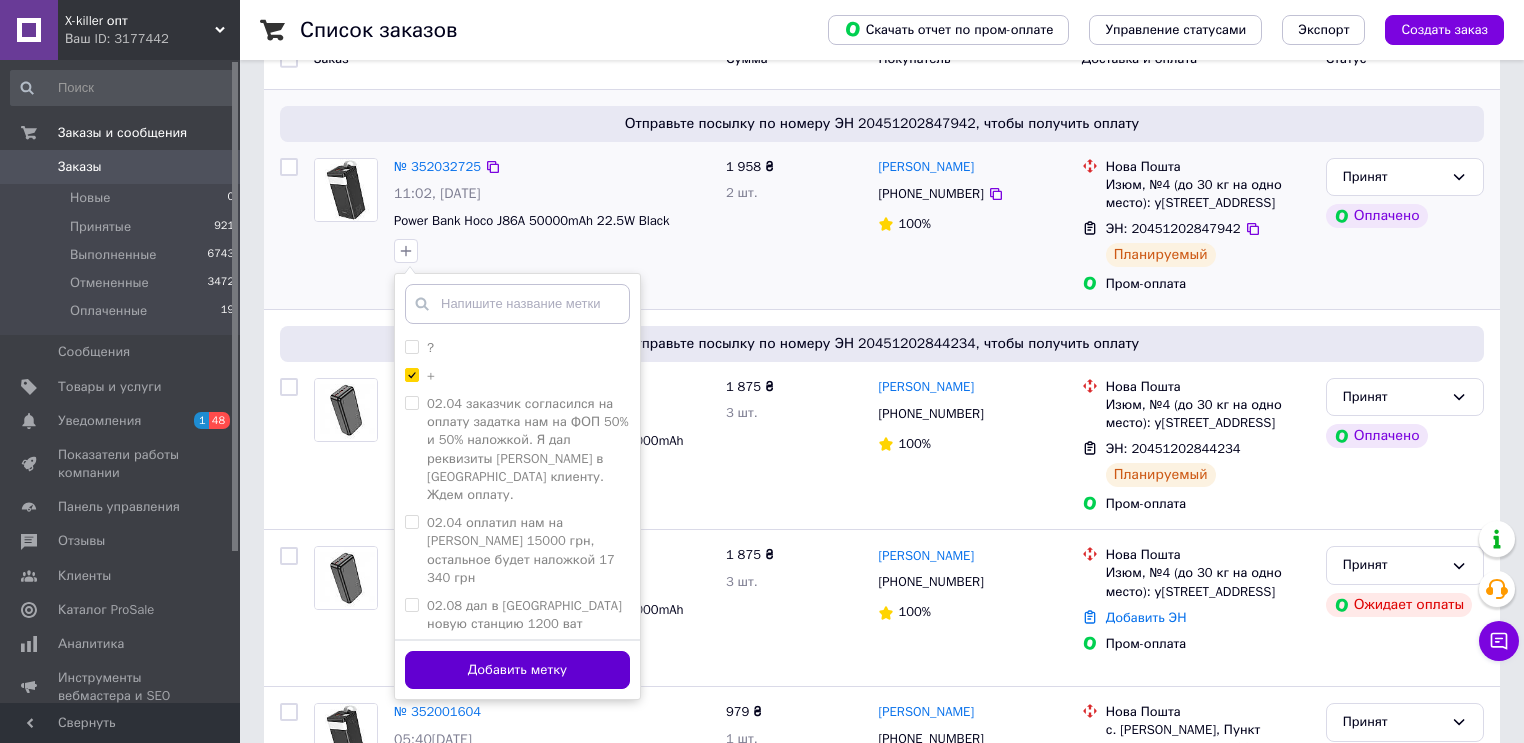 scroll, scrollTop: 240, scrollLeft: 0, axis: vertical 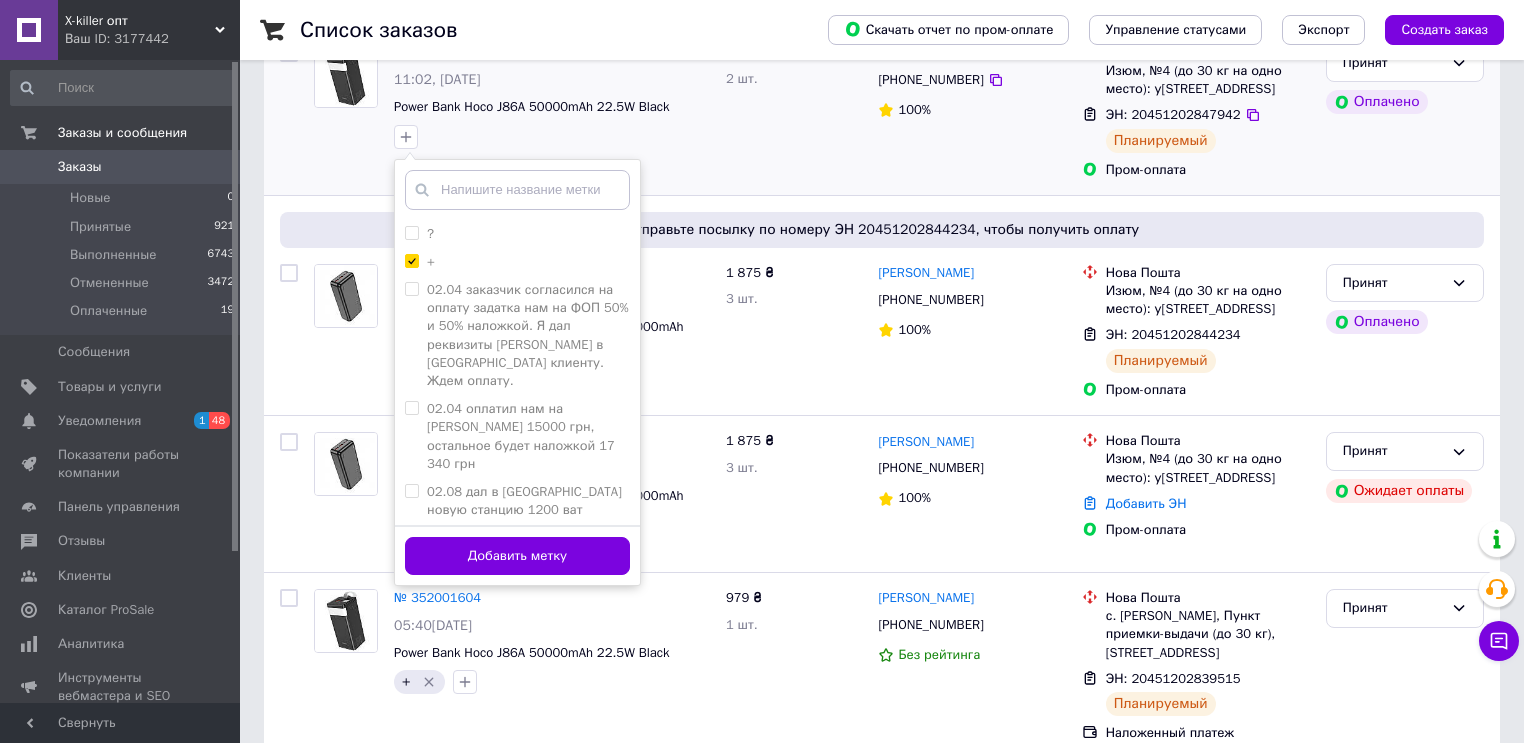 click on "Добавить метку" at bounding box center (517, 555) 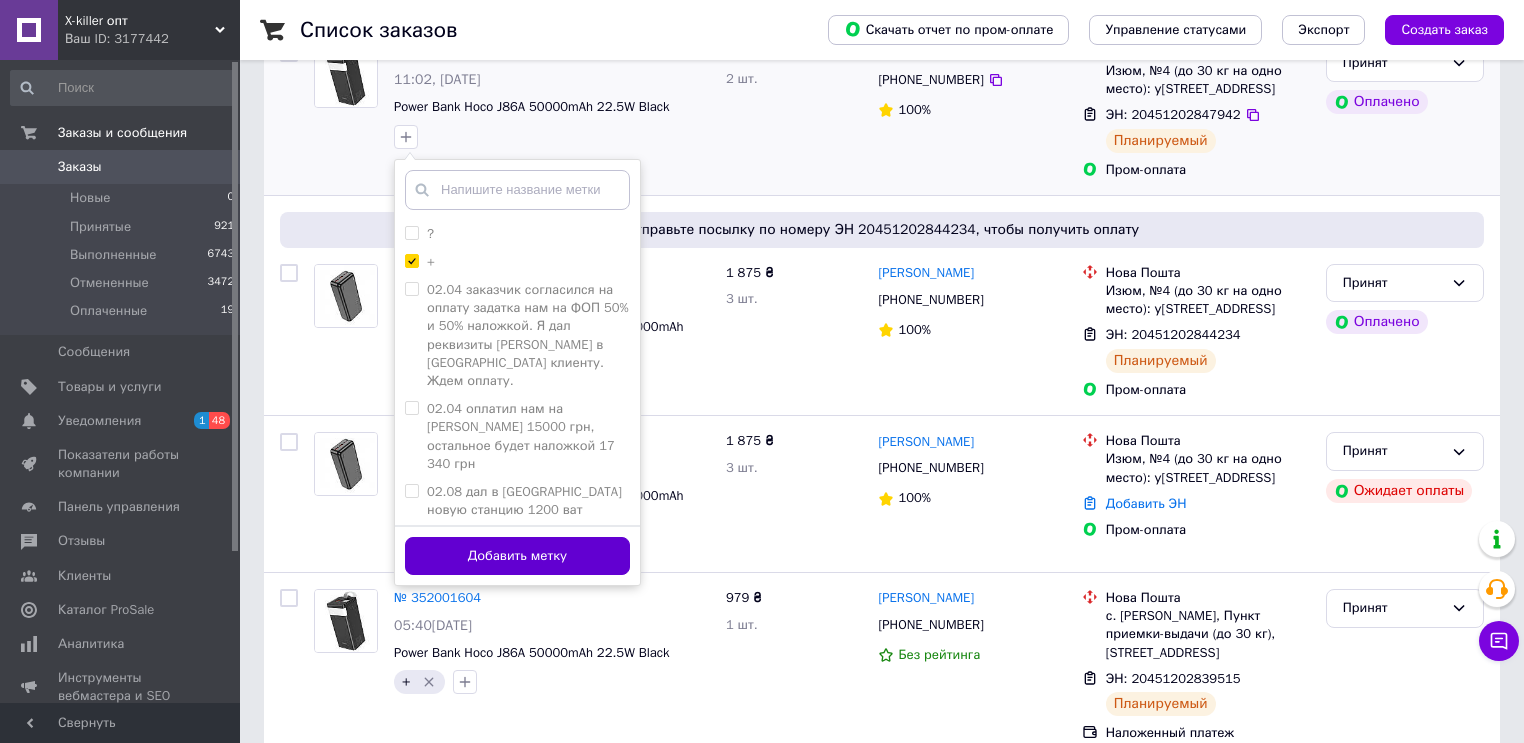 click on "Добавить метку" at bounding box center (517, 556) 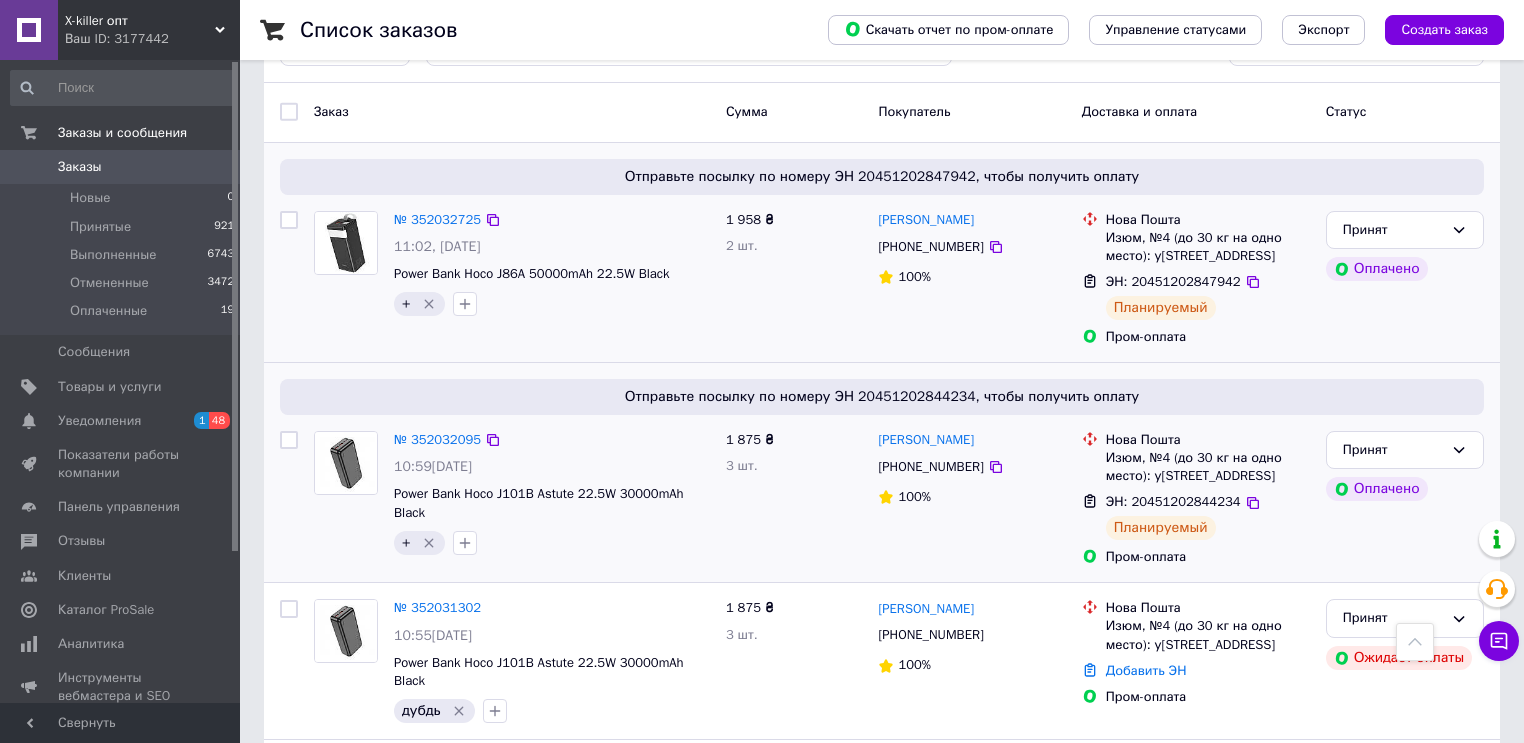 scroll, scrollTop: 0, scrollLeft: 0, axis: both 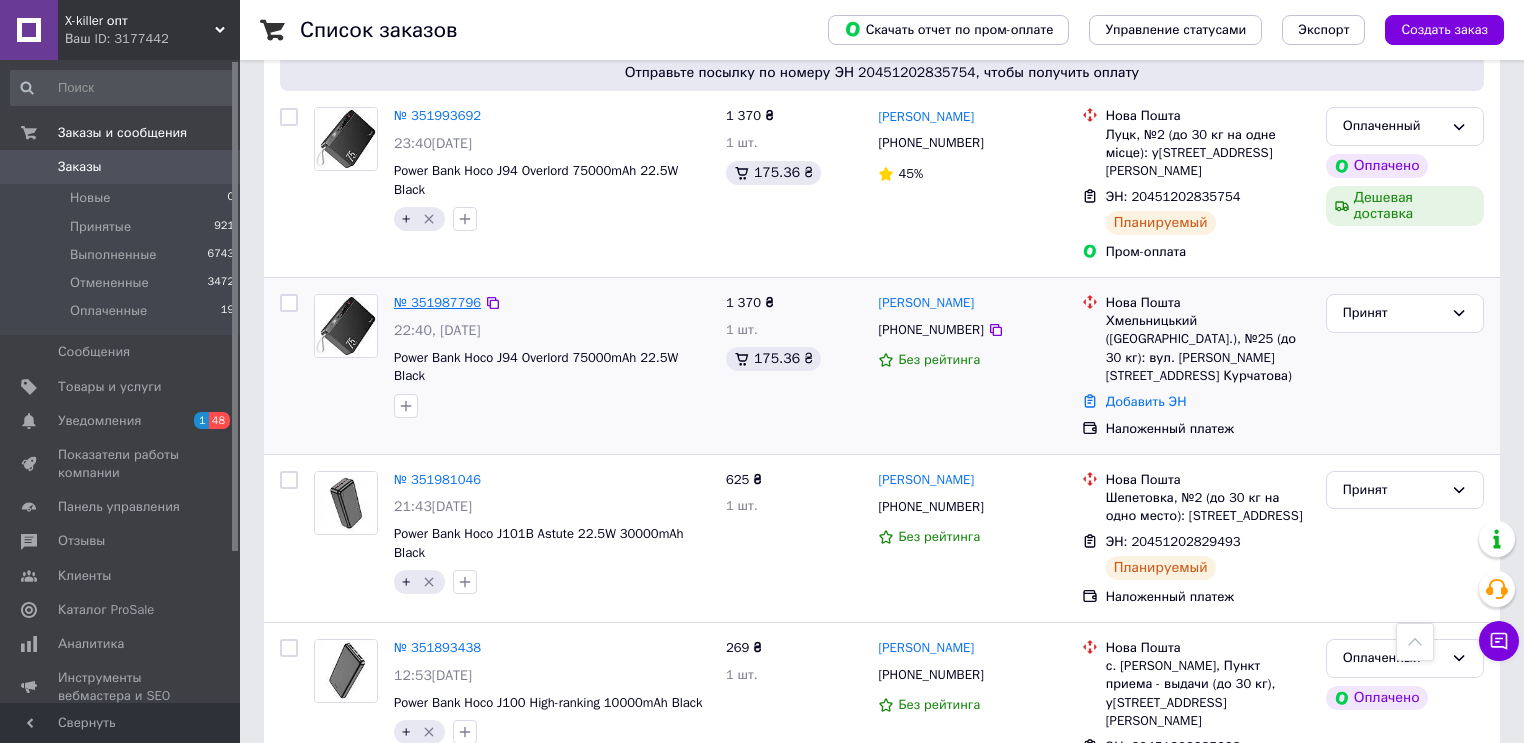 click on "№ 351987796" at bounding box center [437, 302] 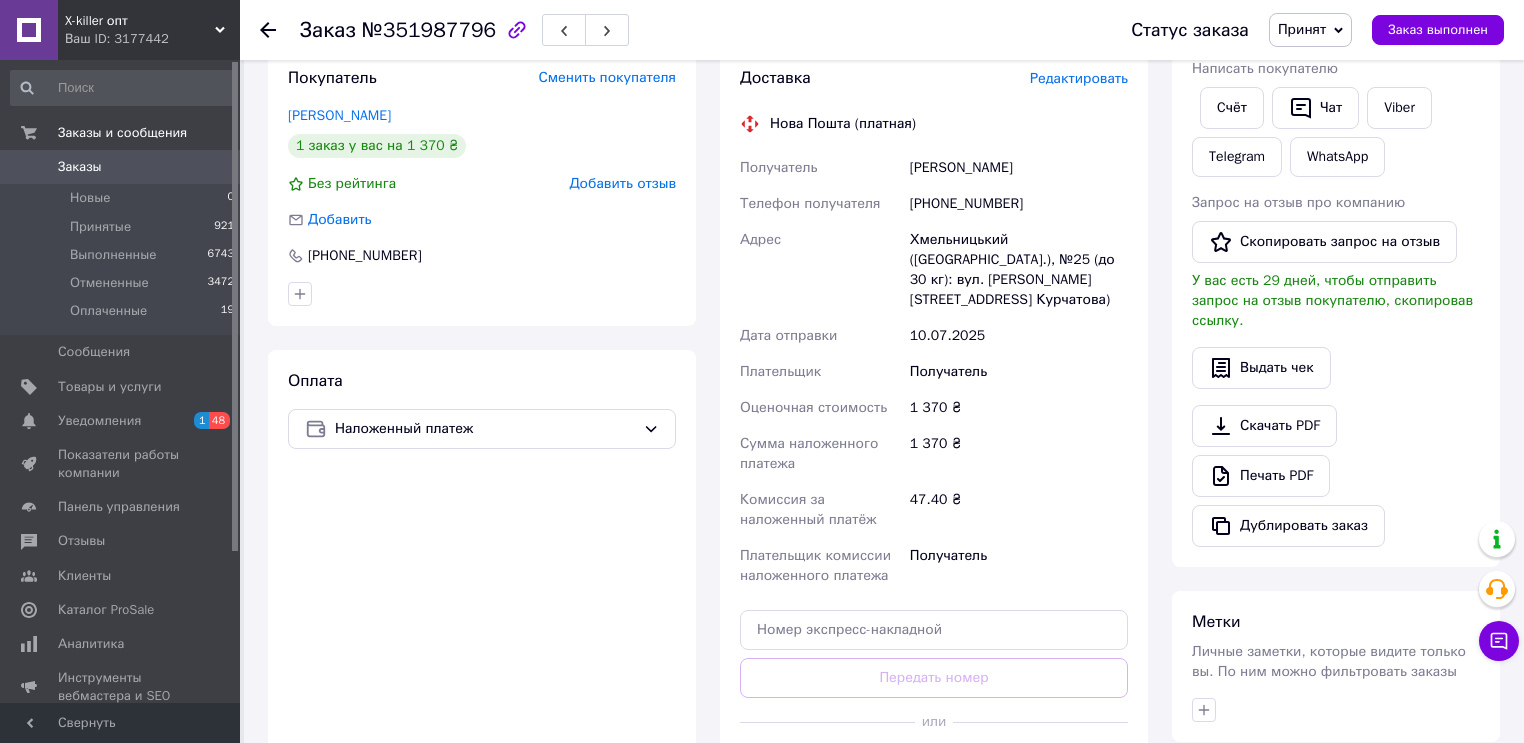 scroll, scrollTop: 560, scrollLeft: 0, axis: vertical 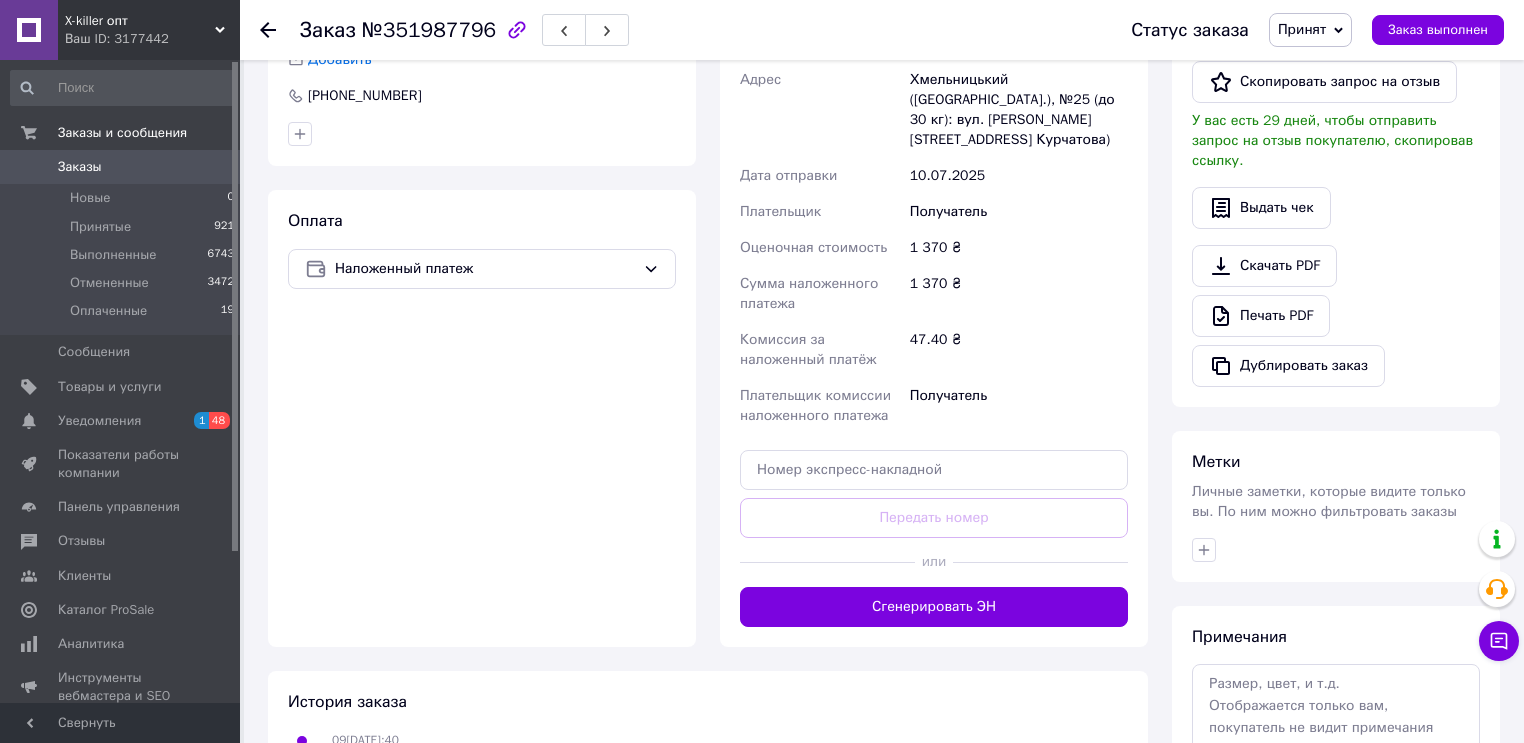click on "Сгенерировать ЭН" at bounding box center (934, 607) 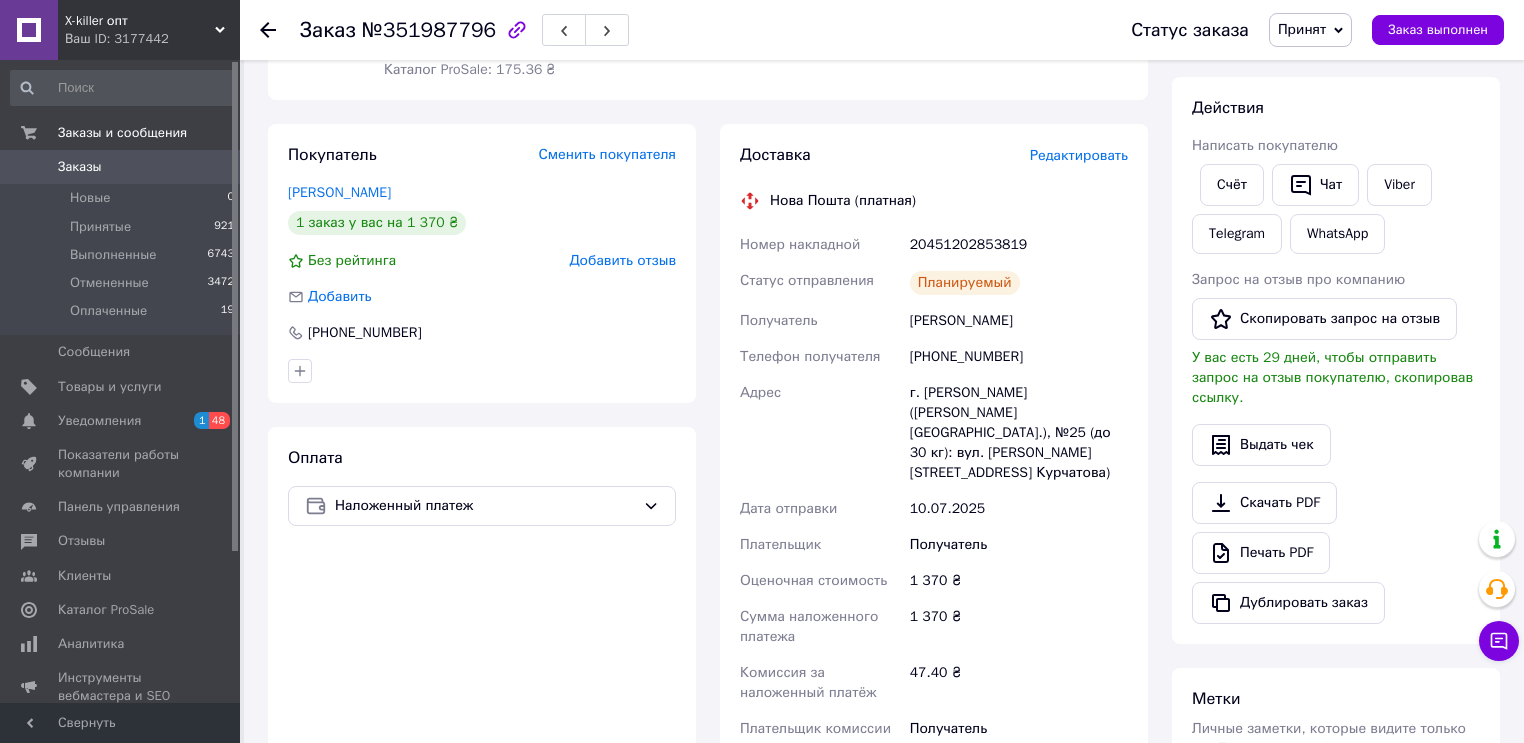 scroll, scrollTop: 160, scrollLeft: 0, axis: vertical 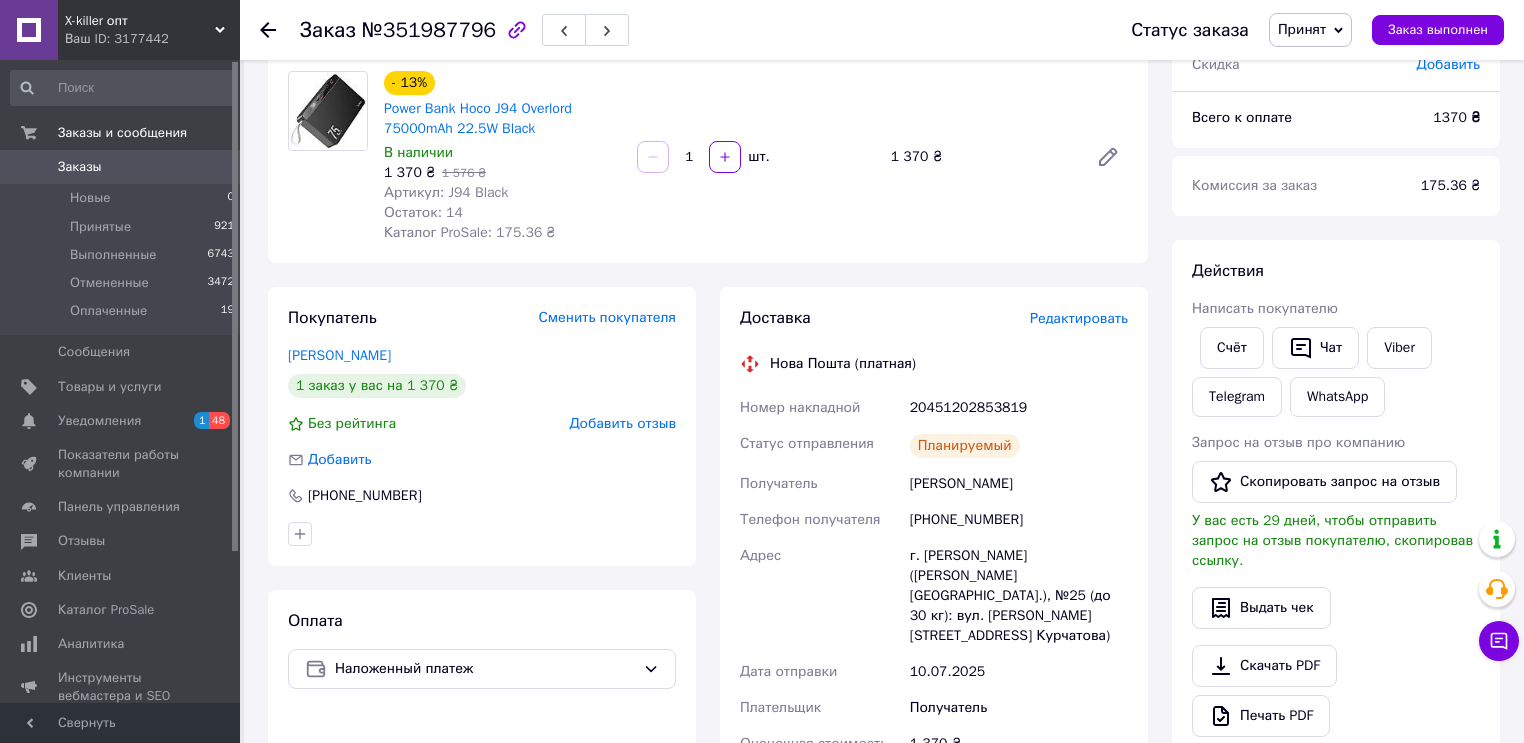 click on "20451202853819" at bounding box center (1019, 408) 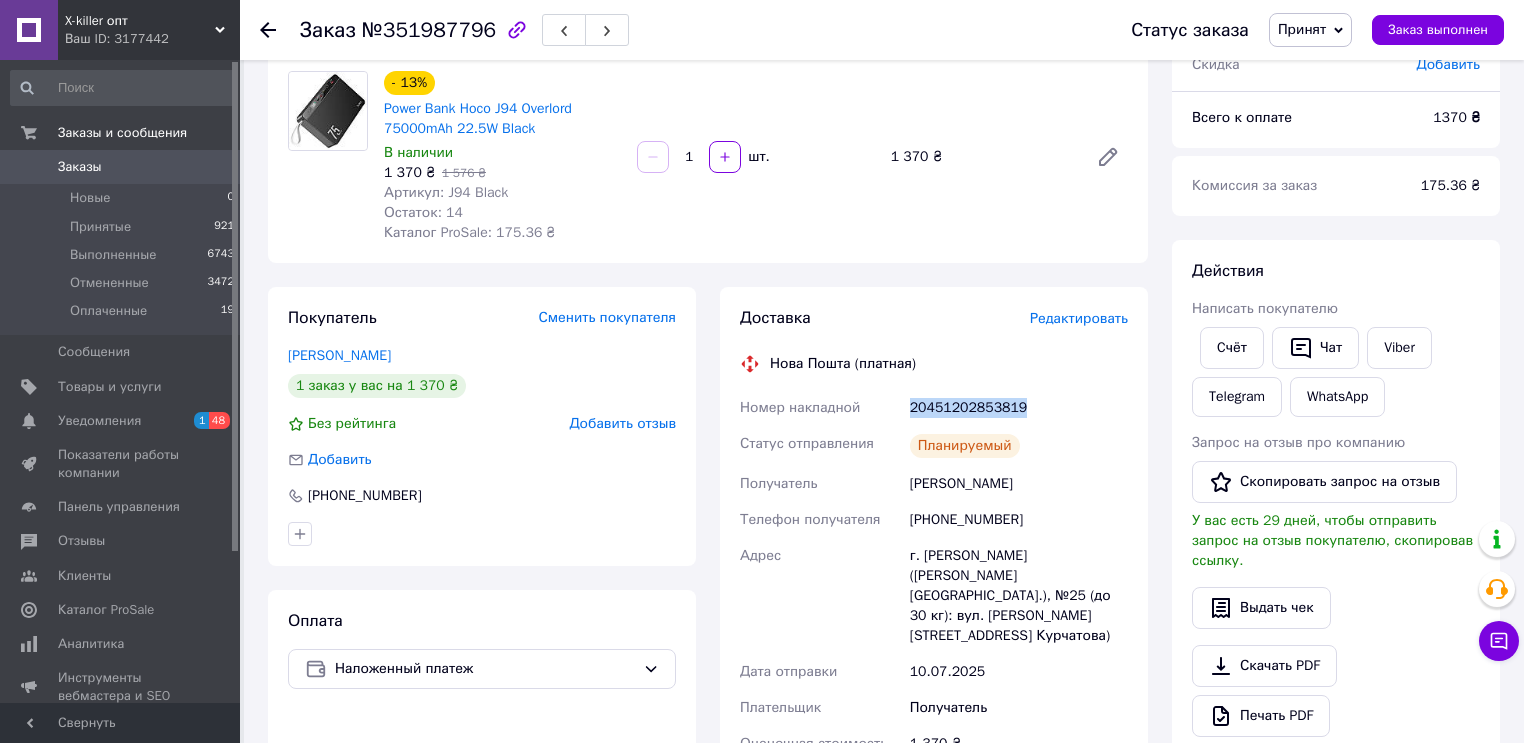 click on "20451202853819" at bounding box center [1019, 408] 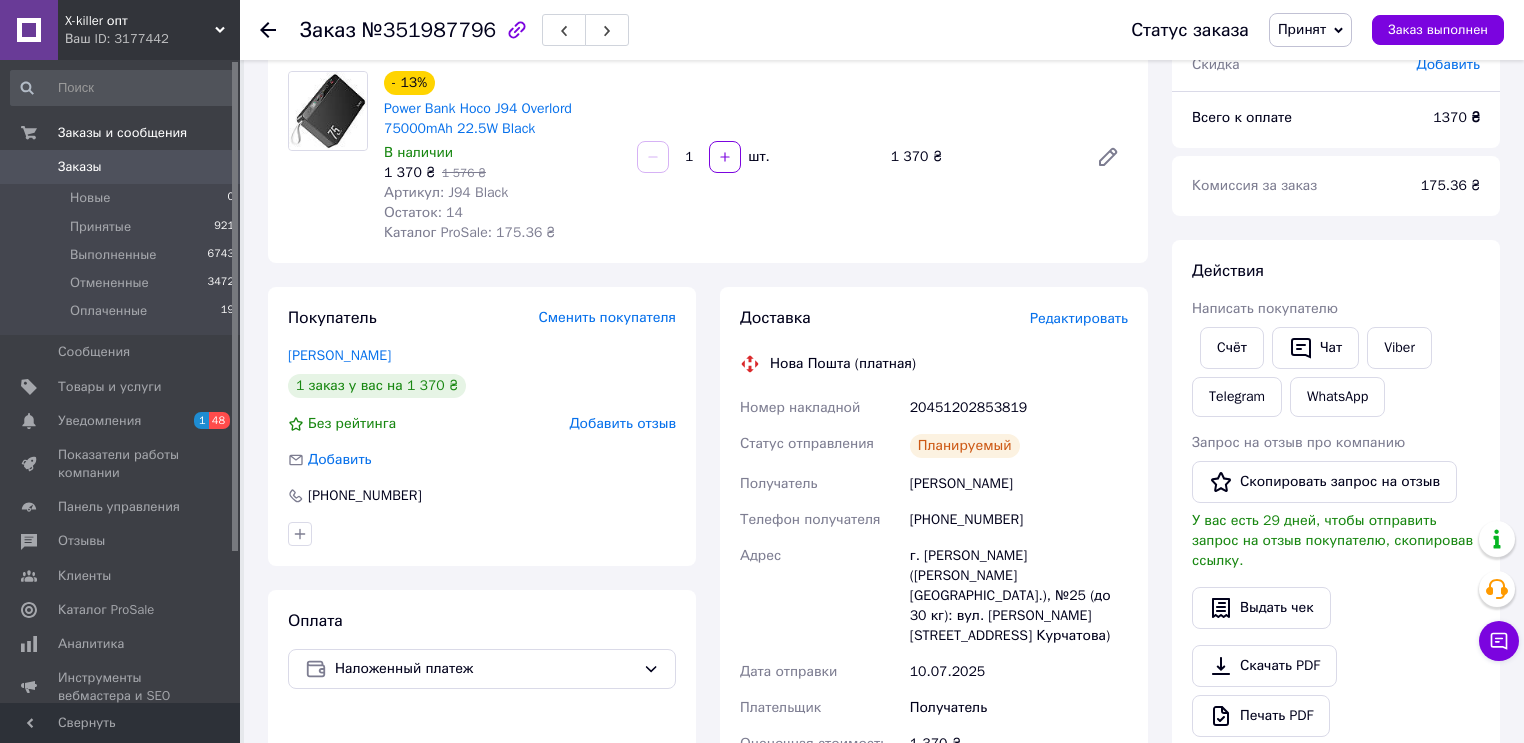 click on "Заказ №351987796 Статус заказа Принят Выполнен Отменен Оплаченный Заказ выполнен" at bounding box center (882, 30) 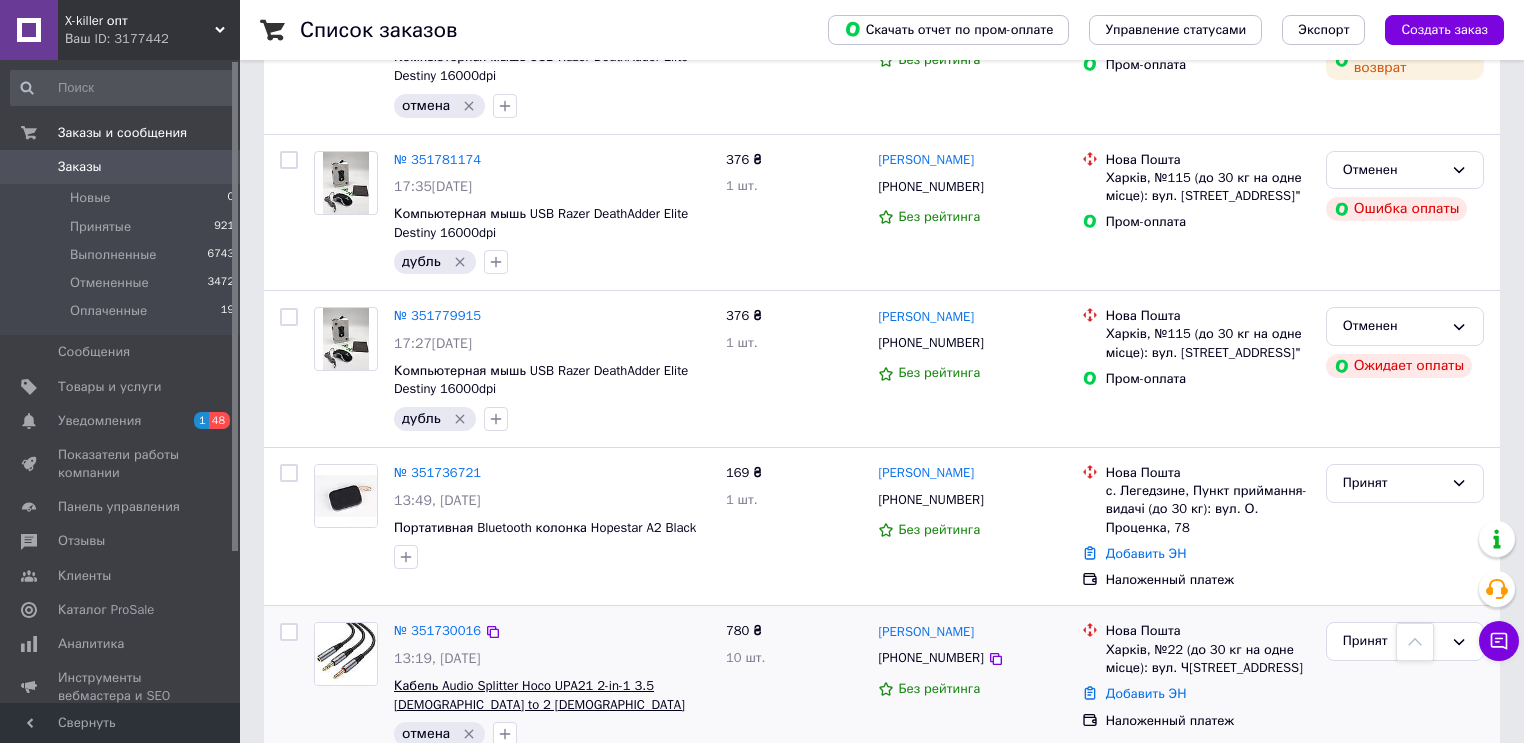 scroll, scrollTop: 2880, scrollLeft: 0, axis: vertical 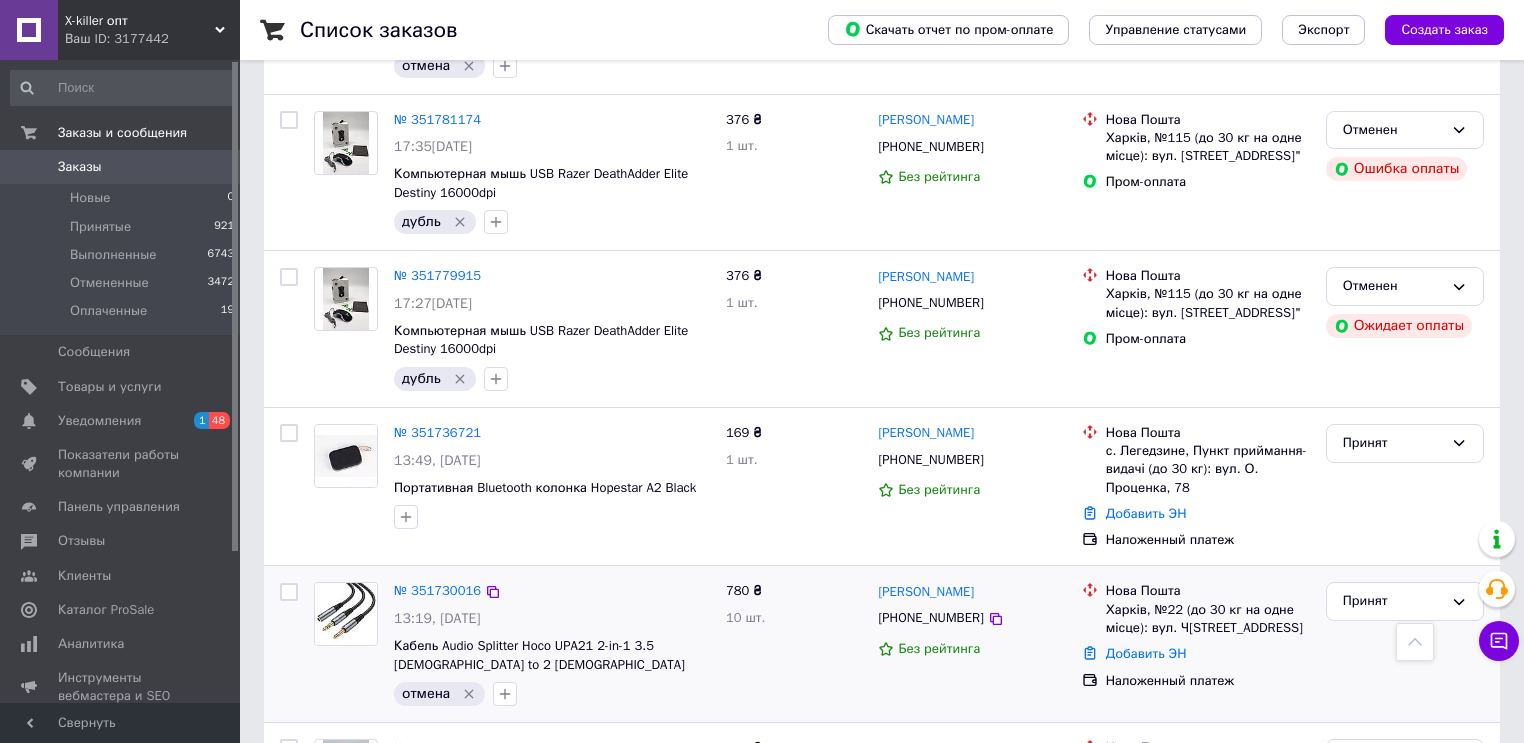 click on "780 ₴ 10 шт." at bounding box center [794, 644] 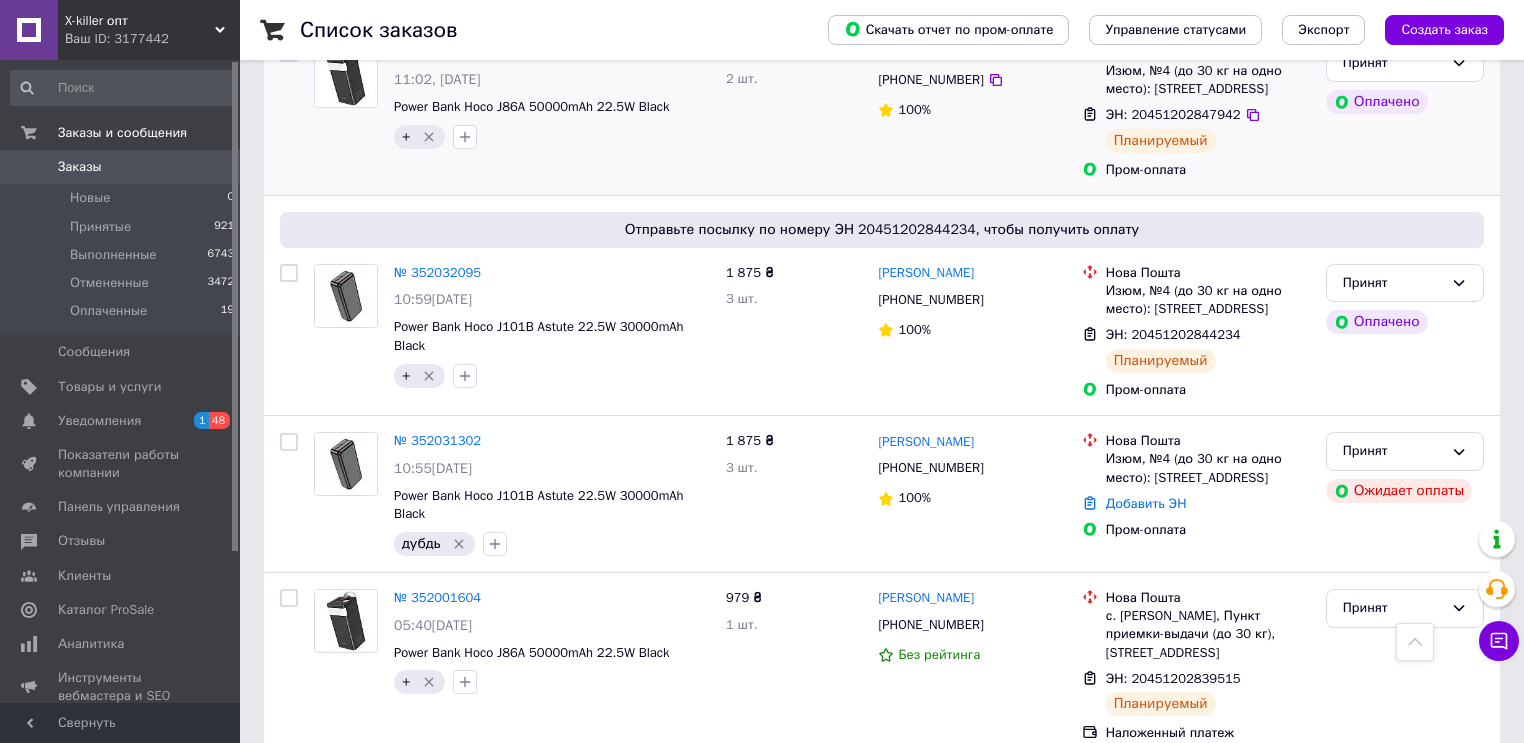 scroll, scrollTop: 0, scrollLeft: 0, axis: both 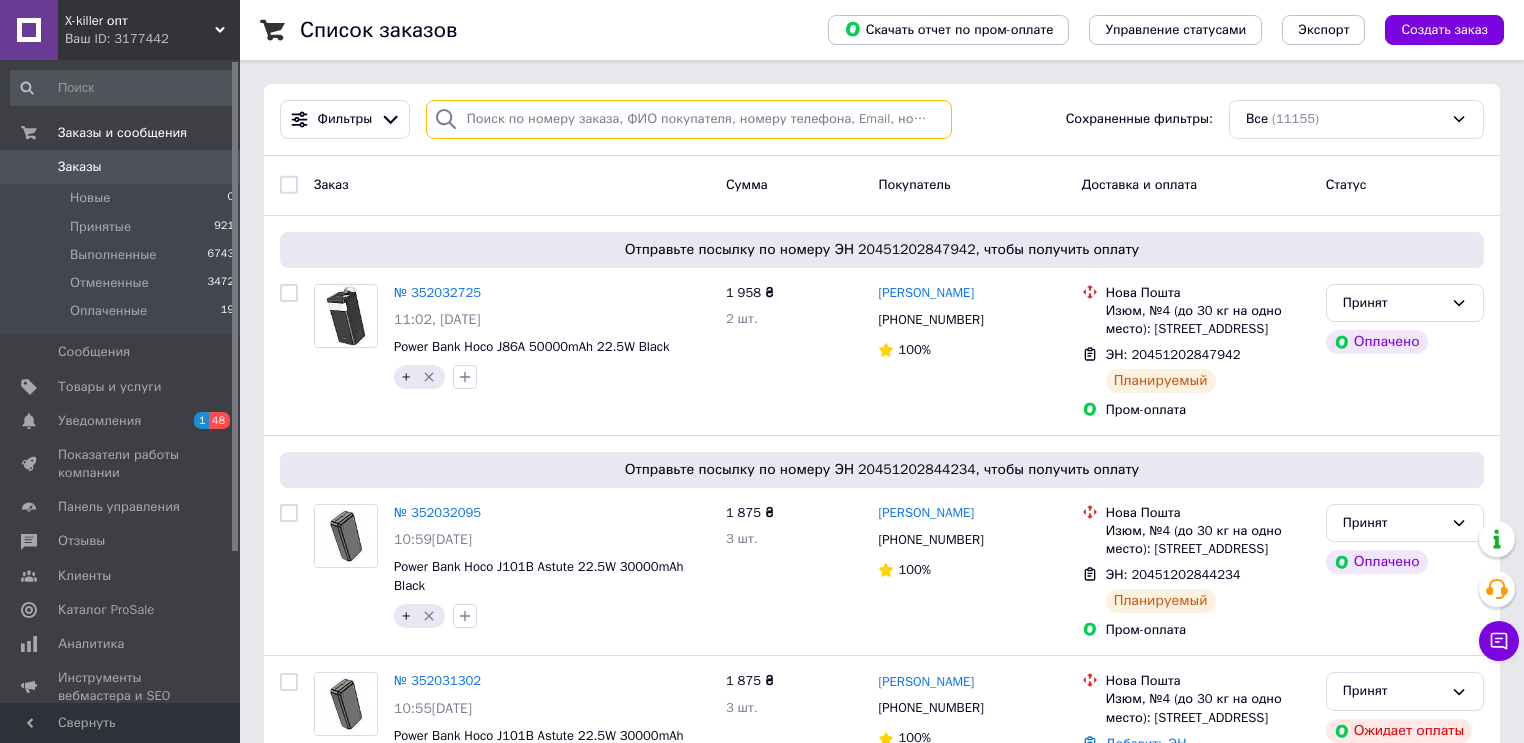 click at bounding box center (689, 119) 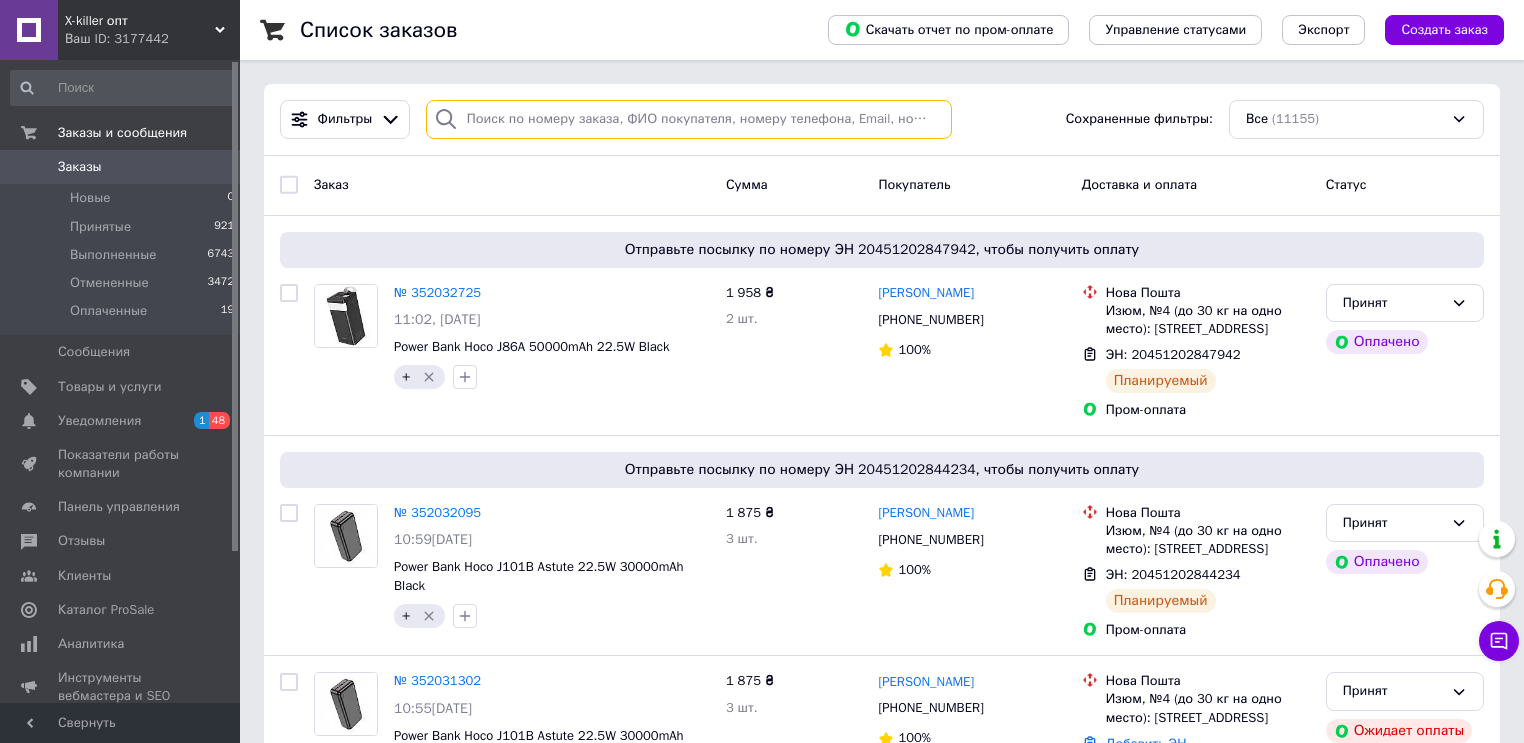 paste on "+380668518132" 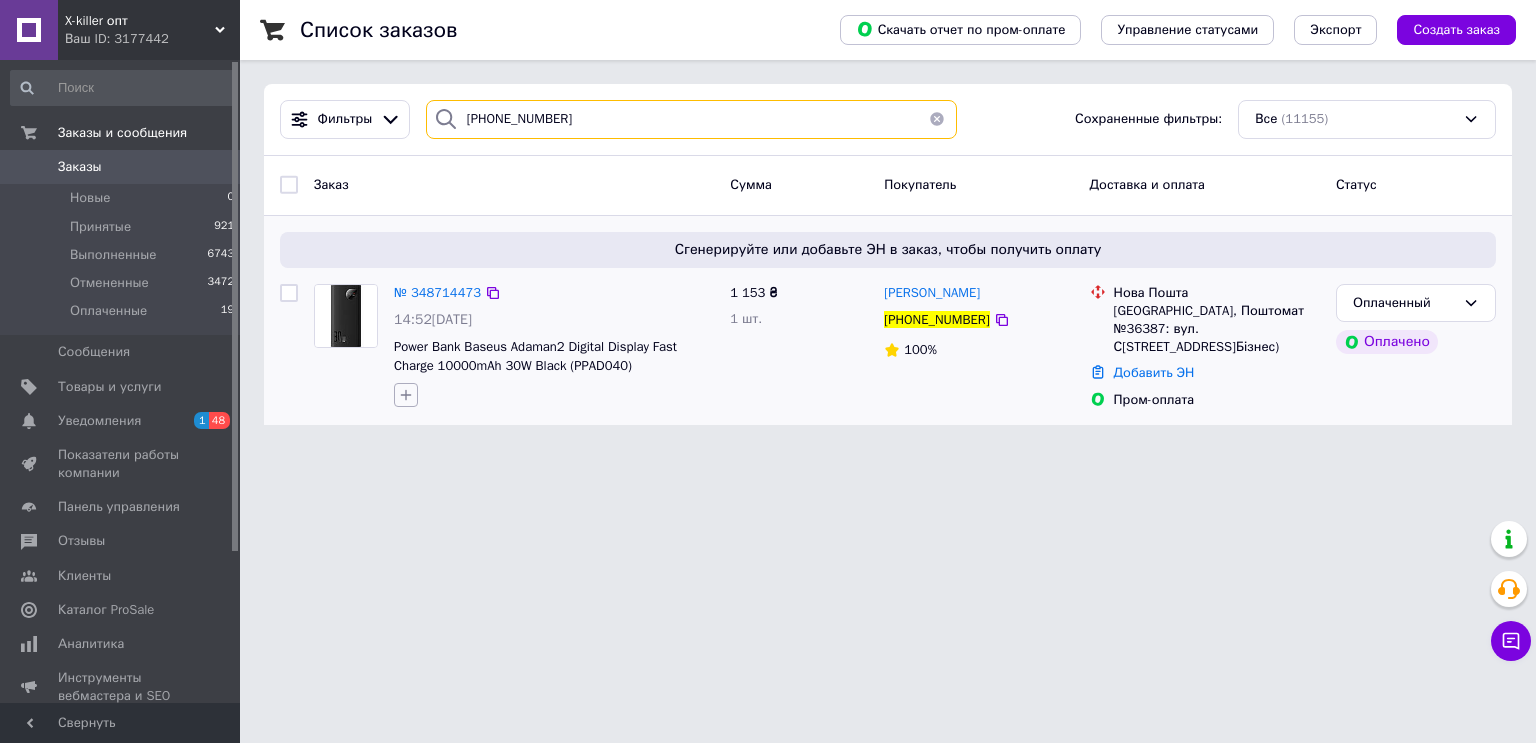 type on "+380668518132" 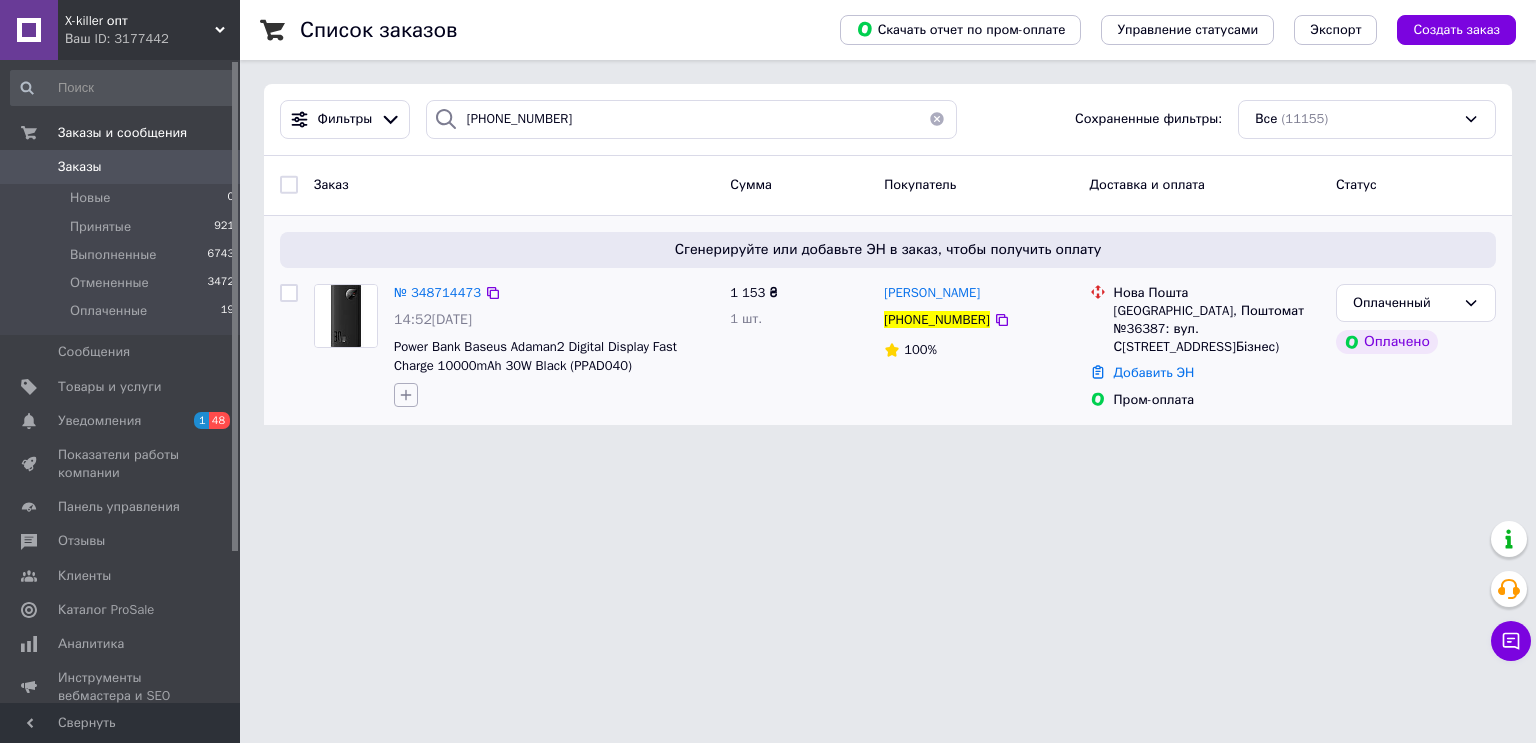 click 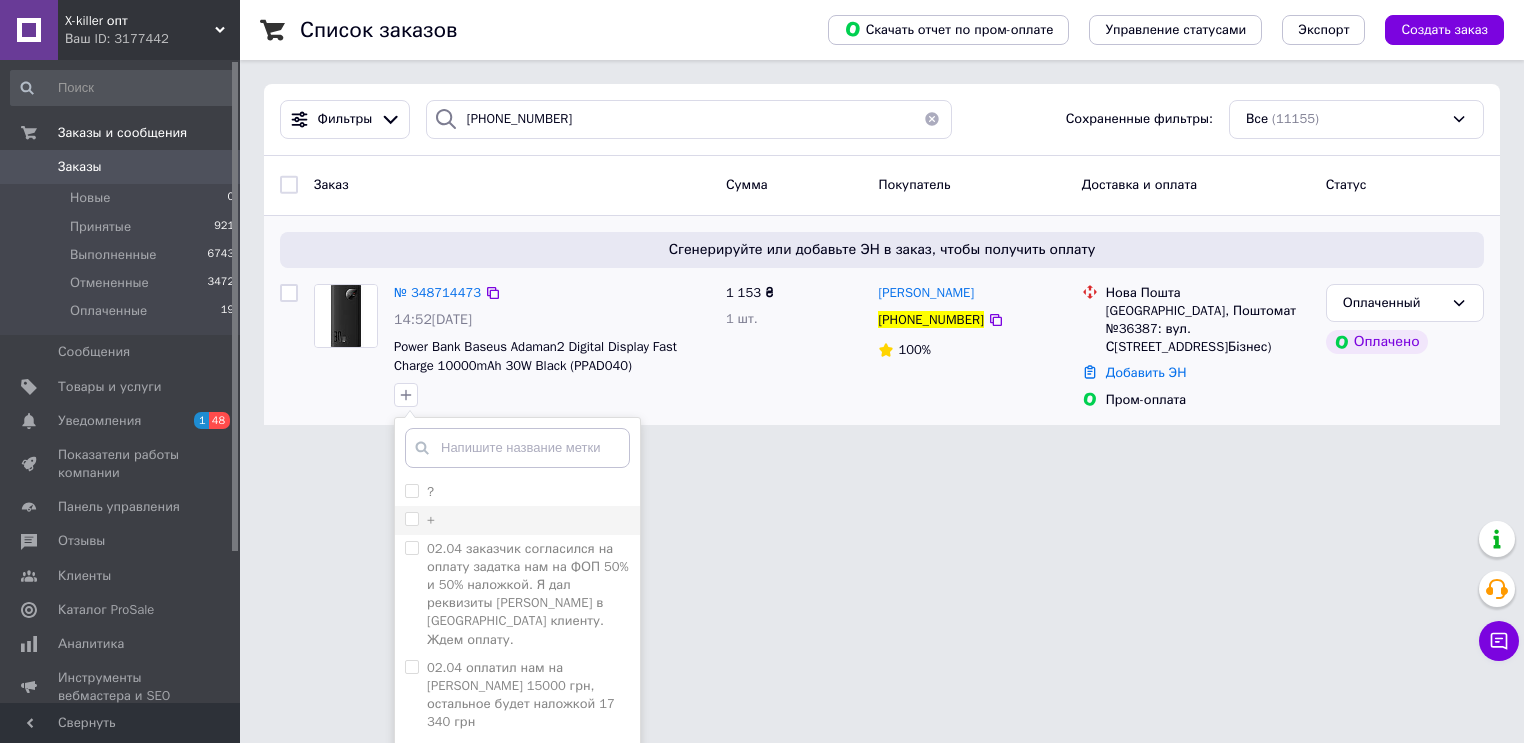 click on "+" at bounding box center [411, 518] 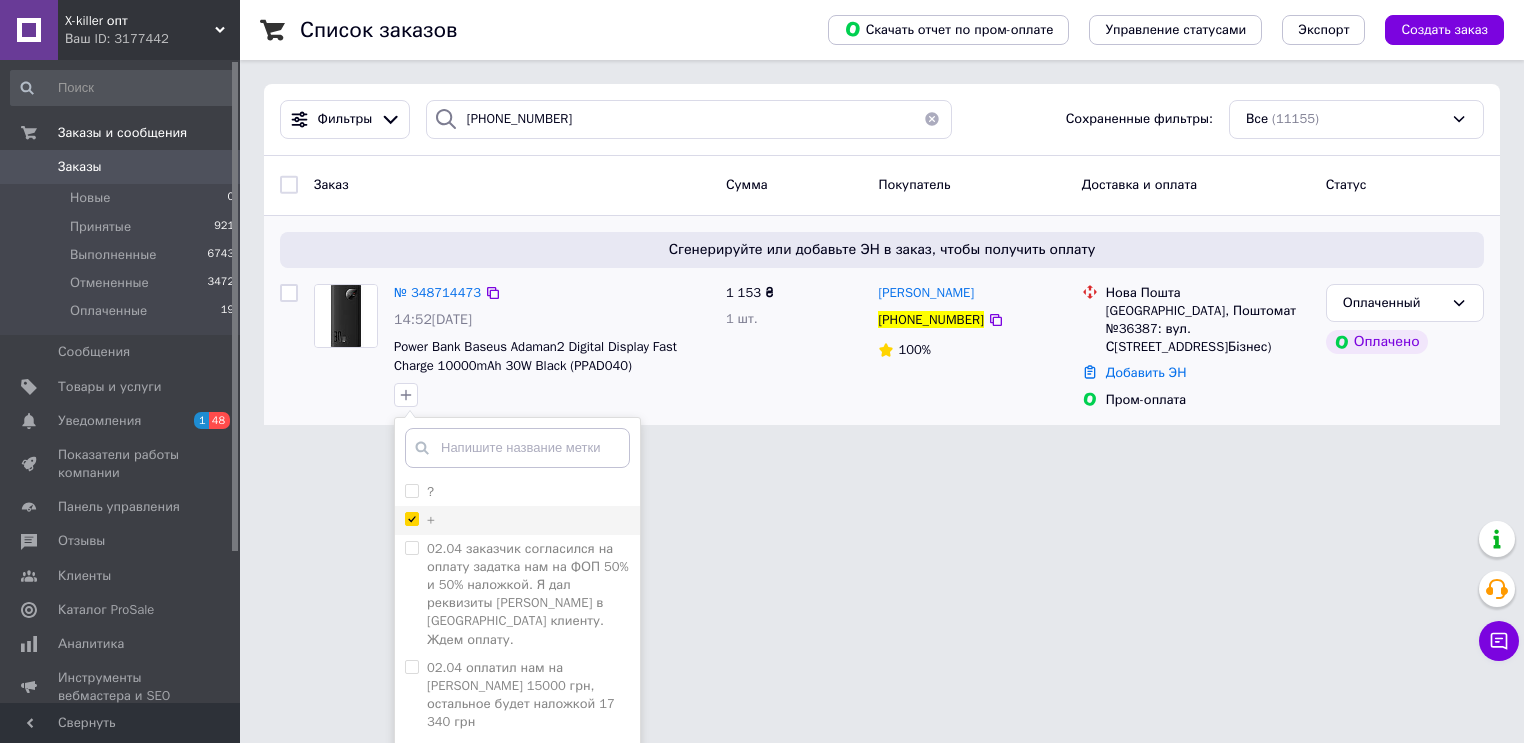 checkbox on "true" 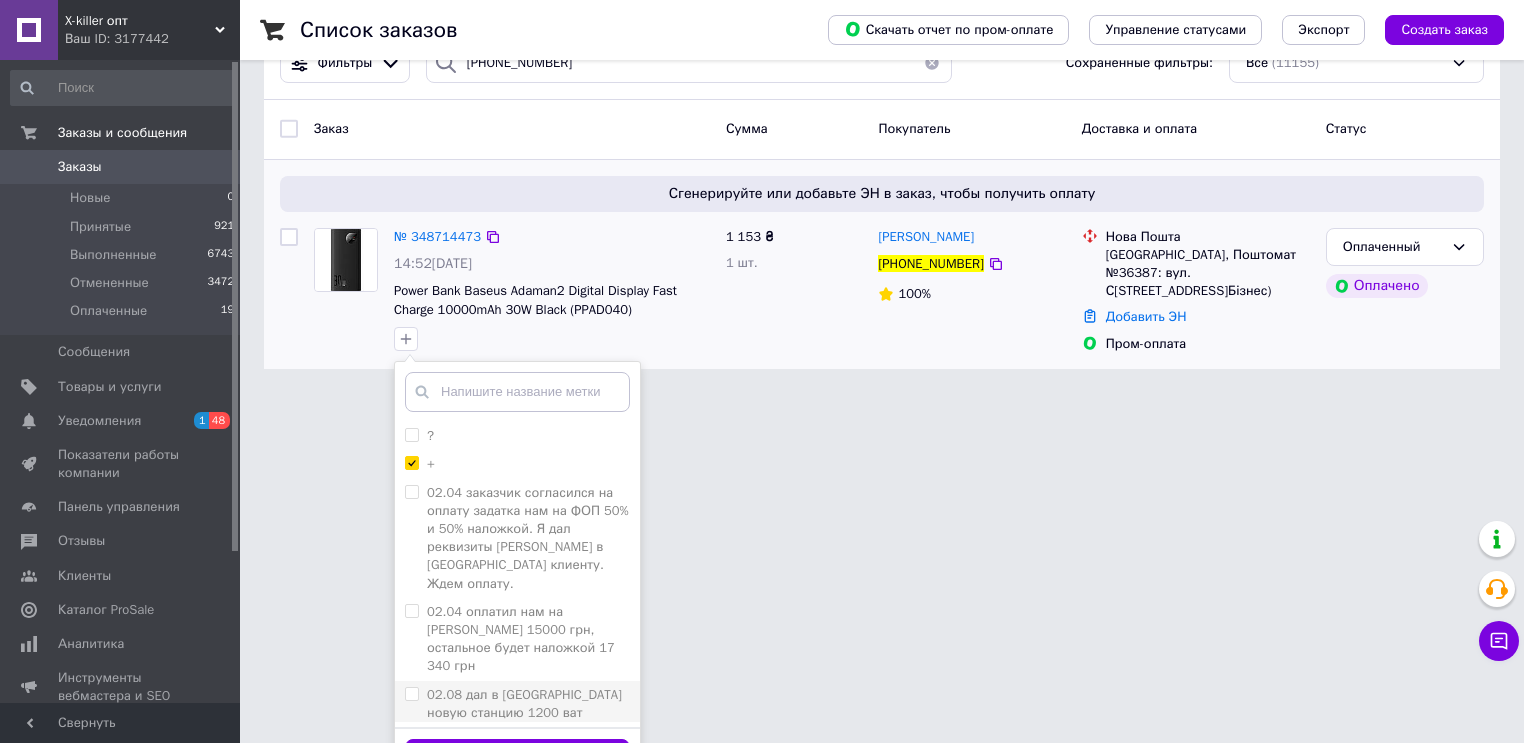 scroll, scrollTop: 100, scrollLeft: 0, axis: vertical 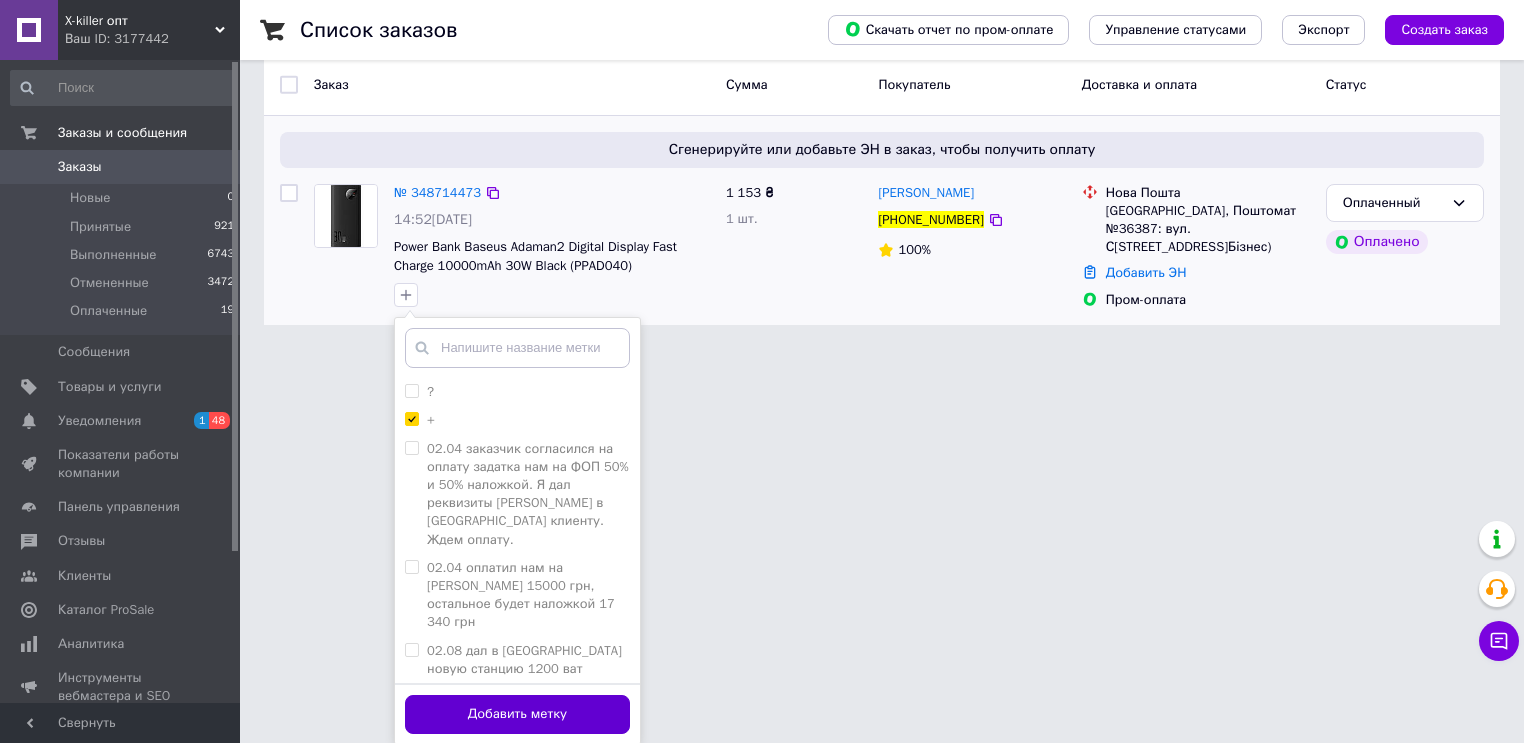 click on "Добавить метку" at bounding box center [517, 714] 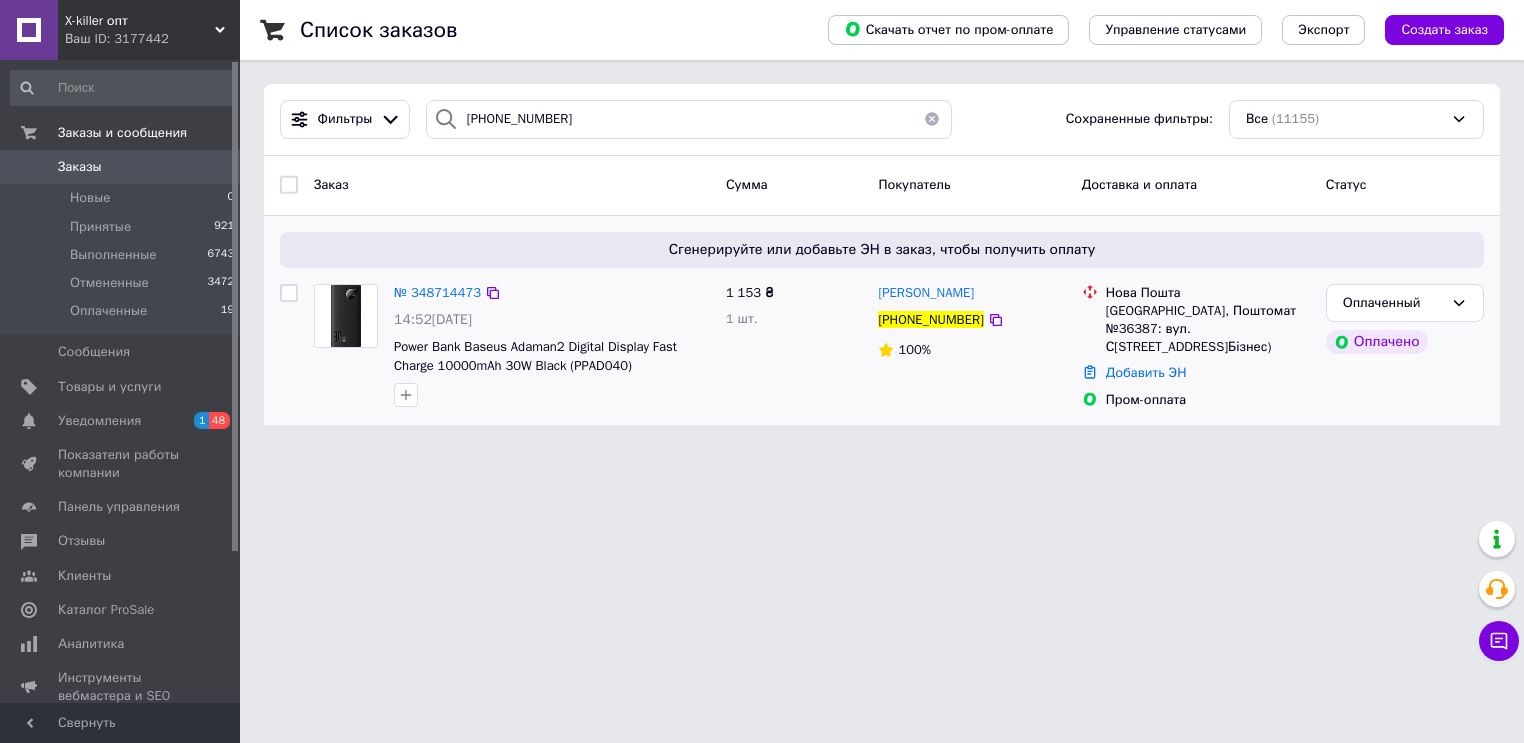scroll, scrollTop: 0, scrollLeft: 0, axis: both 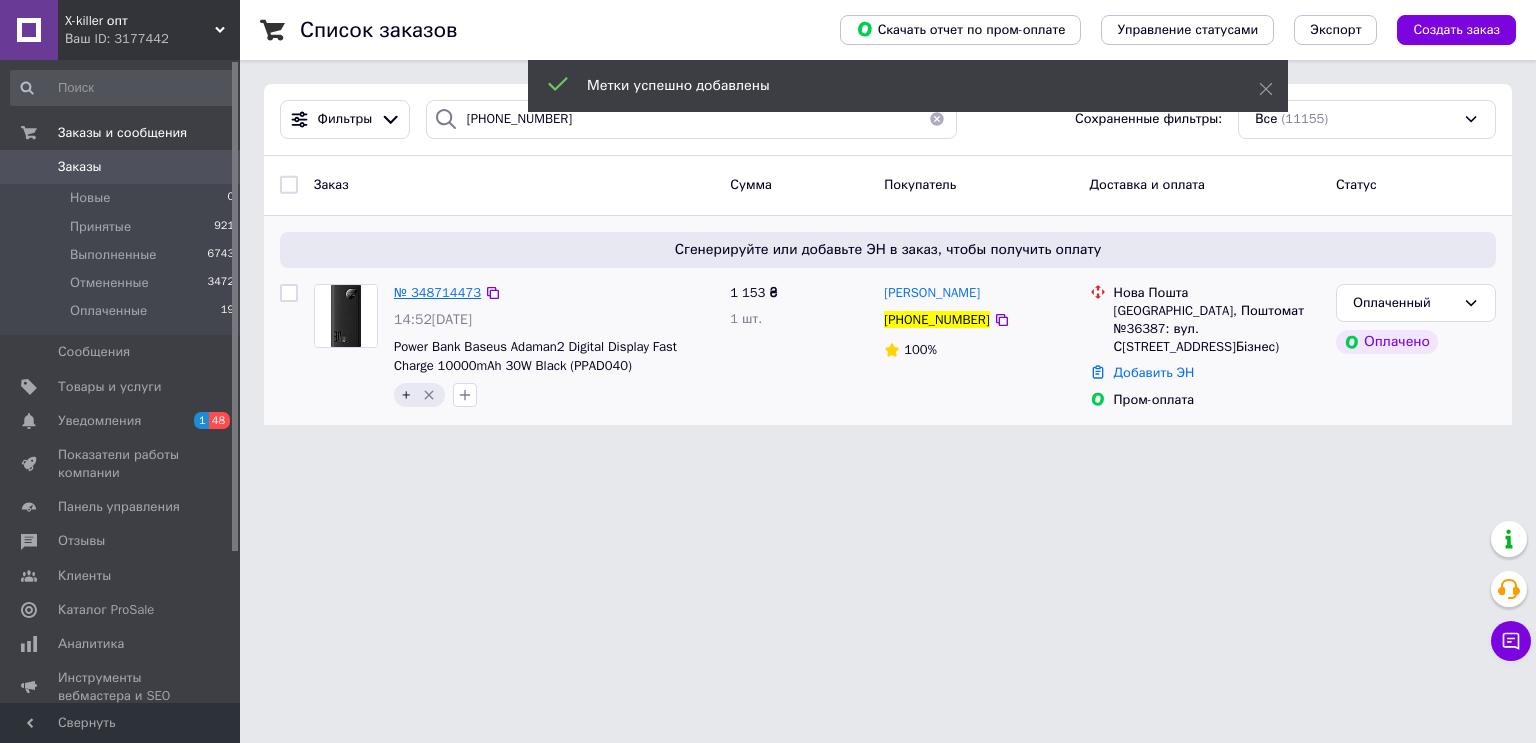 click on "№ 348714473" at bounding box center (437, 292) 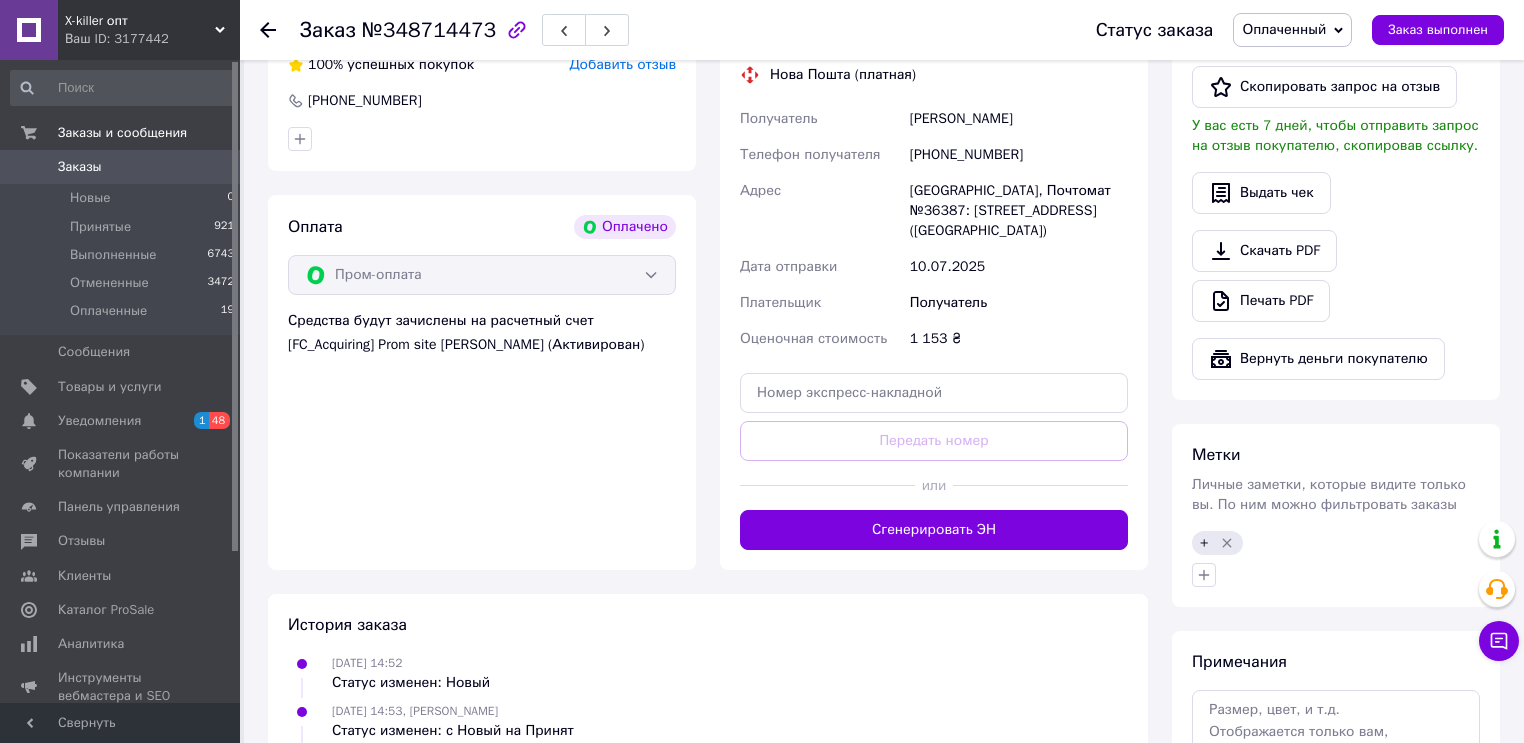scroll, scrollTop: 480, scrollLeft: 0, axis: vertical 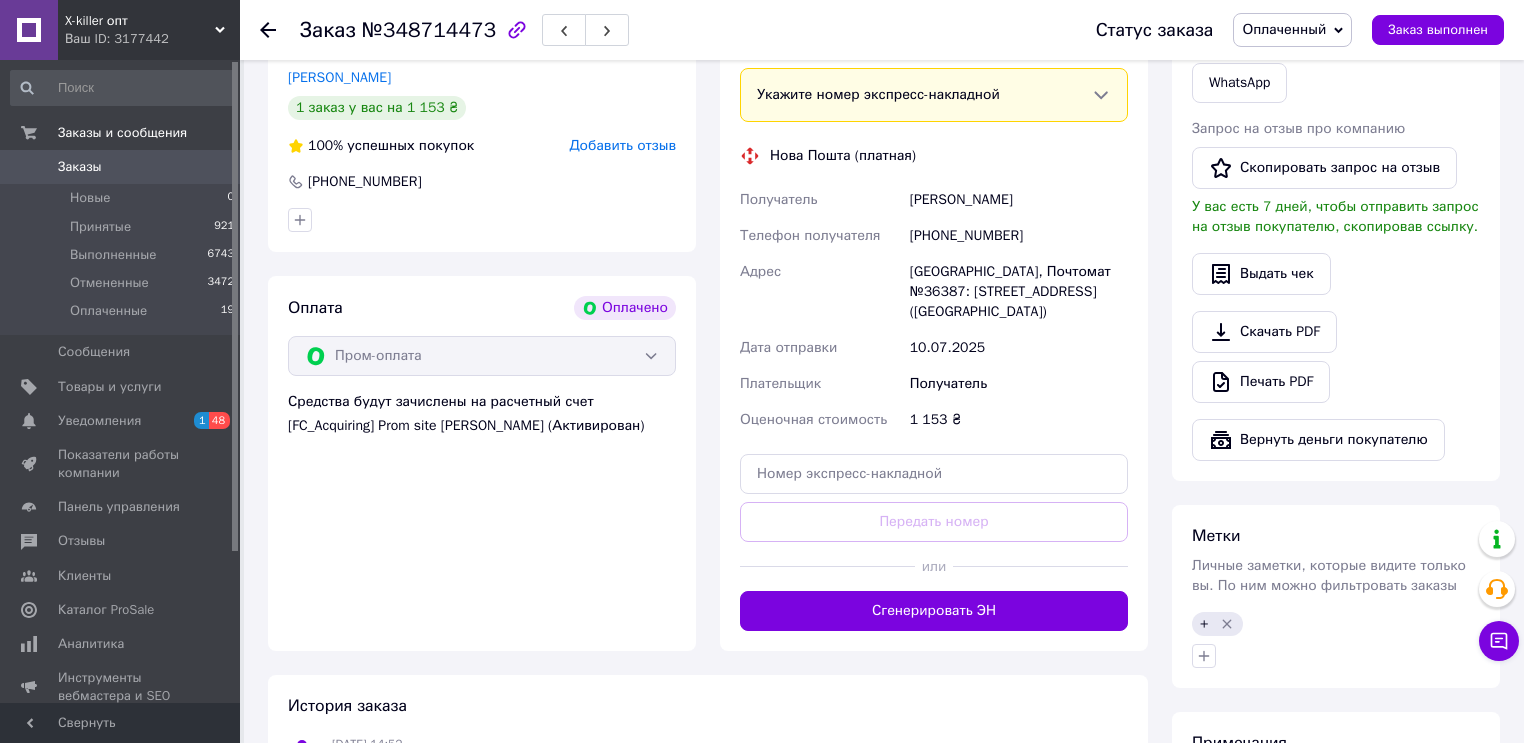 drag, startPoint x: 1036, startPoint y: 200, endPoint x: 912, endPoint y: 209, distance: 124.32619 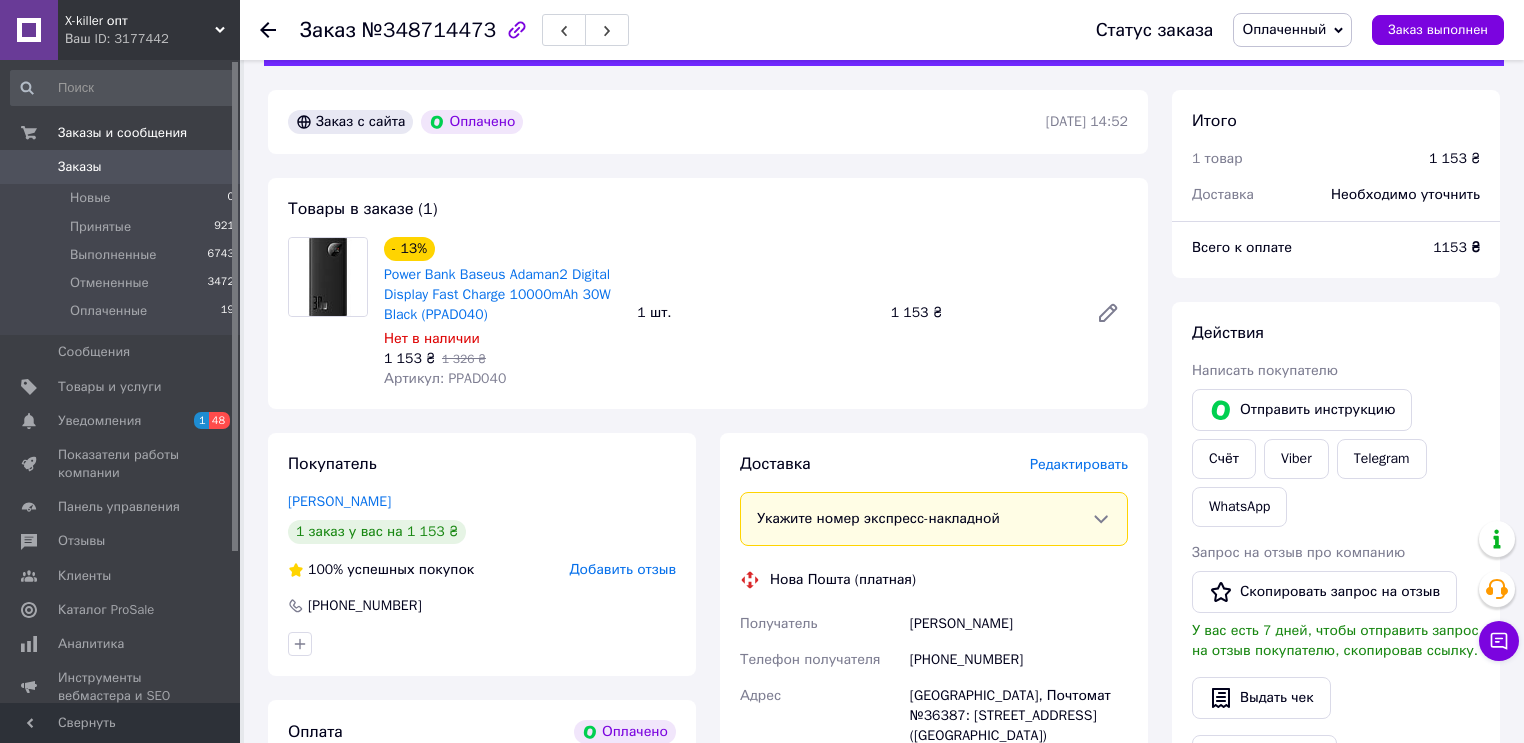 scroll, scrollTop: 80, scrollLeft: 0, axis: vertical 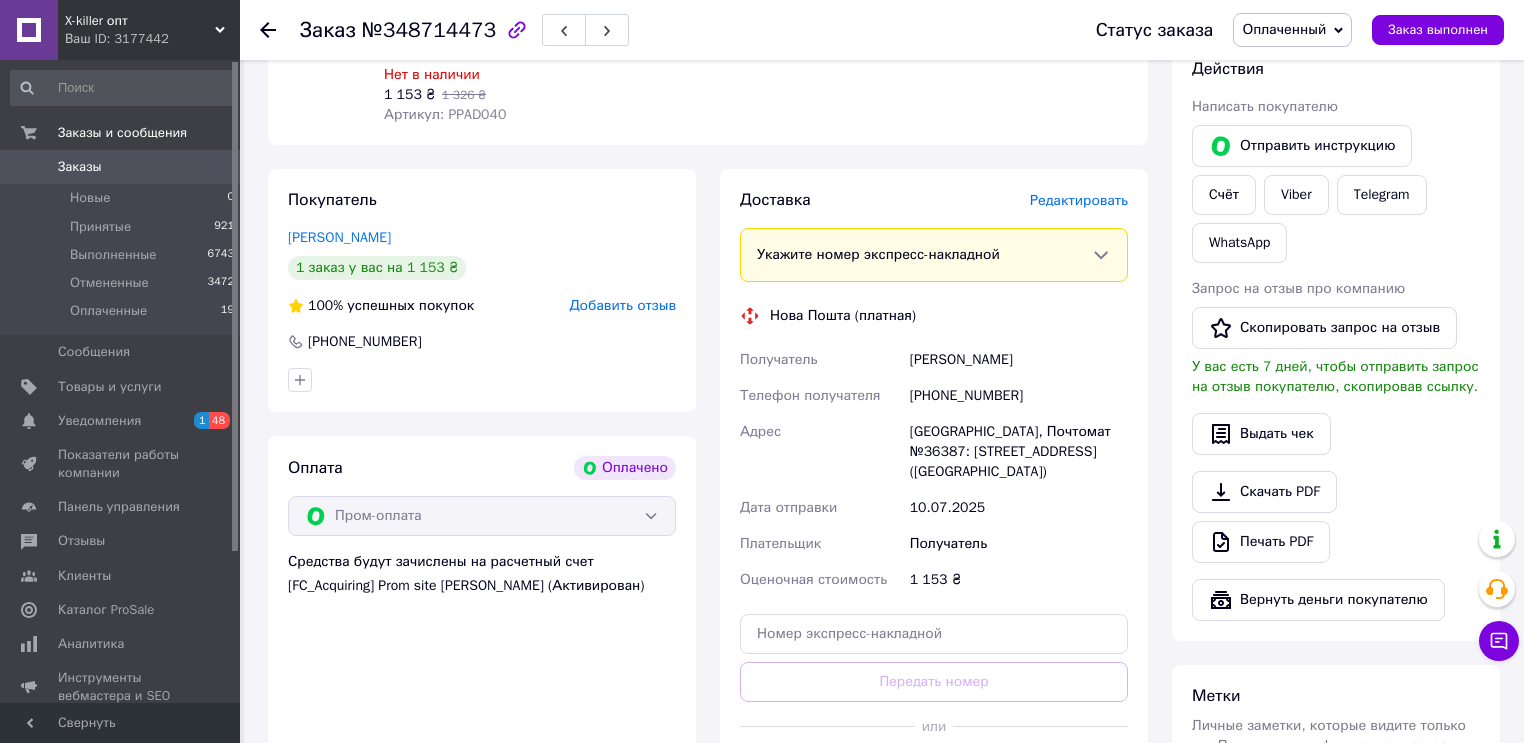 copy on "Ласькова Марина" 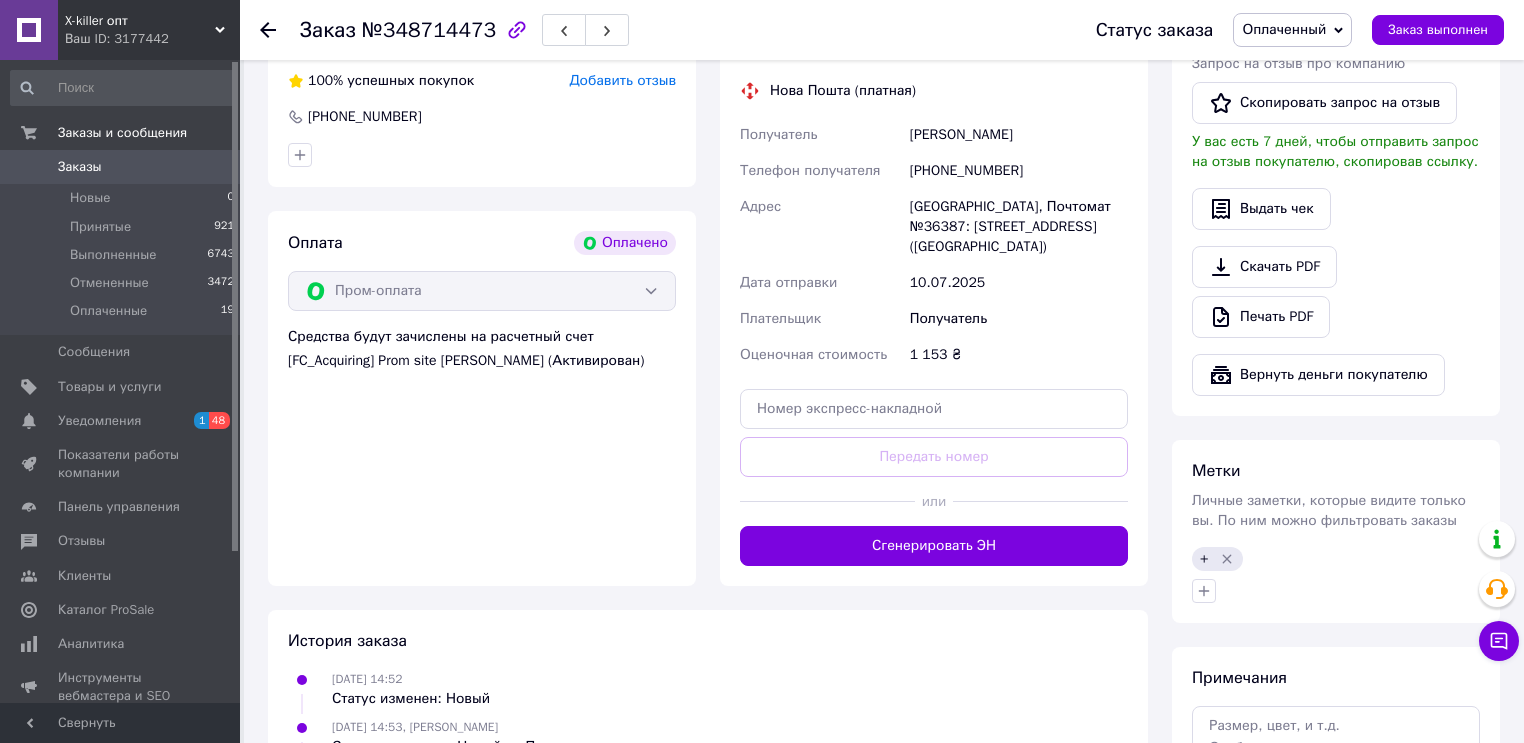 scroll, scrollTop: 640, scrollLeft: 0, axis: vertical 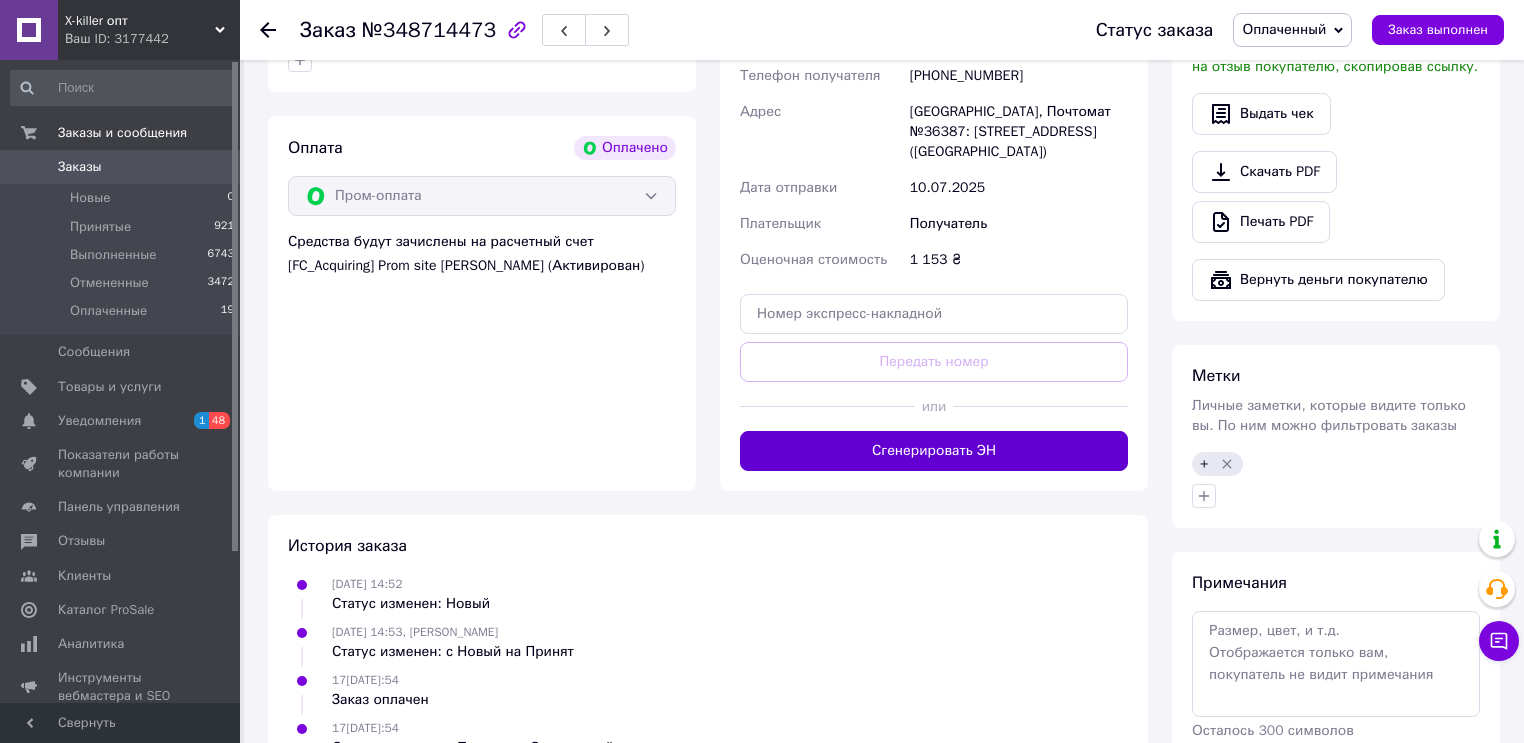 click on "Сгенерировать ЭН" at bounding box center [934, 451] 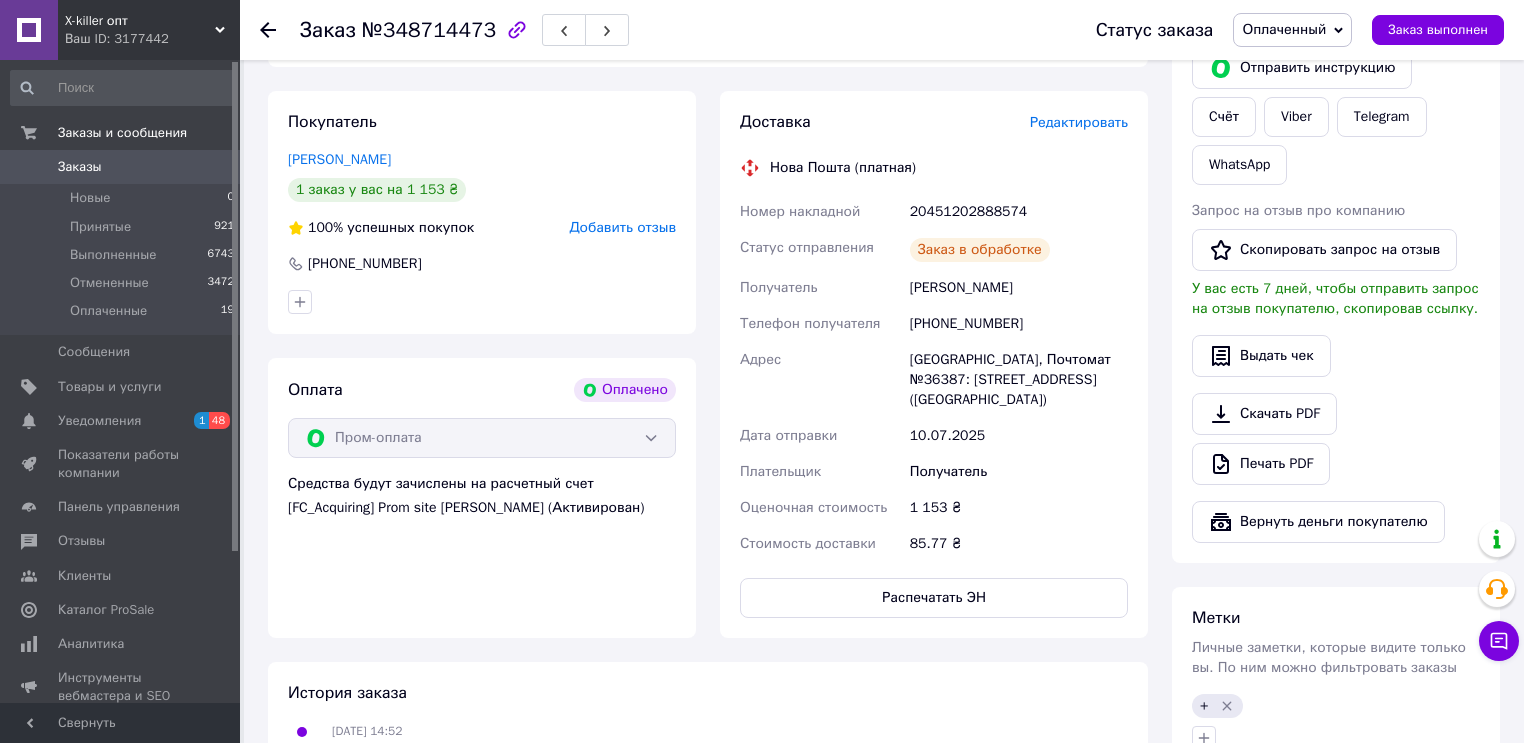 scroll, scrollTop: 240, scrollLeft: 0, axis: vertical 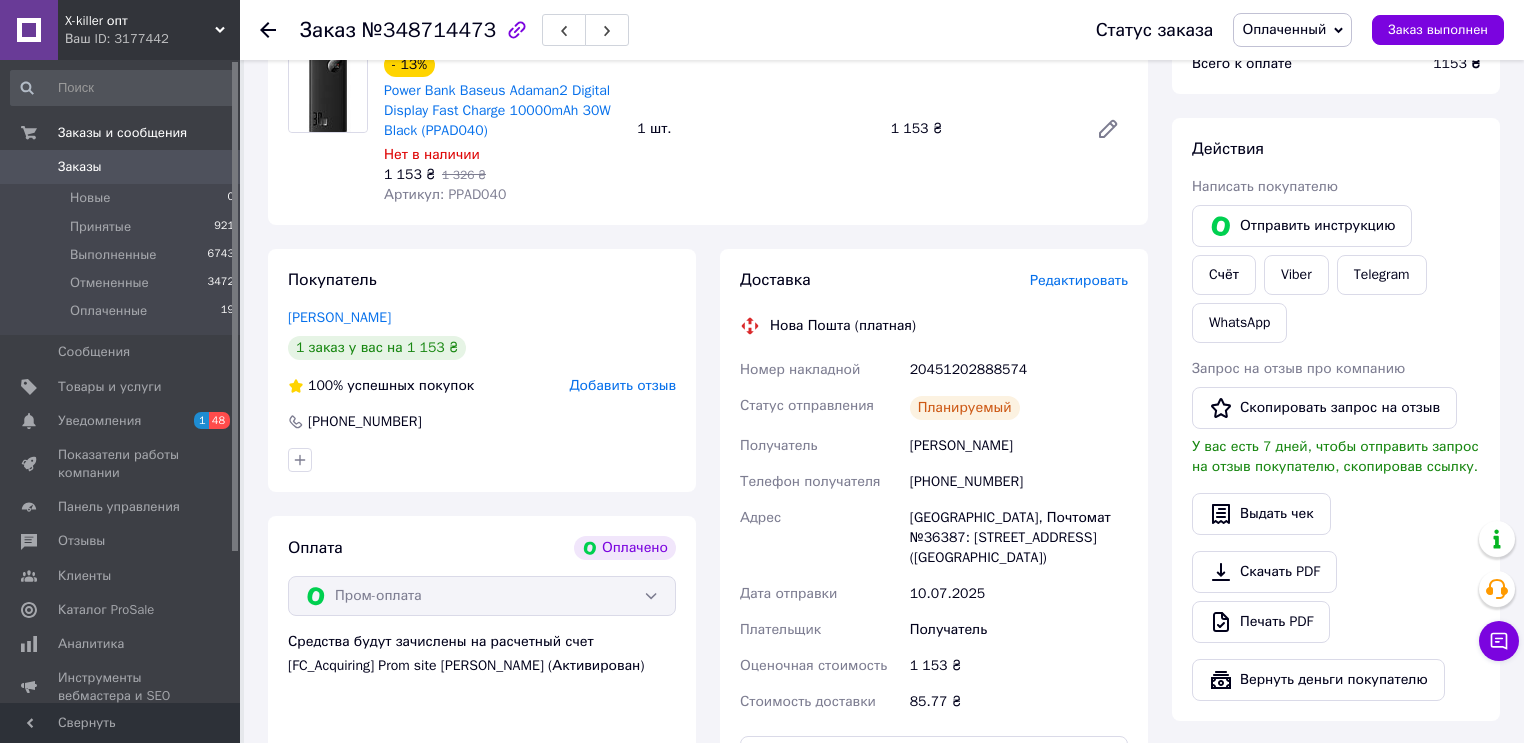 click on "20451202888574" at bounding box center (1019, 370) 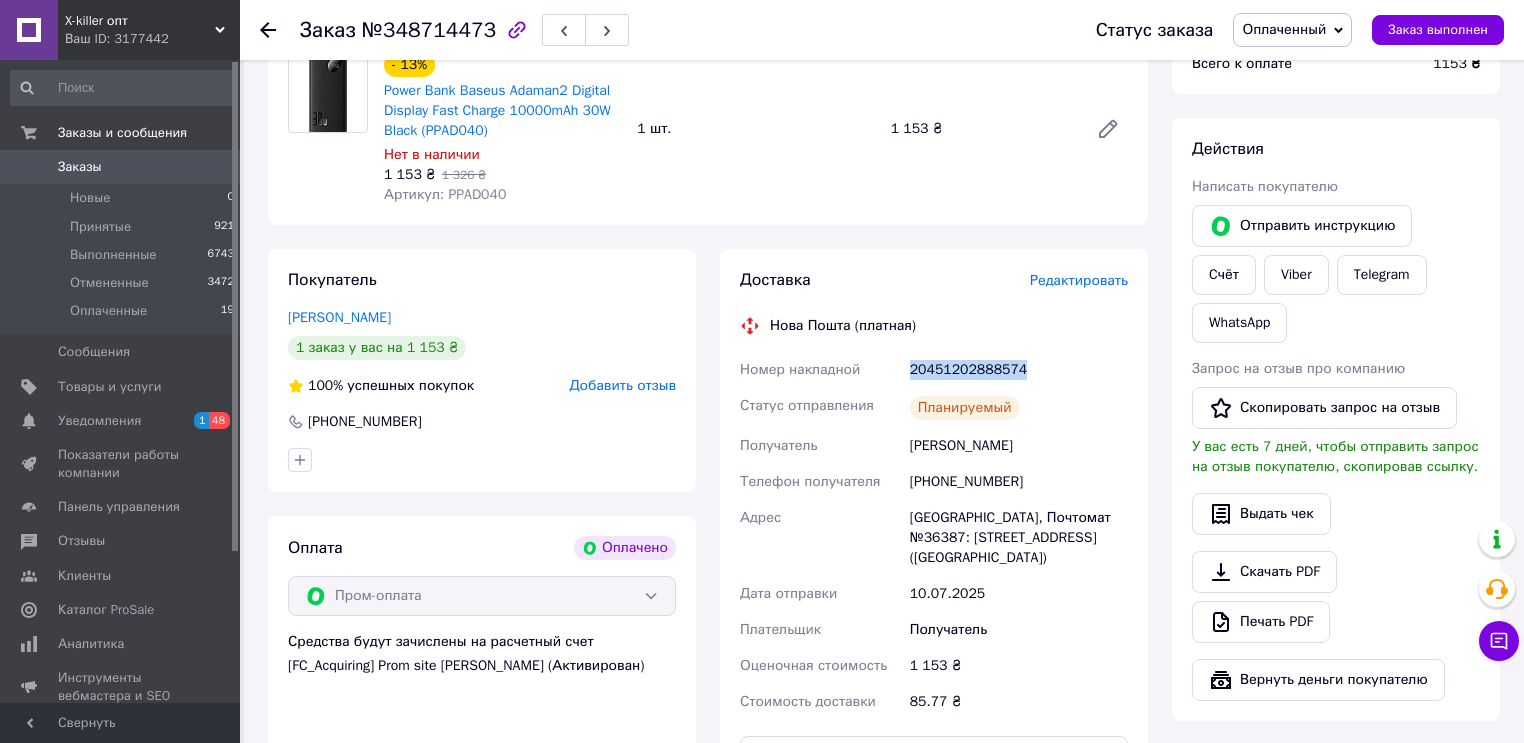 click on "20451202888574" at bounding box center [1019, 370] 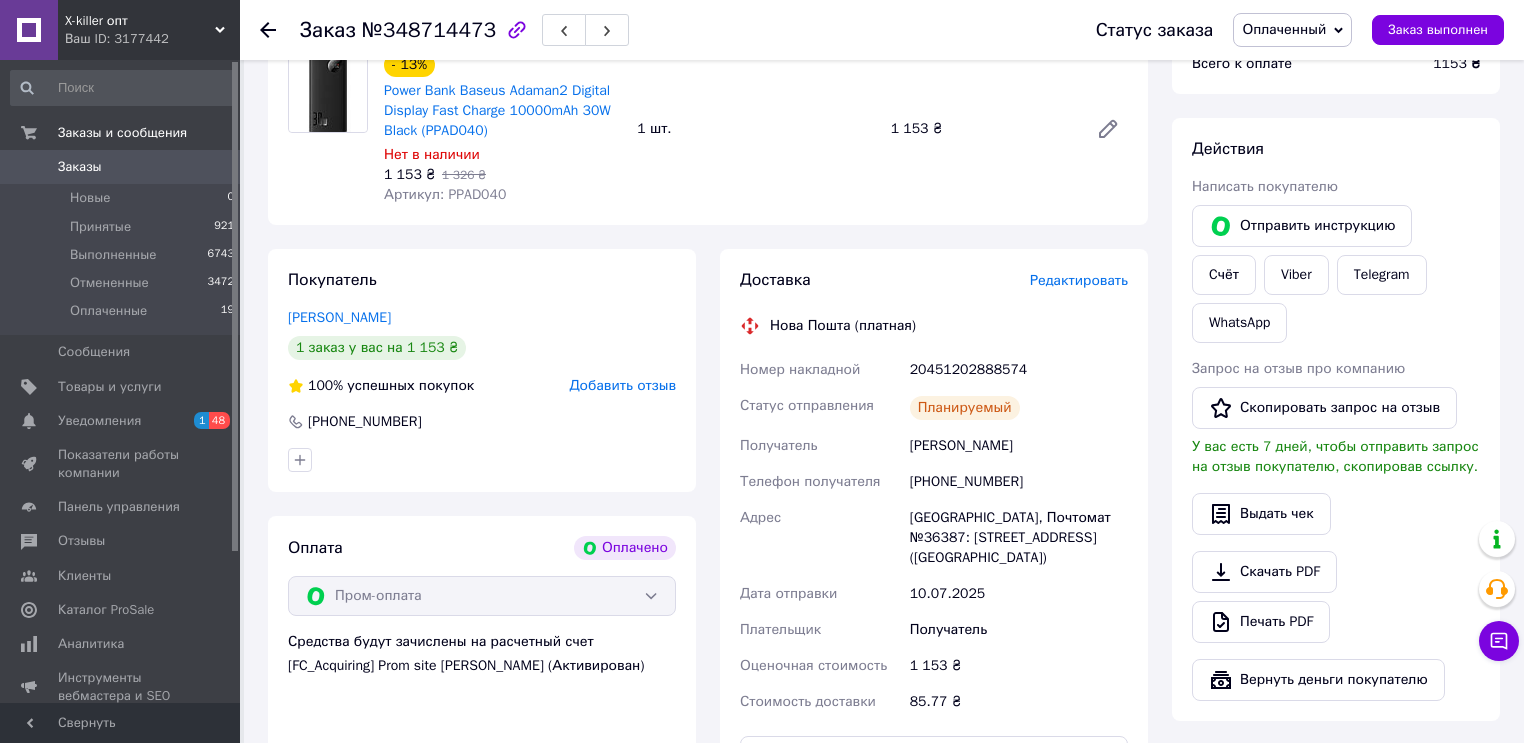 click 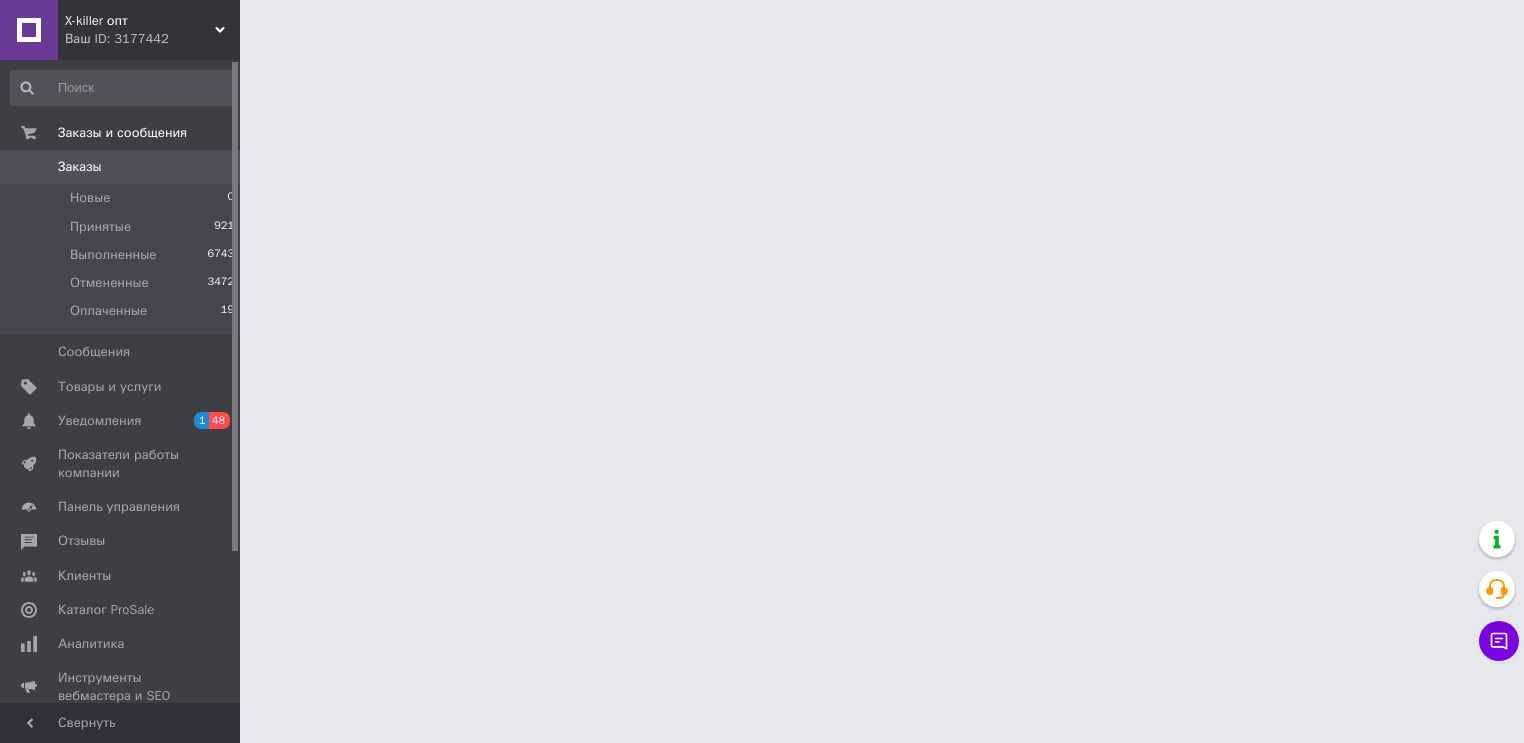 scroll, scrollTop: 0, scrollLeft: 0, axis: both 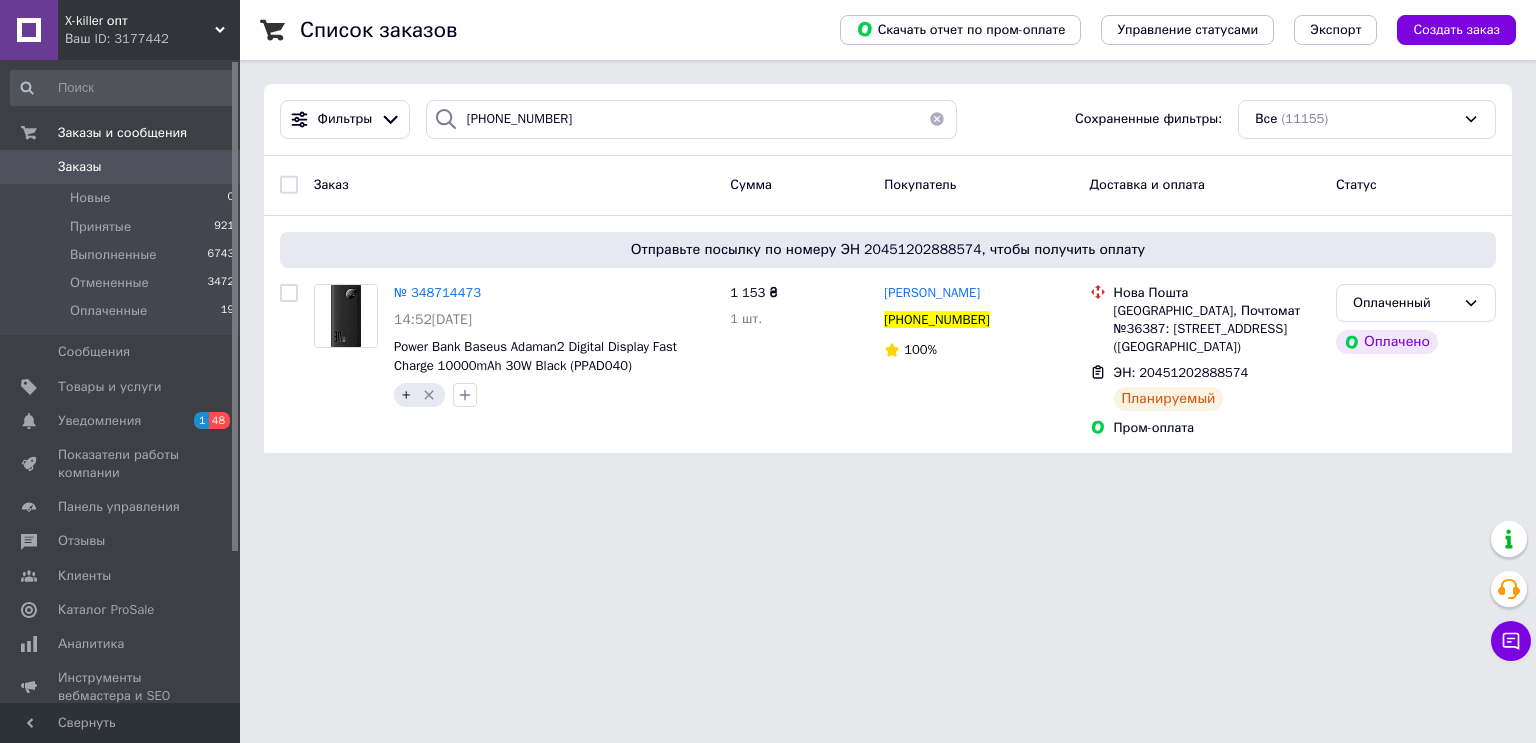 click at bounding box center (937, 119) 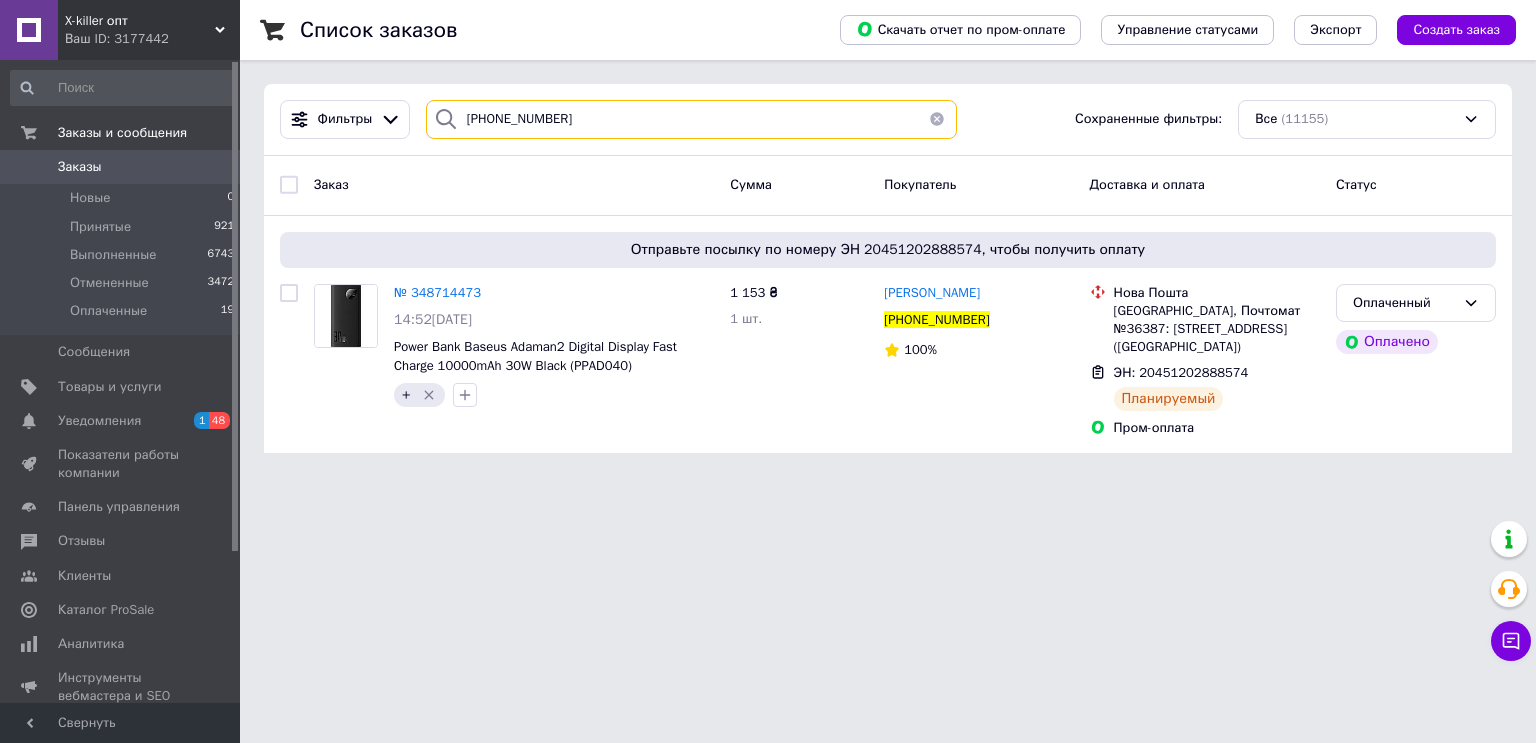 type 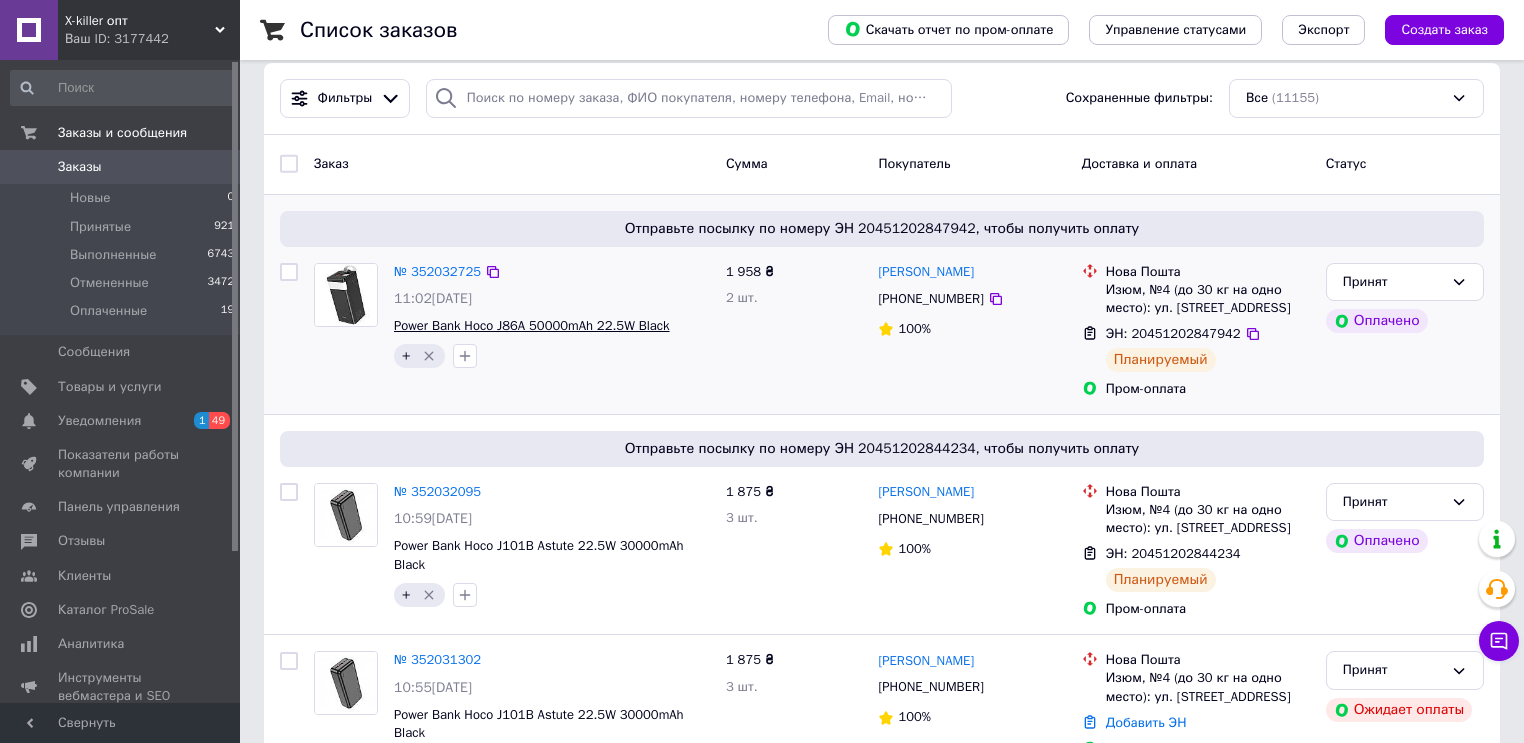 scroll, scrollTop: 0, scrollLeft: 0, axis: both 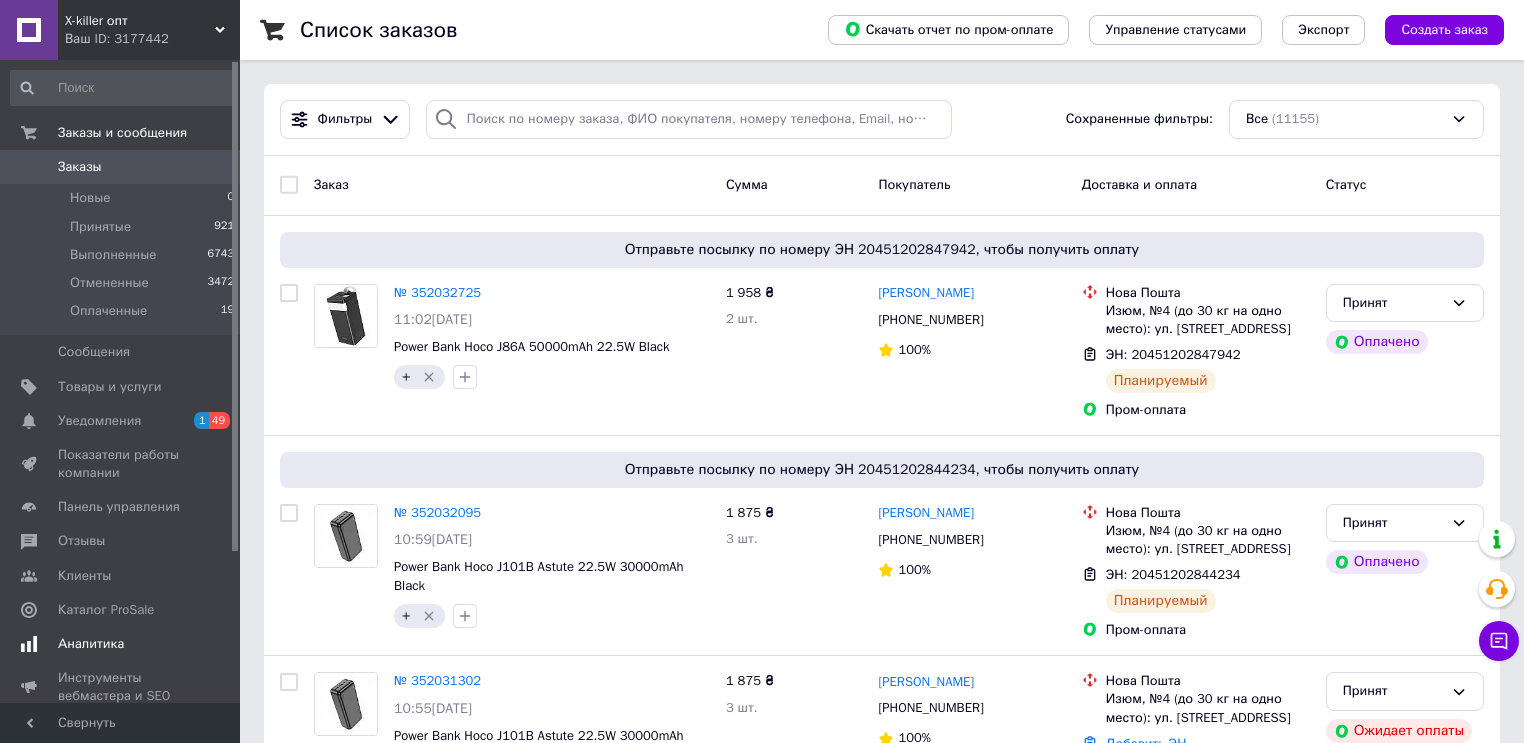 click on "Уведомления" at bounding box center (121, 421) 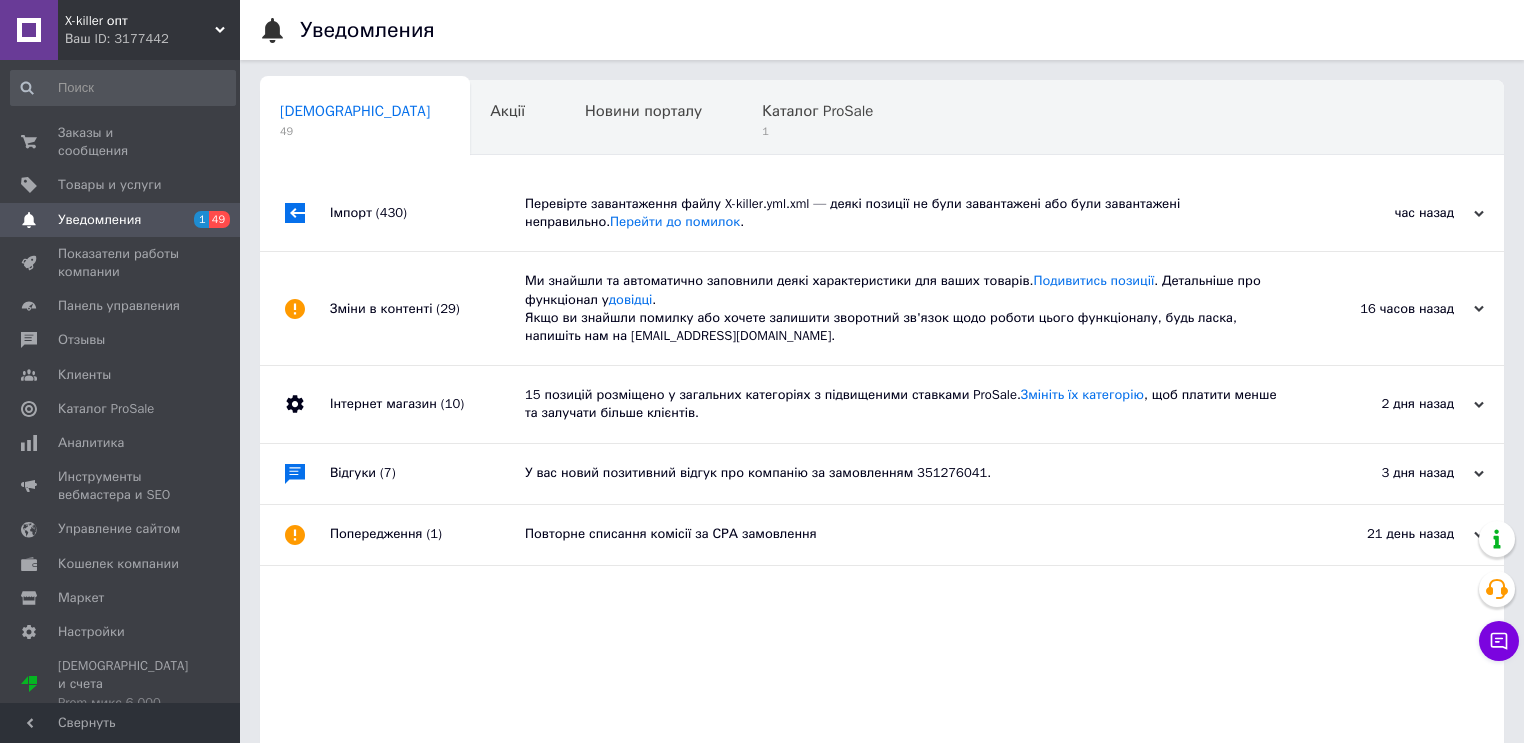 click on "Перевірте завантаження файлу X-killer.yml.xml — деякі позиції не були завантажені або були завантажені неправильно.  Перейти до помилок ." at bounding box center (904, 213) 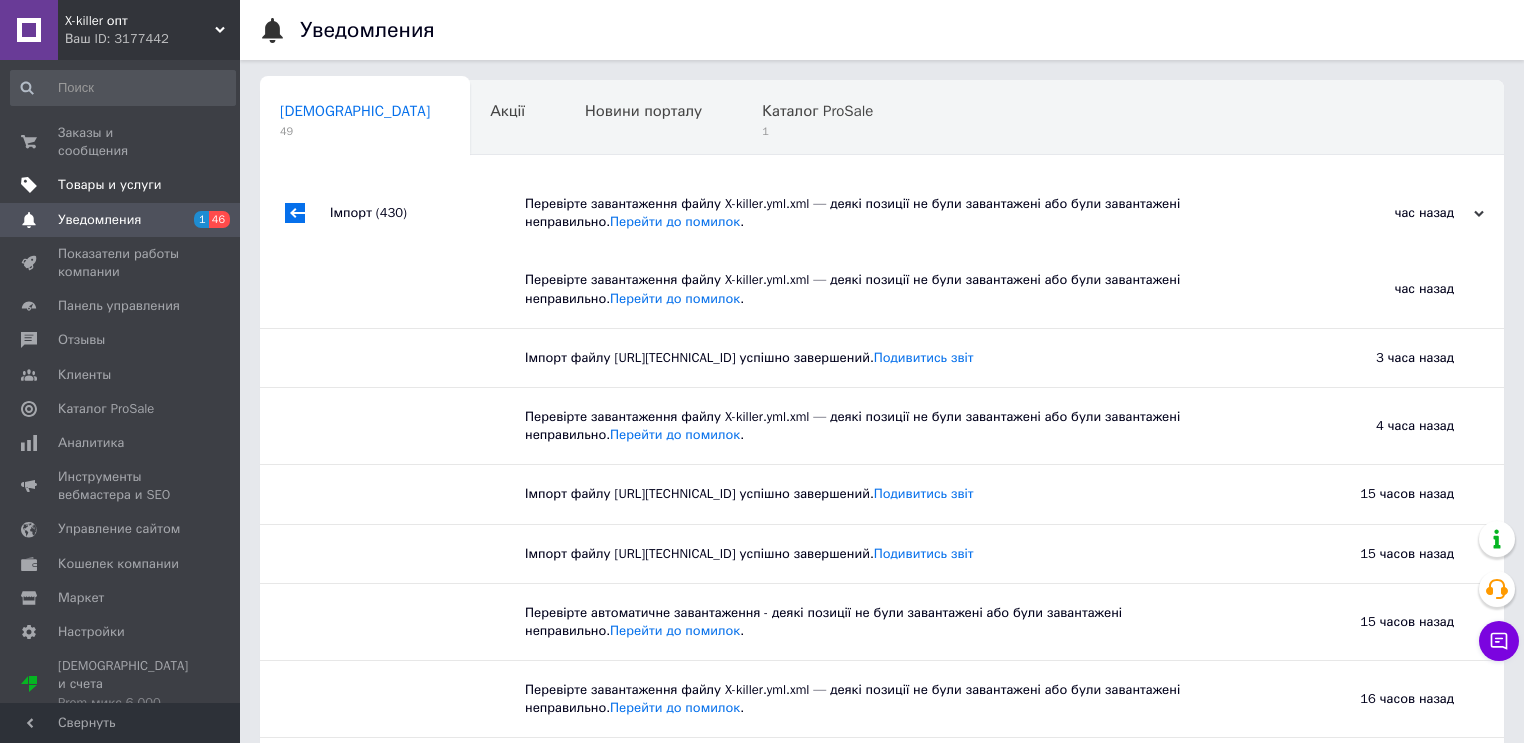 click on "Товары и услуги" at bounding box center (110, 185) 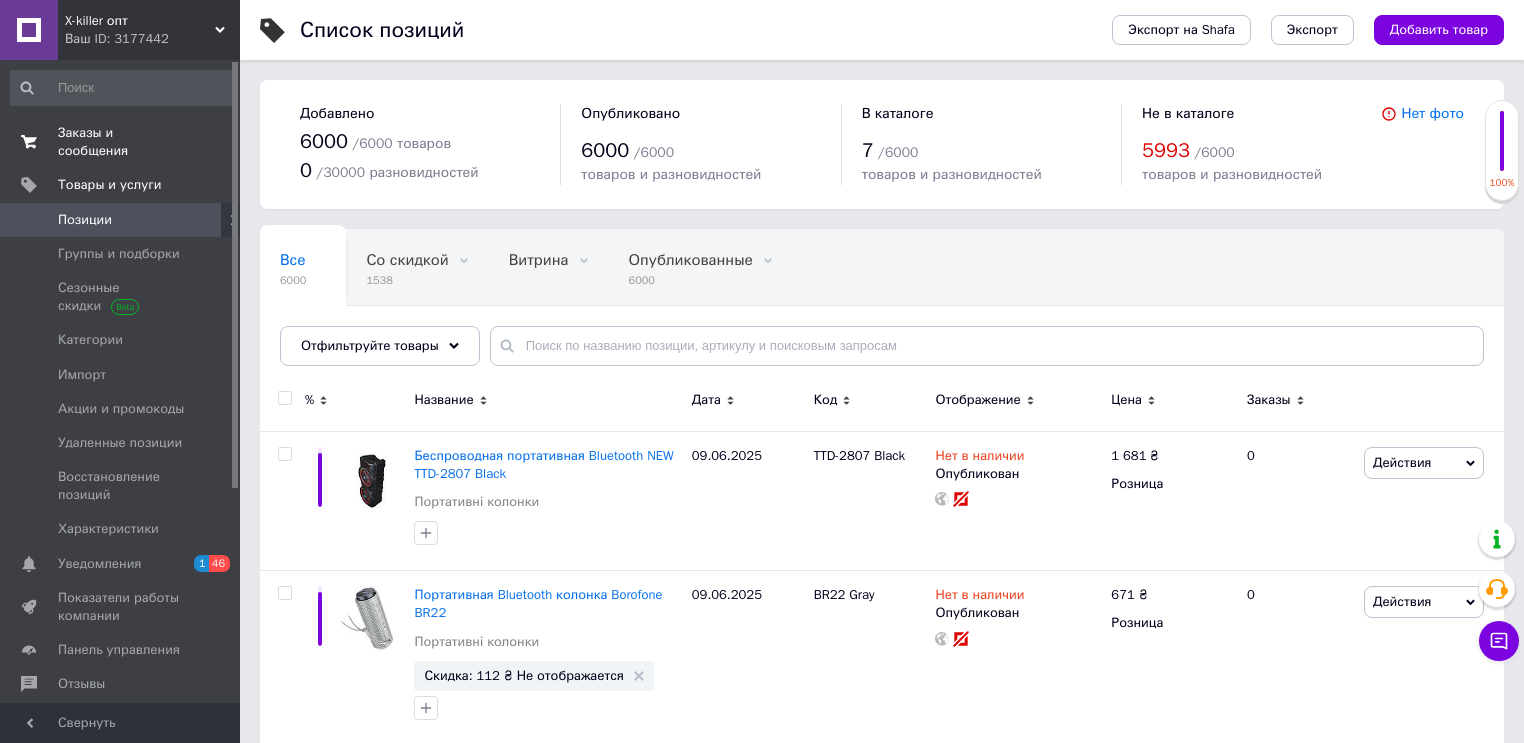 click on "Заказы и сообщения" at bounding box center (121, 142) 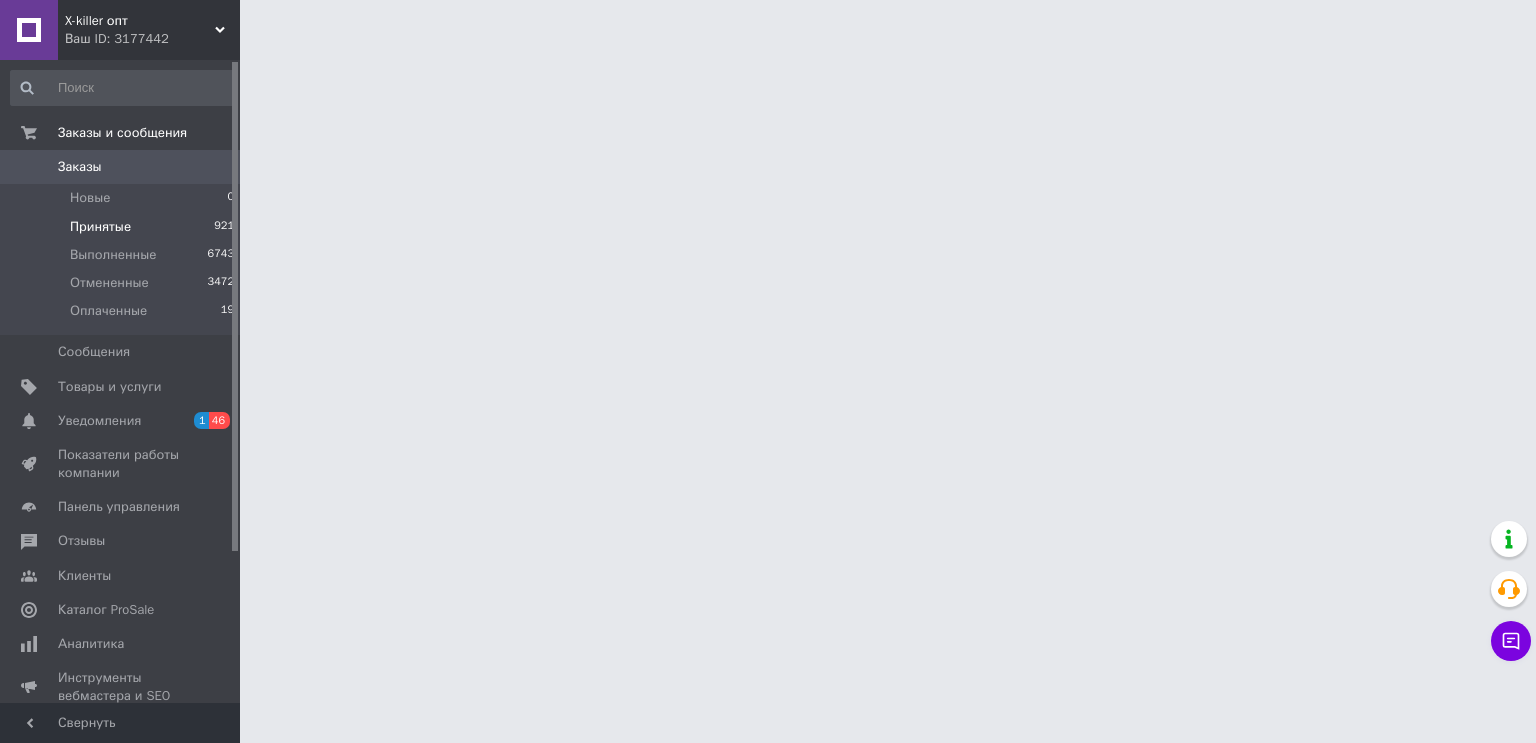click on "Принятые 921" at bounding box center (123, 227) 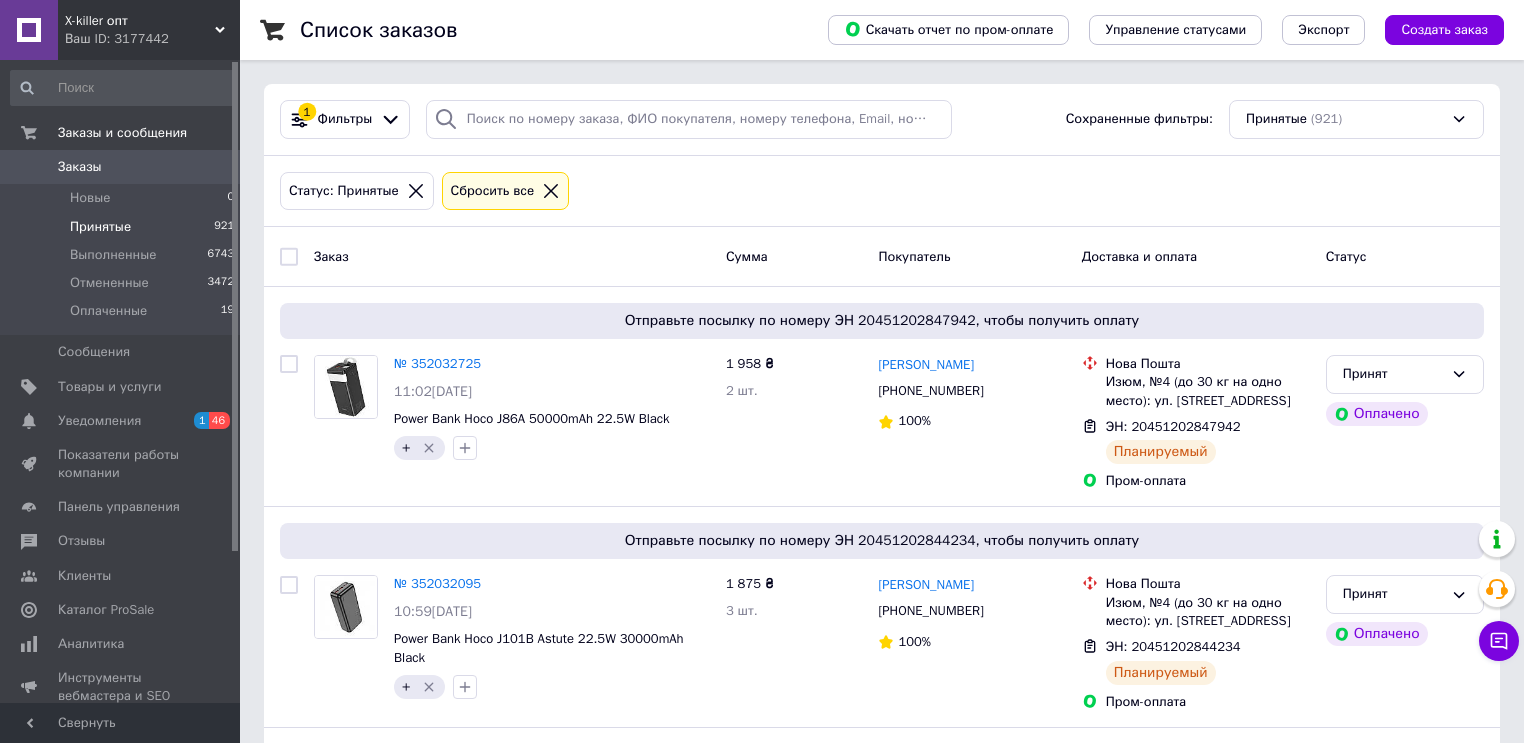 click 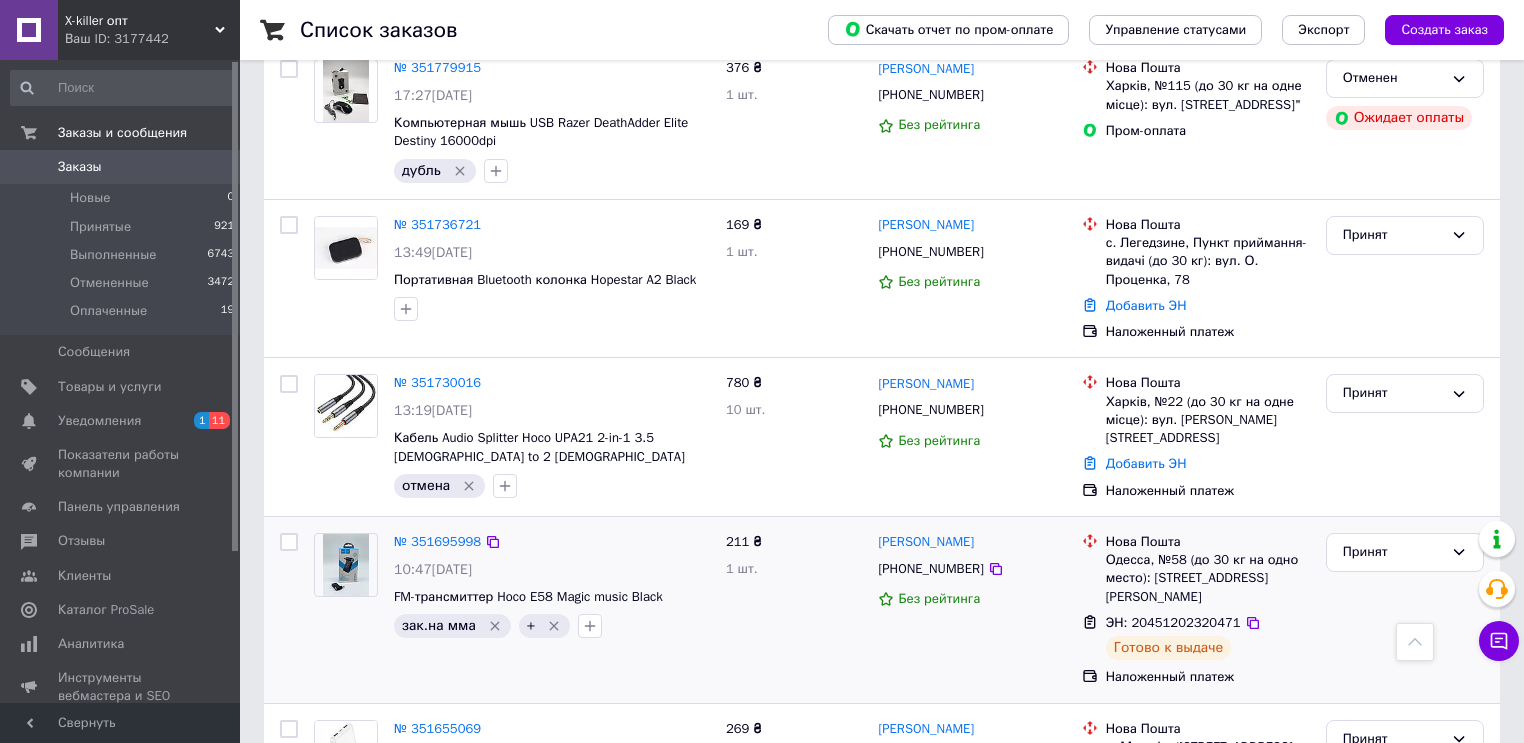 scroll, scrollTop: 3133, scrollLeft: 0, axis: vertical 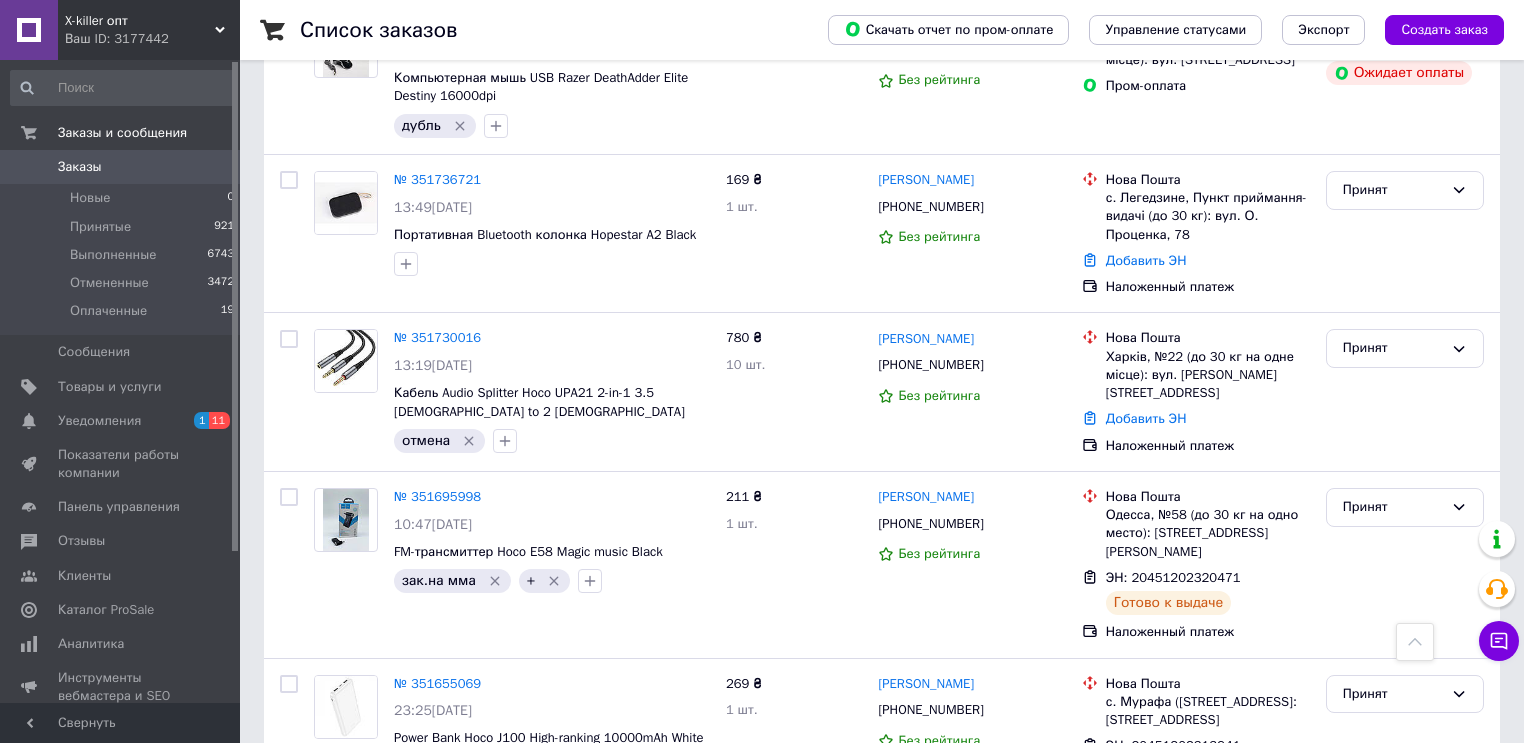 click on "2" at bounding box center [327, 871] 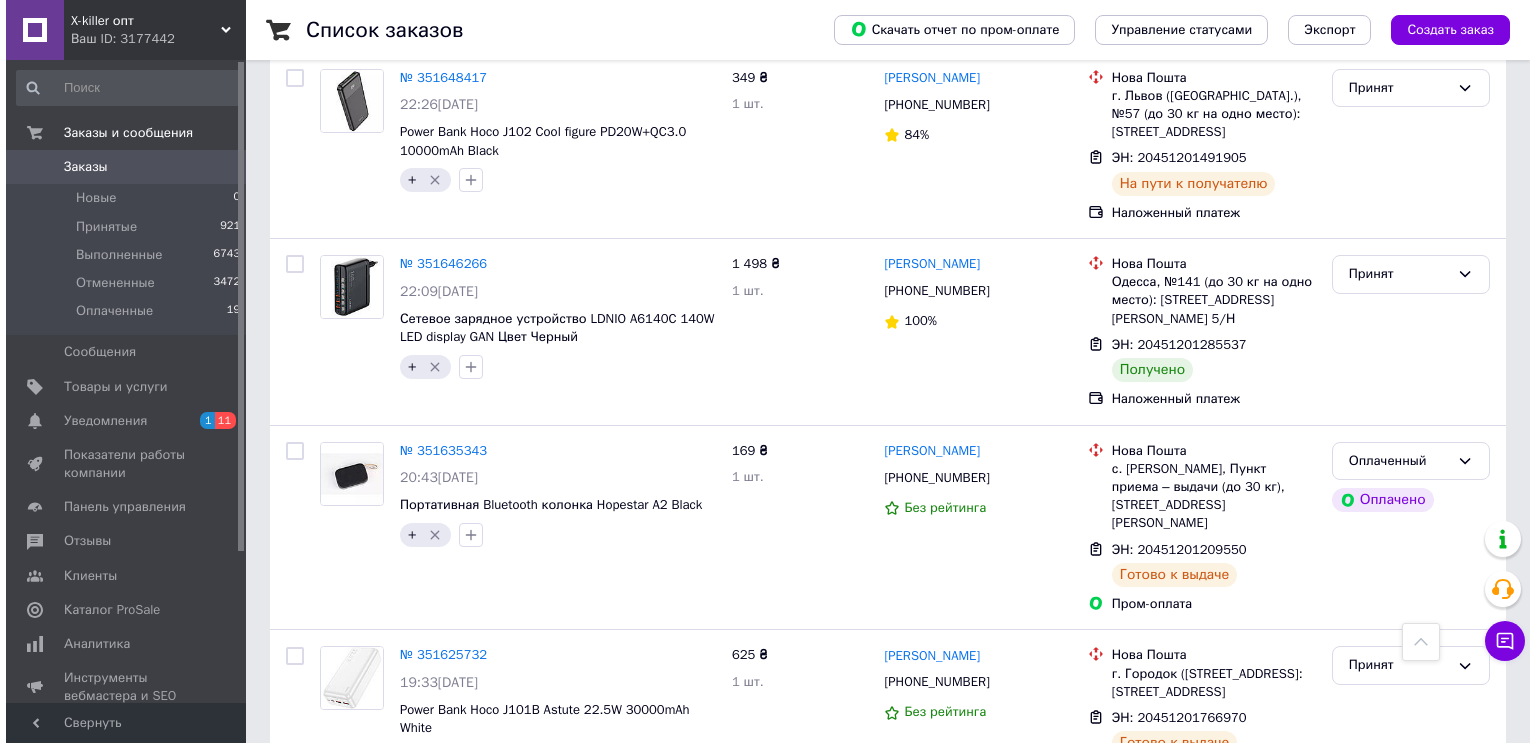 scroll, scrollTop: 0, scrollLeft: 0, axis: both 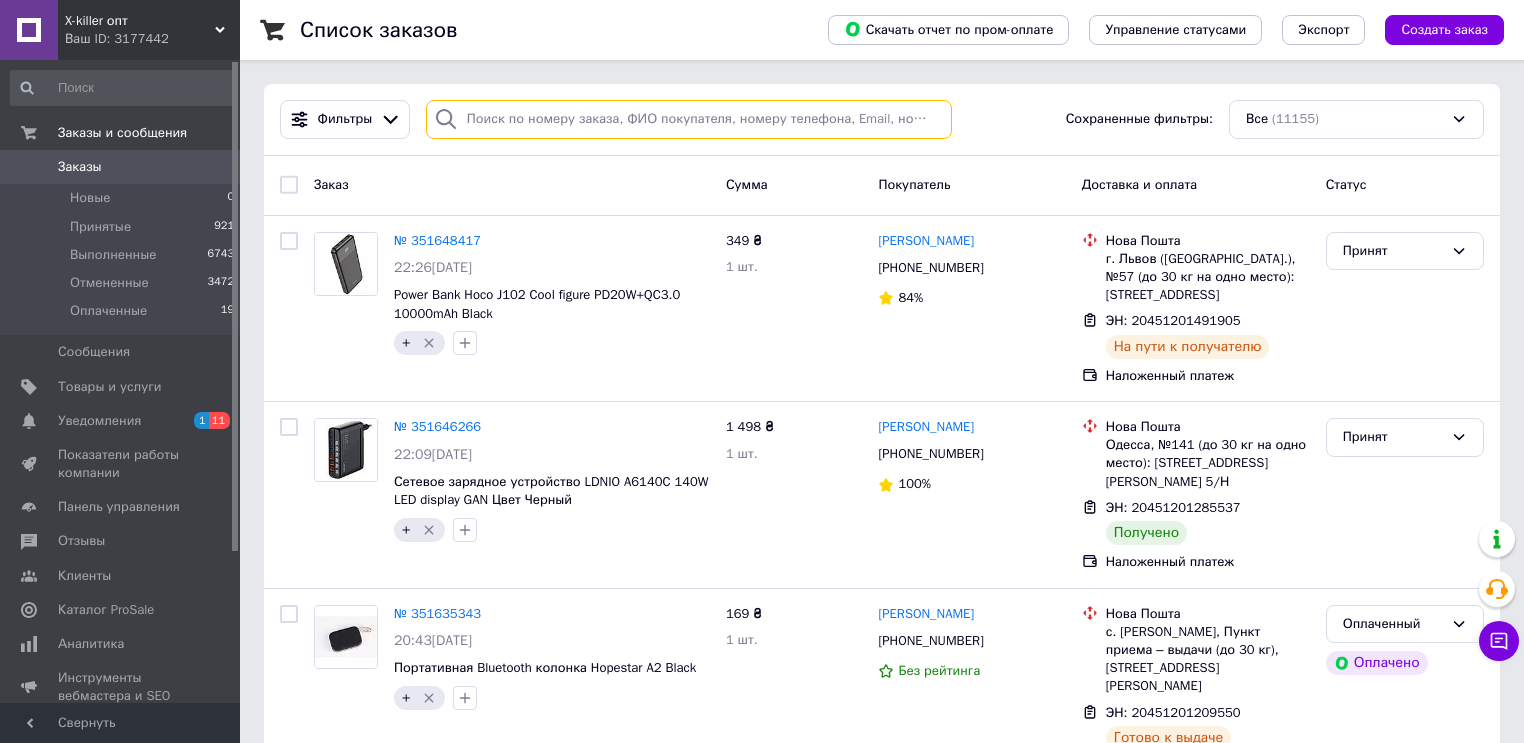 click at bounding box center [689, 119] 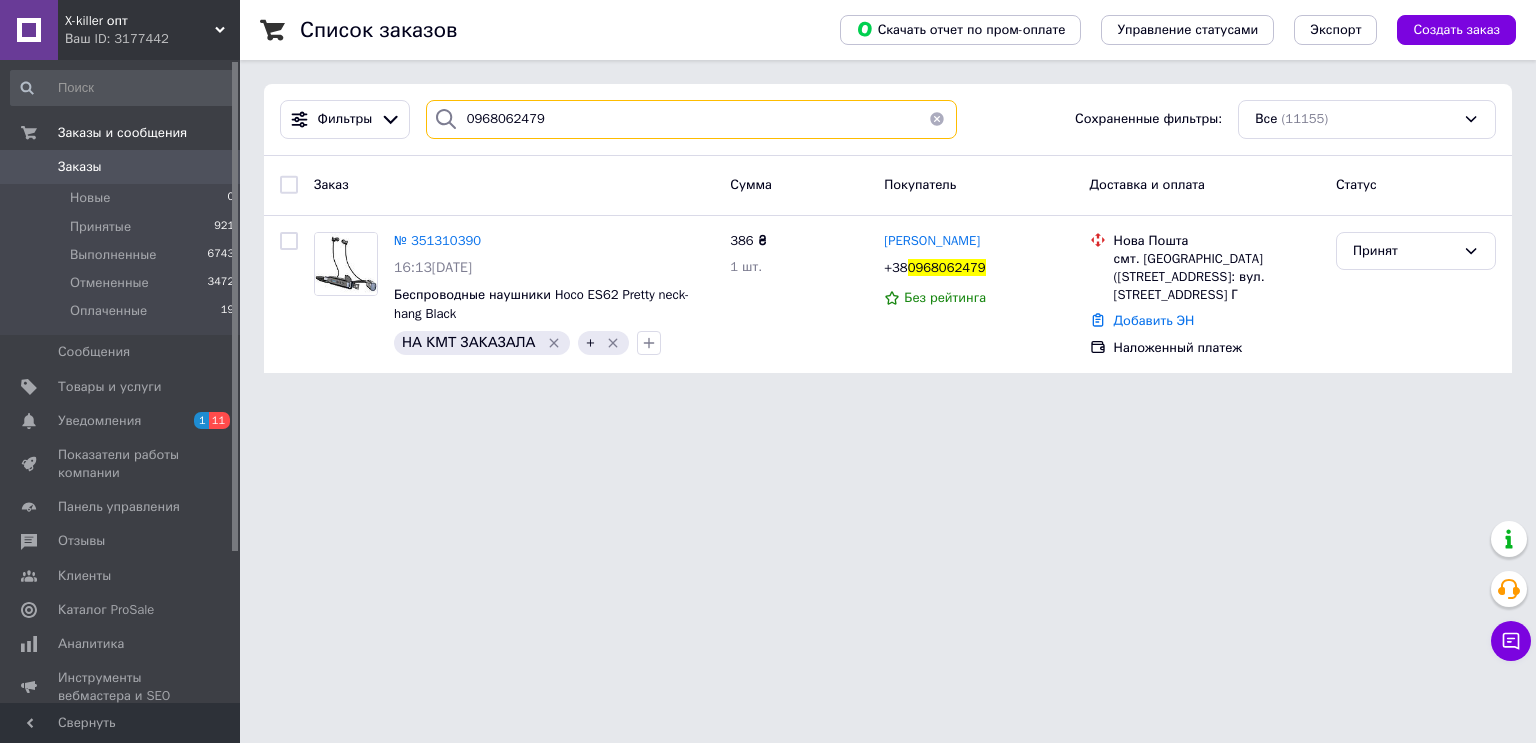 type on "0968062479" 